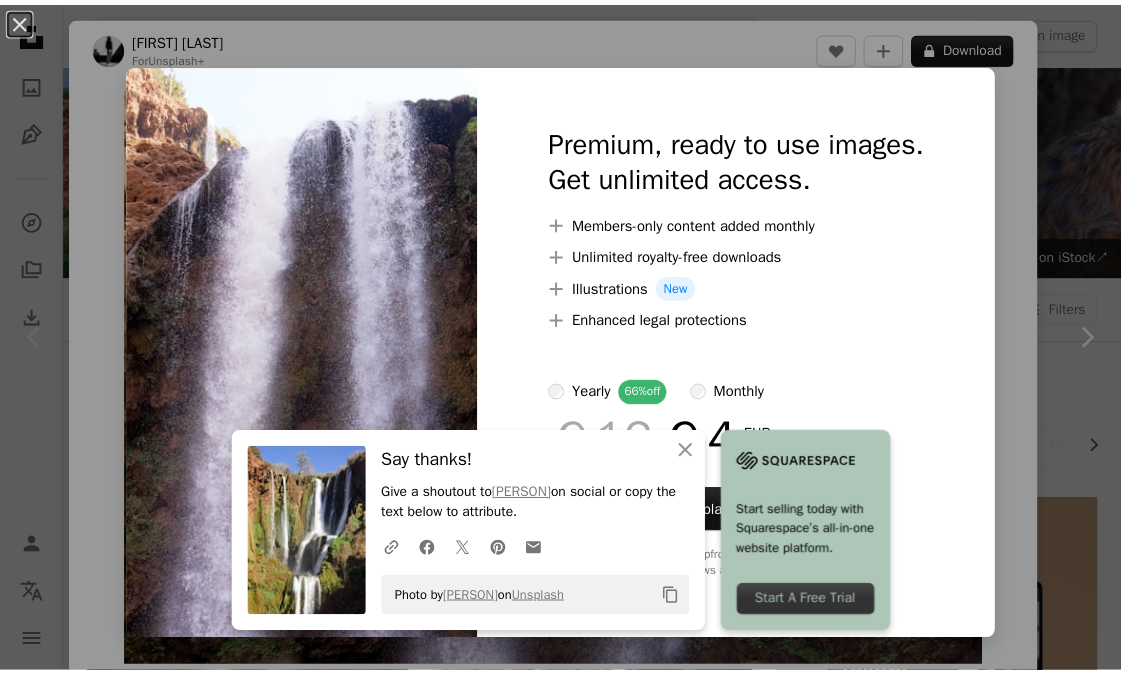 scroll, scrollTop: 444, scrollLeft: 0, axis: vertical 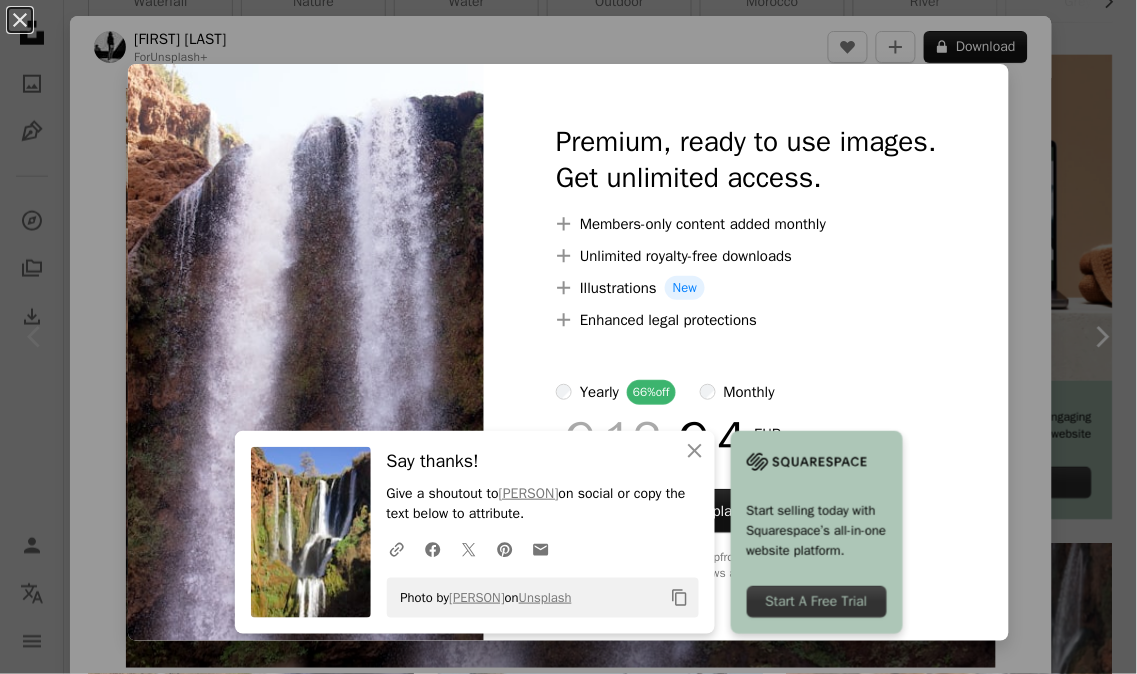 click on "An X shape An X shape Close Say thanks! Give a shoutout to [FIRST] [LAST] on social or copy the text below to attribute. A URL sharing icon (chains) Facebook icon X (formerly Twitter) icon Pinterest icon An envelope Photo by [FIRST] [LAST] on Unsplash
Copy content Start selling today with Squarespace’s all-in-one website platform. Start A Free Trial Premium, ready to use images. Get unlimited access. A plus sign Members-only content added monthly A plus sign Unlimited royalty-free downloads A plus sign Illustrations  New A plus sign Enhanced legal protections yearly 66%  off monthly €12   €4 EUR per month * Get  Unsplash+ * When paid annually, billed upfront  €48 Taxes where applicable. Renews automatically. Cancel anytime." at bounding box center [568, 337] 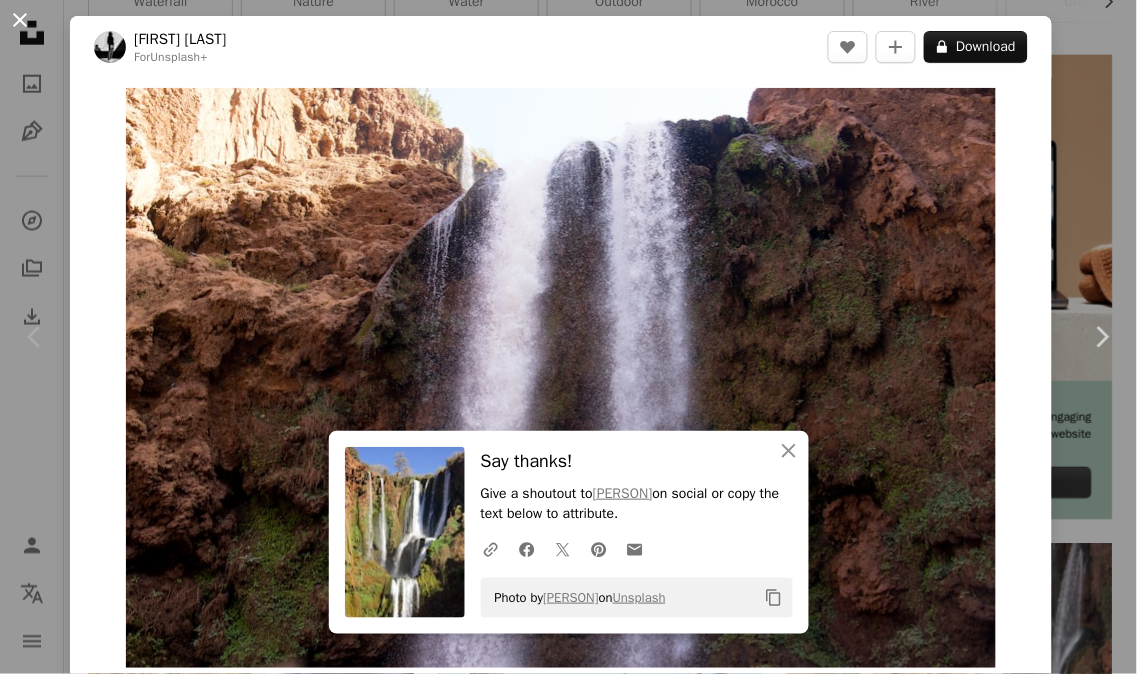 click on "An X shape" at bounding box center (20, 20) 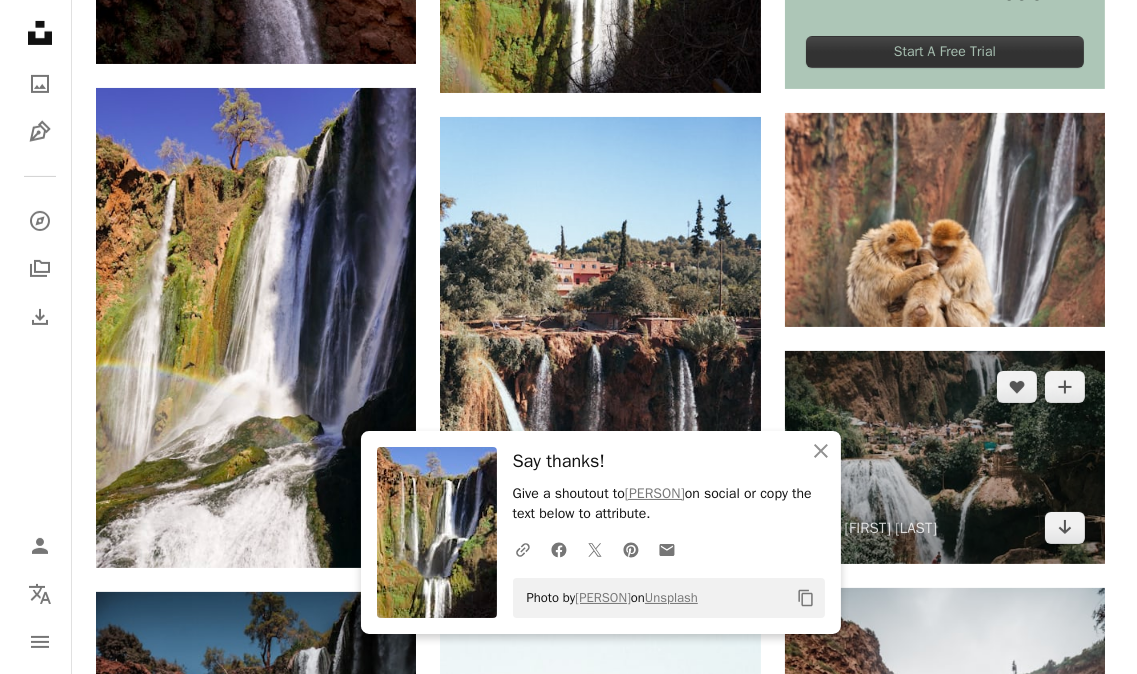 scroll, scrollTop: 888, scrollLeft: 0, axis: vertical 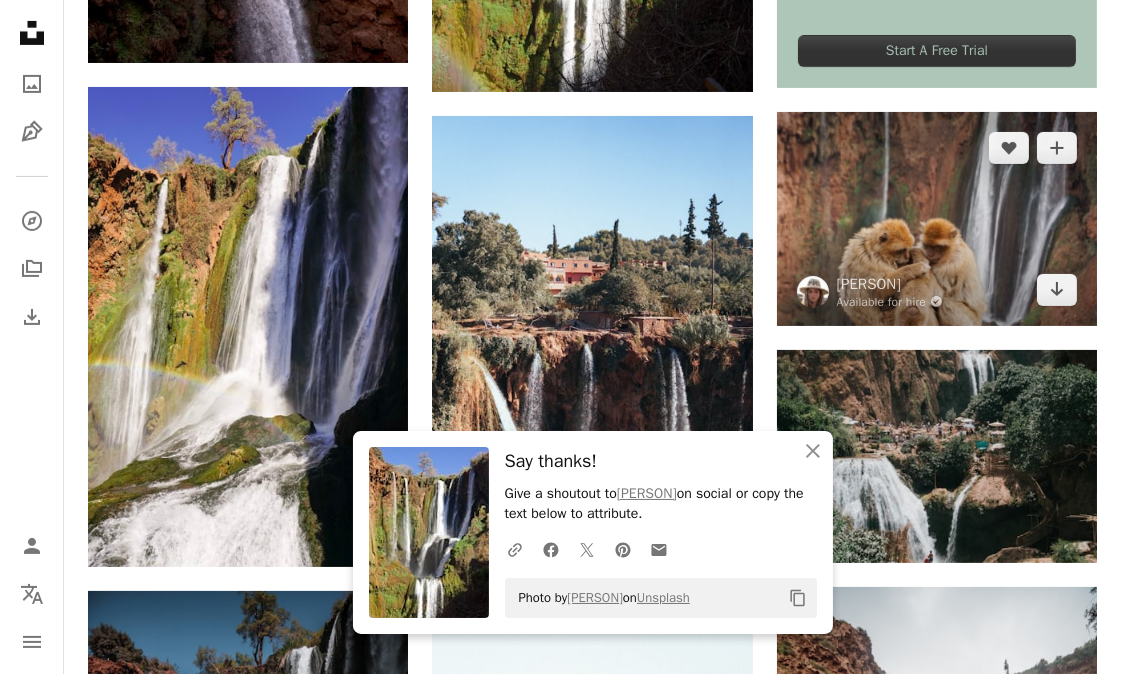 click at bounding box center [937, 219] 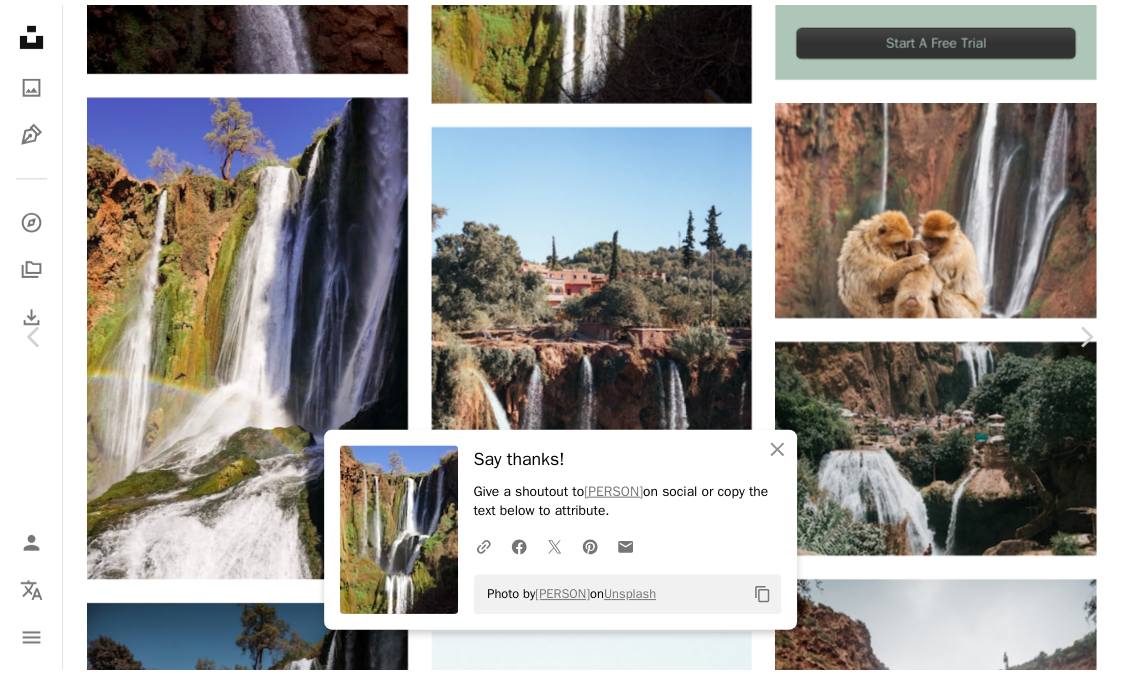 scroll, scrollTop: 0, scrollLeft: 0, axis: both 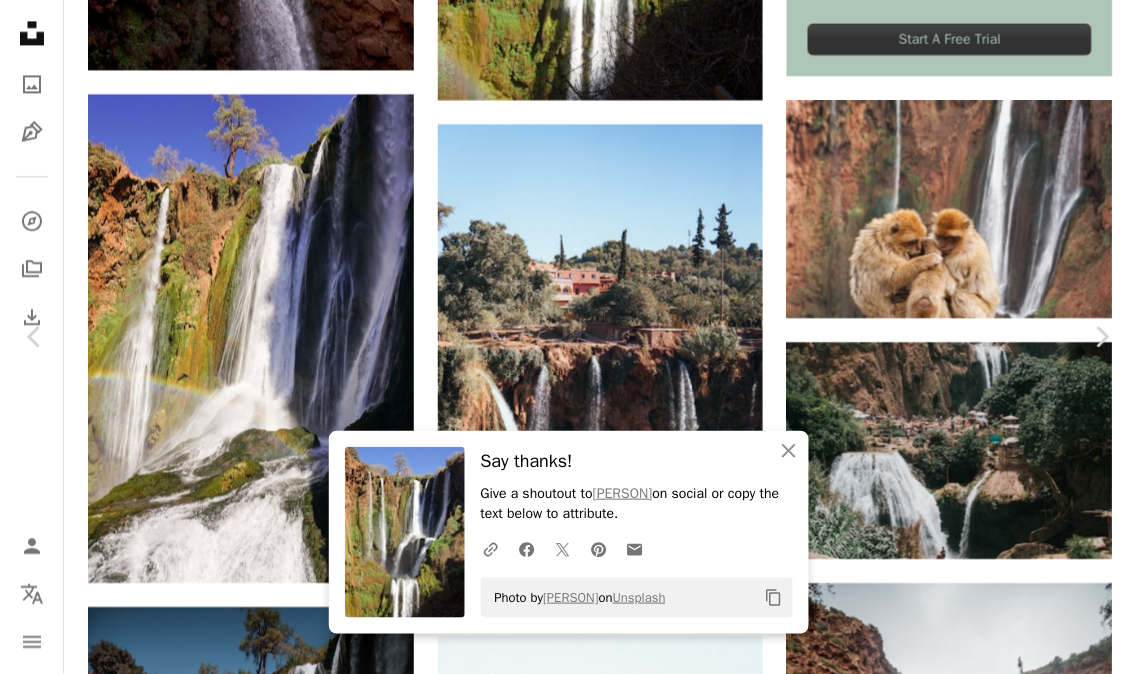 click on "Download free" at bounding box center (938, 3375) 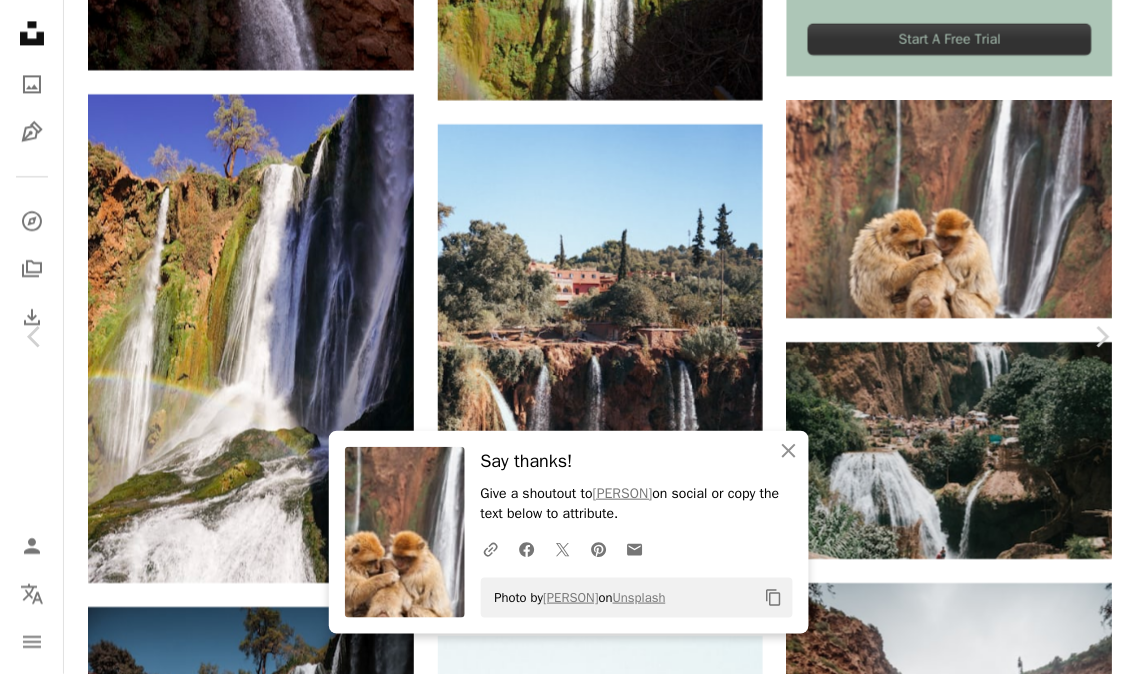 click on "Photo by [PERSON] on Unsplash" at bounding box center (568, 3665) 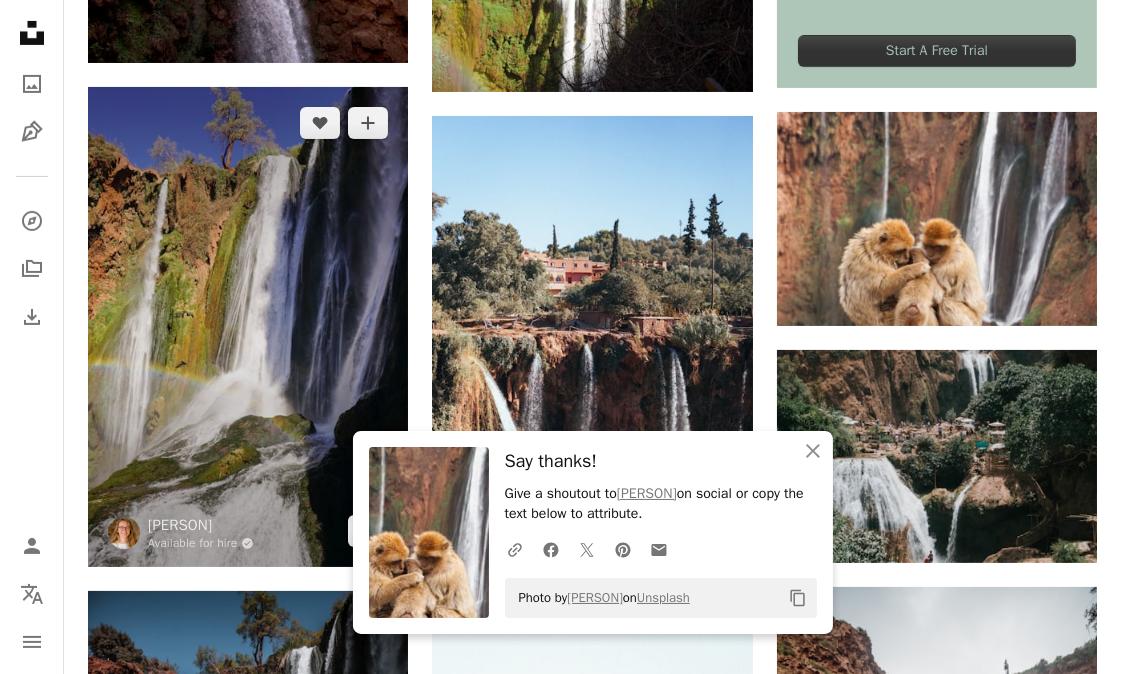 click at bounding box center [248, 327] 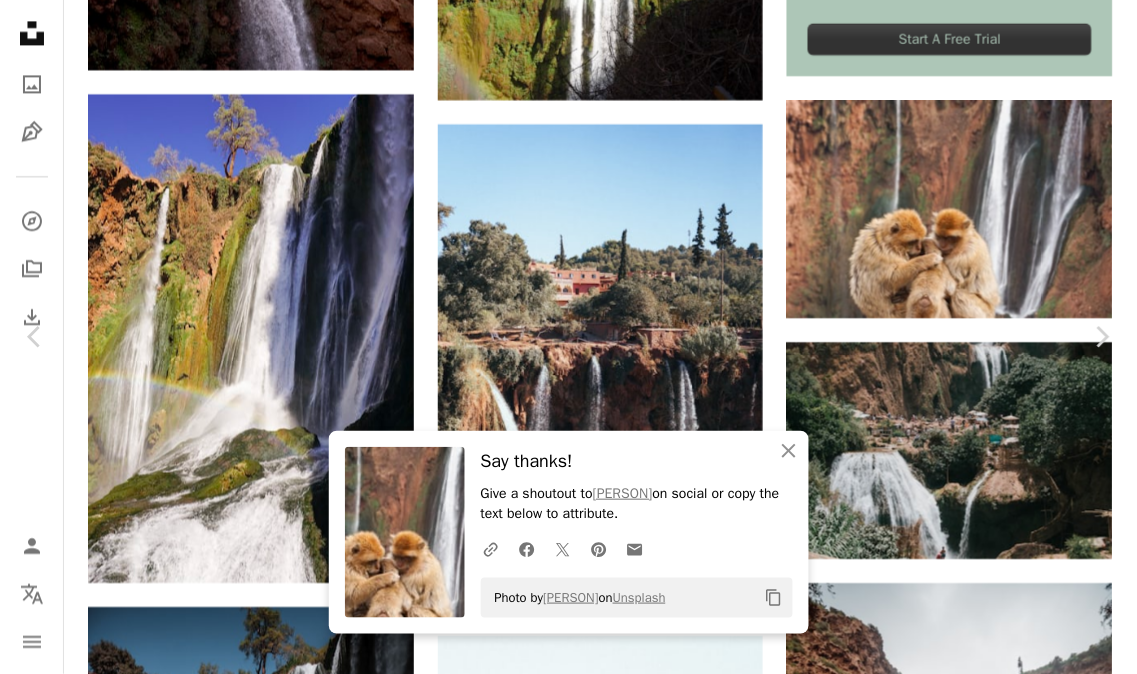 click on "Download free" at bounding box center [938, 3375] 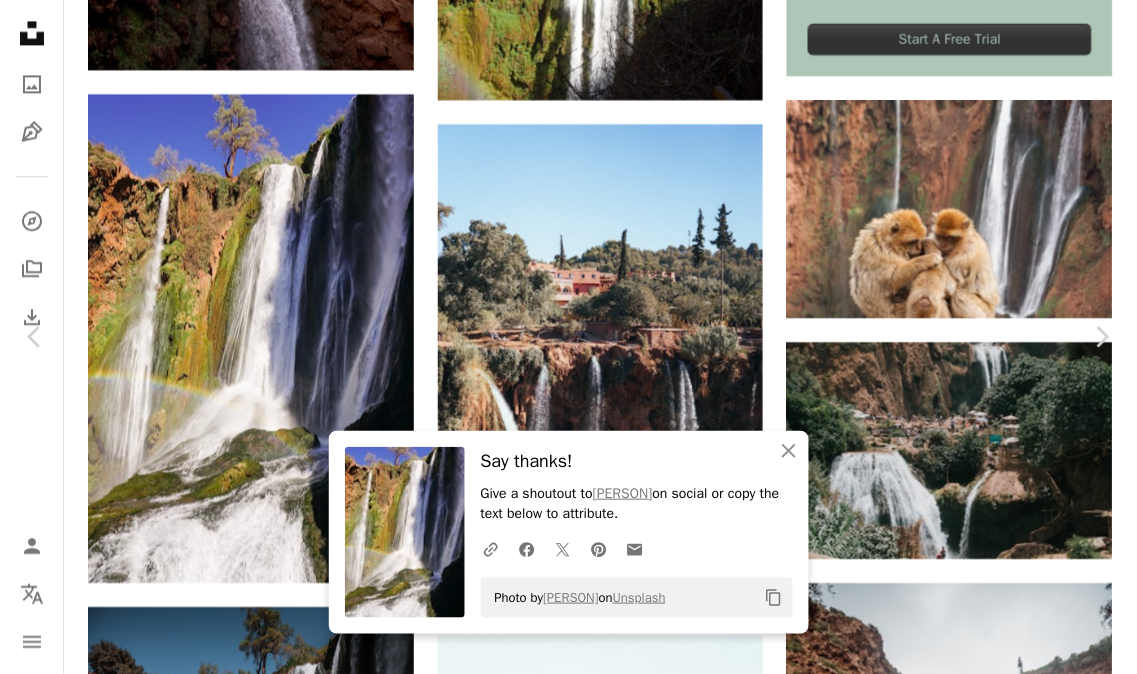 click on "An X shape" at bounding box center (20, 20) 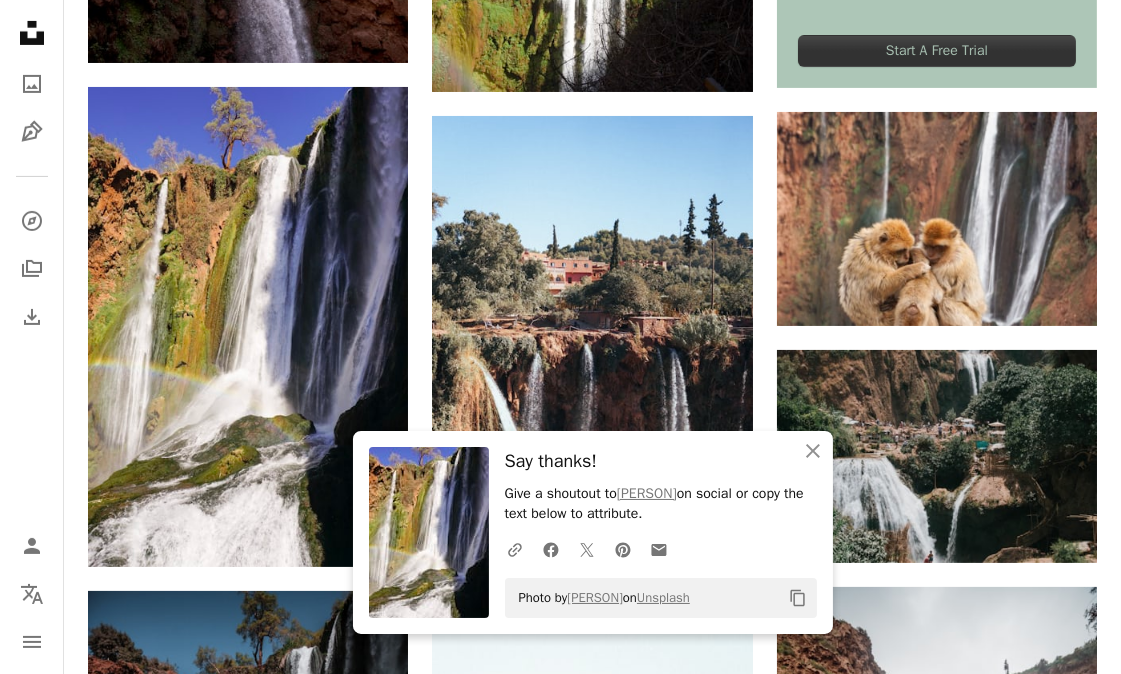 click on "For  Unsplash+ A lock Download Plus sign for Unsplash+ A heart A plus sign [PERSON] For  Unsplash+ A lock Download A heart A plus sign [PERSON] Available for hire A checkmark inside of a circle Arrow pointing down A heart A plus sign [PERSON] Available for hire A checkmark inside of a circle Arrow pointing down Plus sign for Unsplash+ A heart A plus sign [PERSON] For  Unsplash+ A lock Download A heart A plus sign [PERSON] Available for hire A checkmark inside of a circle Arrow pointing down A heart A plus sign [PERSON] Available for hire A checkmark inside of a circle Arrow pointing down A heart A plus sign [PERSON] Available for hire A checkmark inside of a circle Arrow pointing down A heart" at bounding box center [592, 1041] 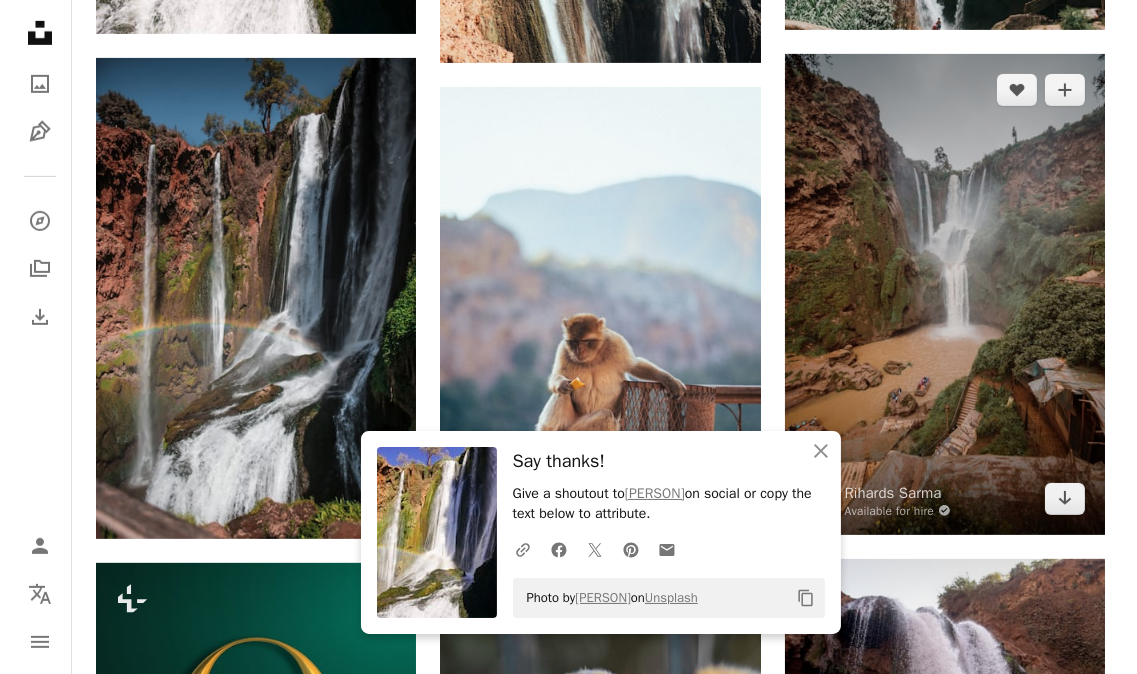 scroll, scrollTop: 1444, scrollLeft: 0, axis: vertical 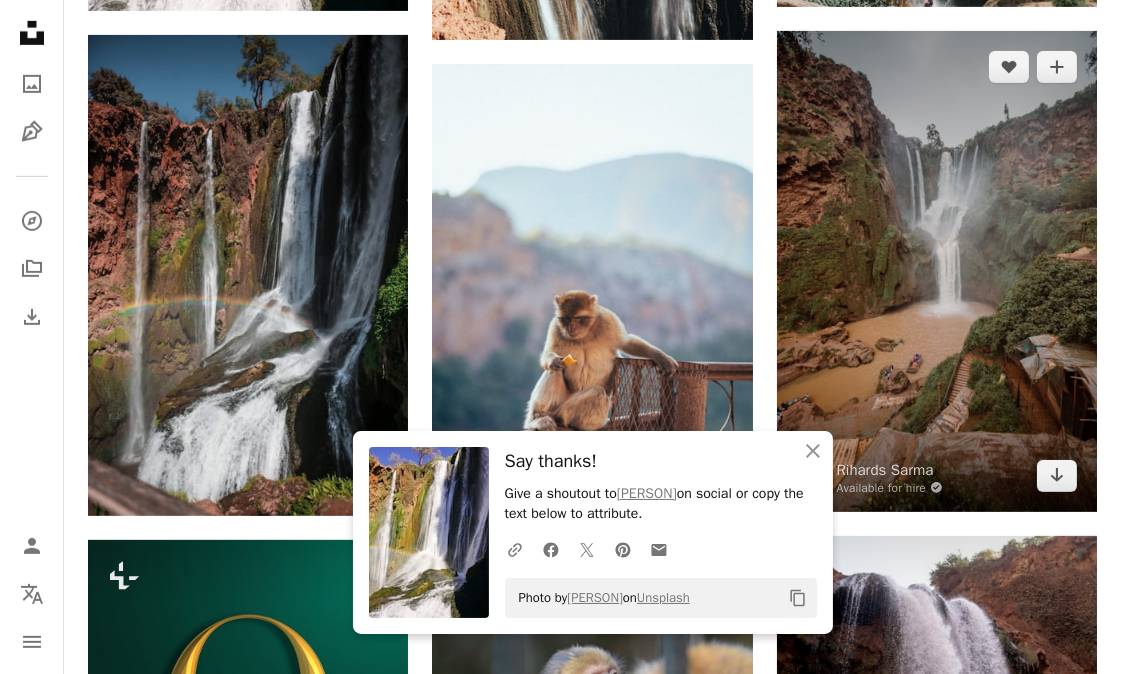 click at bounding box center [937, 271] 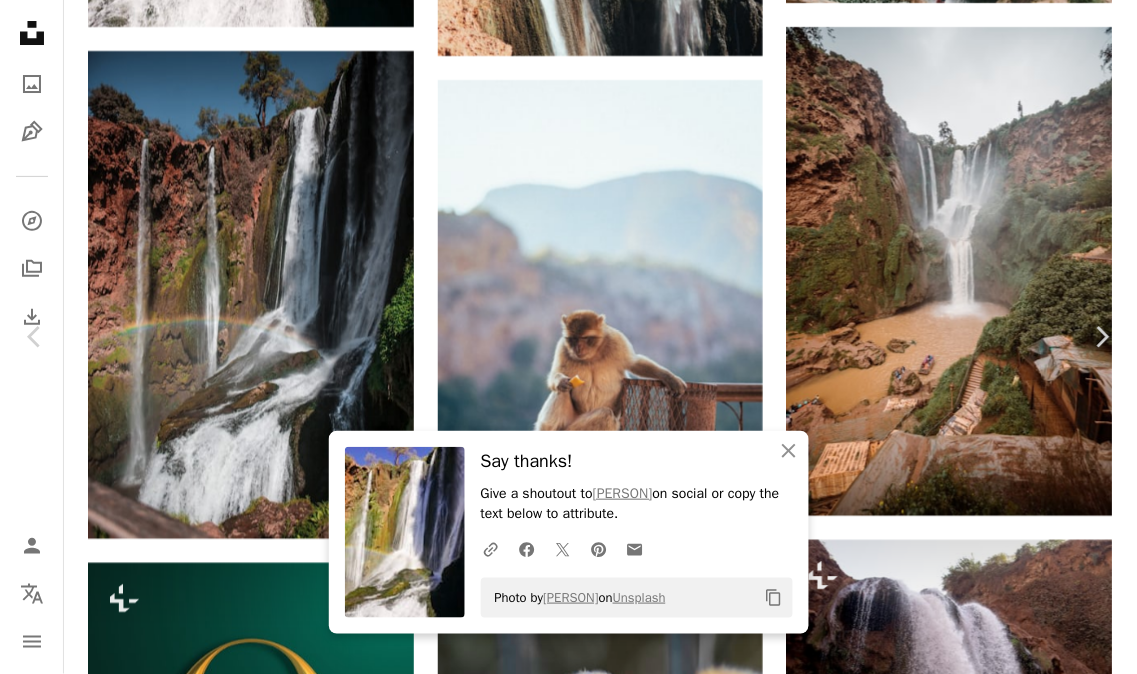 scroll, scrollTop: 333, scrollLeft: 0, axis: vertical 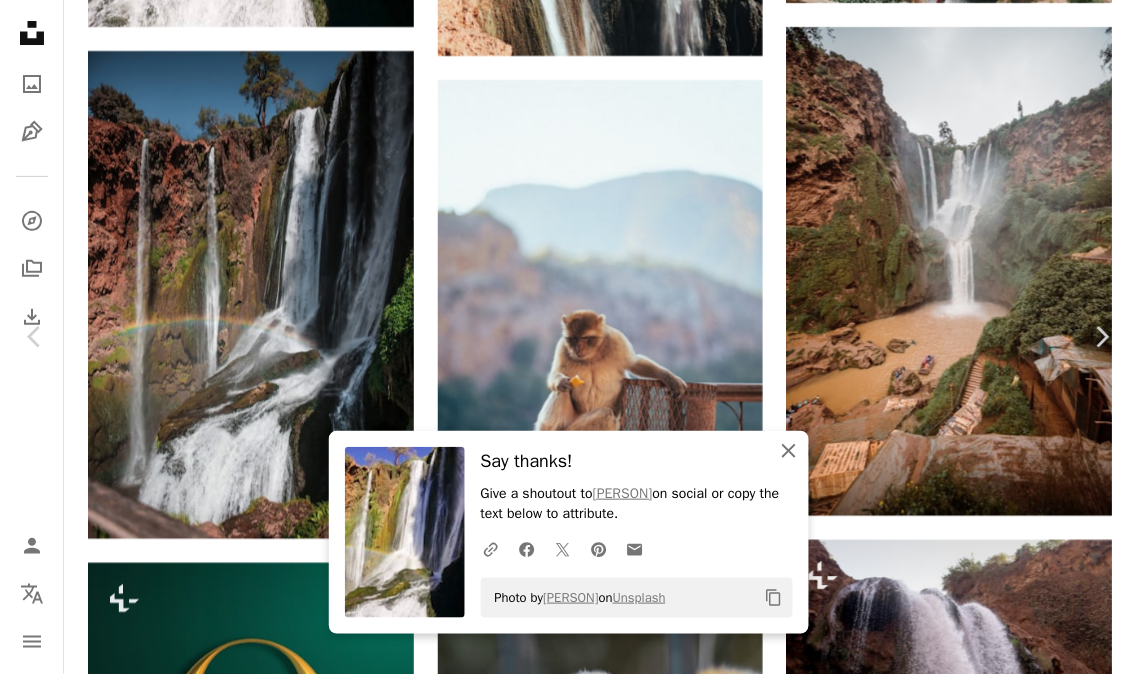 click on "An X shape" 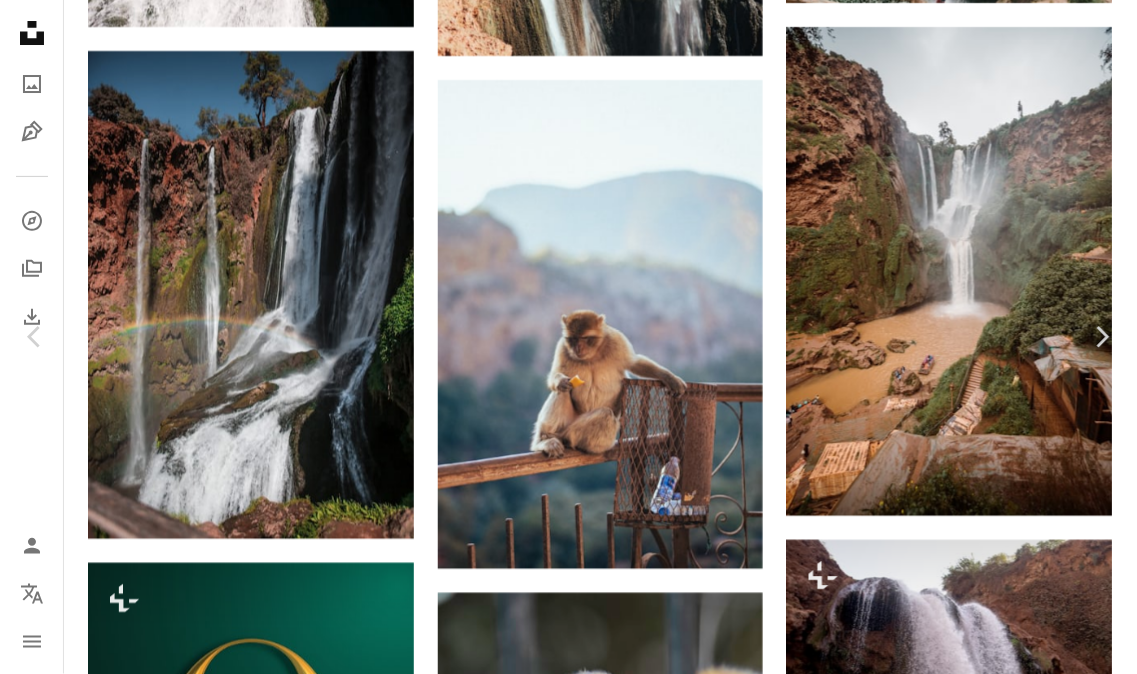 scroll, scrollTop: 0, scrollLeft: 0, axis: both 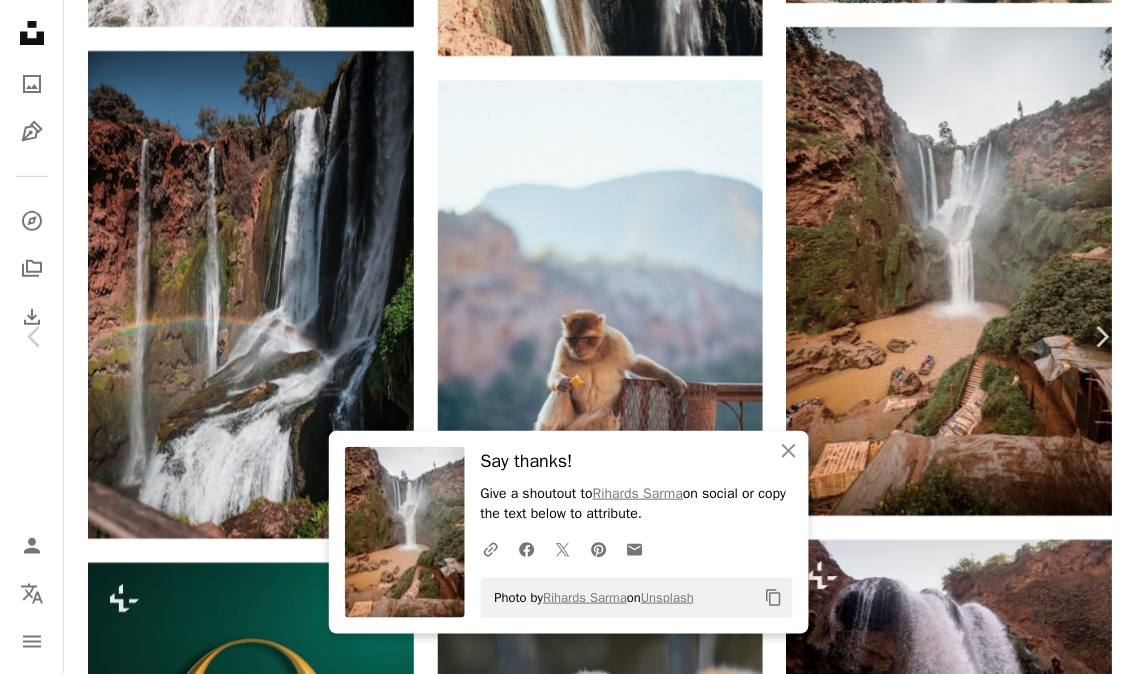 click on "An X shape Chevron left Chevron right An X shape Close Say thanks! Give a shoutout to [FIRST] [LAST] on social or copy the text below to attribute. A URL sharing icon (chains) Facebook icon X (formerly Twitter) icon Pinterest icon An envelope Photo by [FIRST] [LAST] on Unsplash
Copy content [FIRST] [LAST] Available for hire A checkmark inside of a circle A heart A plus sign Download free Chevron down Zoom in Views 301,788 Downloads 3,579 Featured in Photos ,  Nature A forward-right arrow Share Info icon Info More Actions A map marker Ouzoud, [COUNTRY] Calendar outlined Published on  September 22, 2021 Camera SONY, ILCE-7RM2 Safety Free to use under the  Unsplash License waterfalls land building plant grey waterfall river scenery rock morocco outdoors countryside cliff panoramic vegetation rural shelter ouzoud Creative Commons images Browse premium related images on iStock  |  Save 20% with code UNSPLASH20 View more on iStock  ↗ Related images A heart A plus sign Zoran Borojevic Available for hire Ga" at bounding box center (568, 3109) 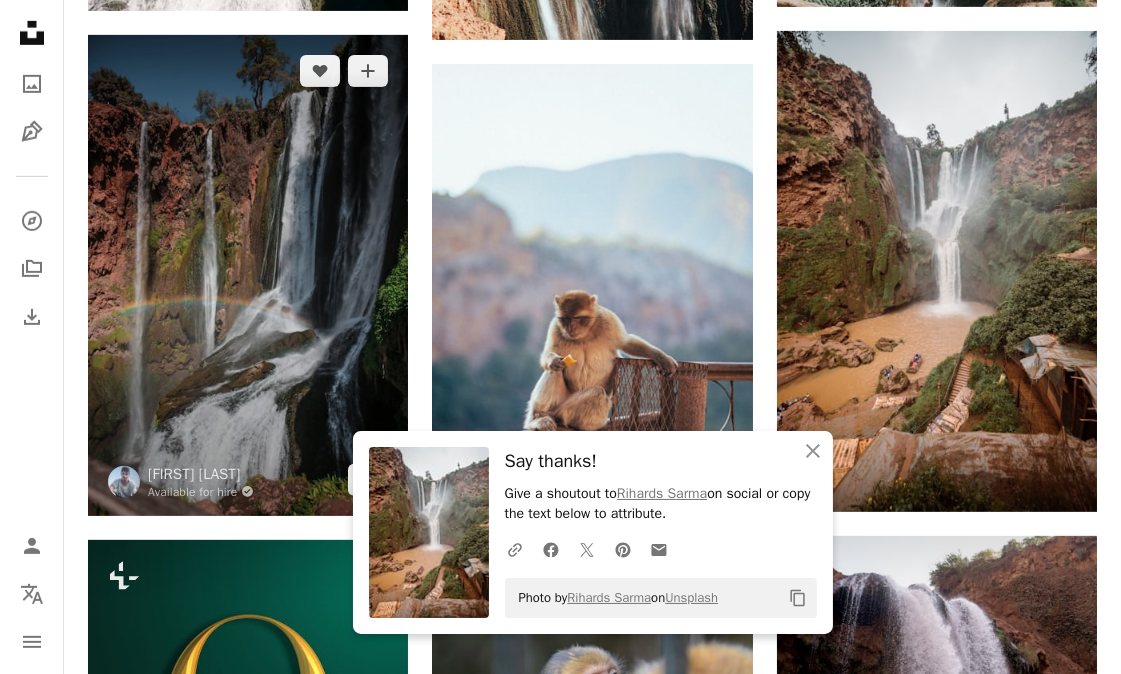 click at bounding box center [248, 275] 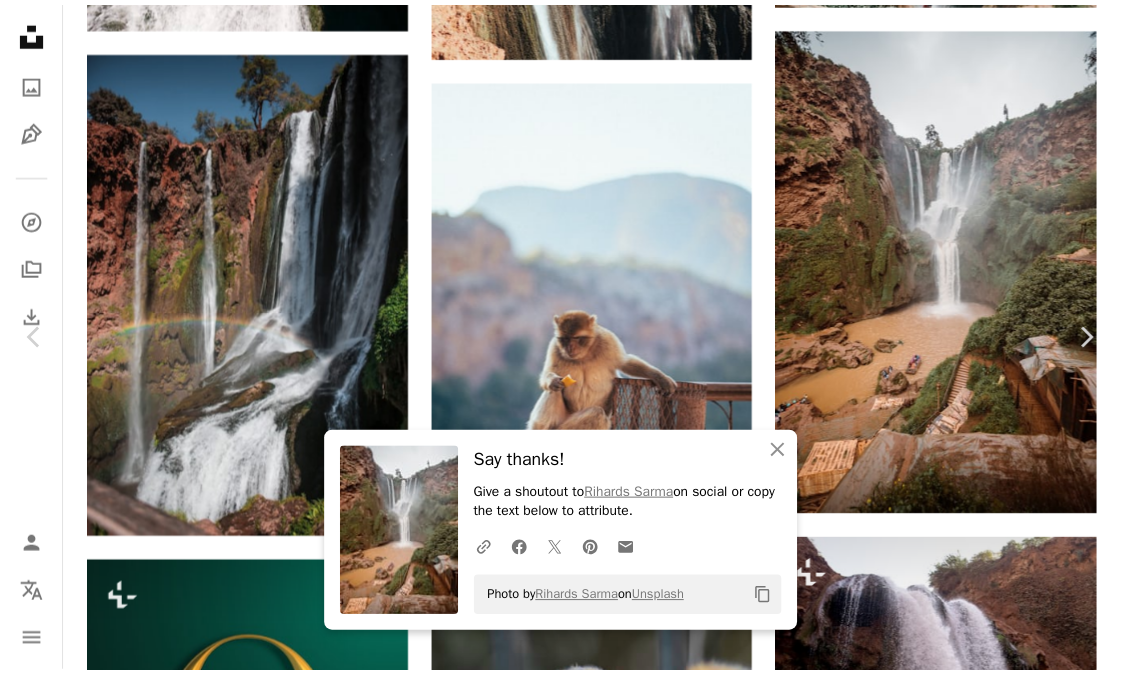 scroll, scrollTop: 333, scrollLeft: 0, axis: vertical 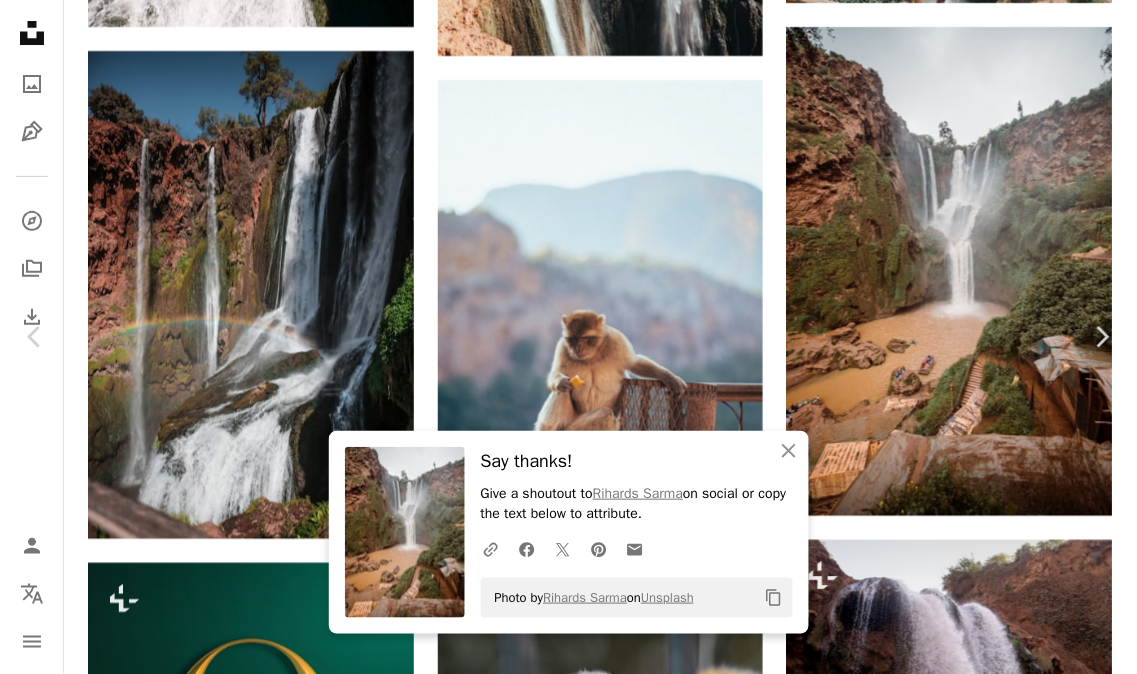 click on "Download free" at bounding box center [938, 2803] 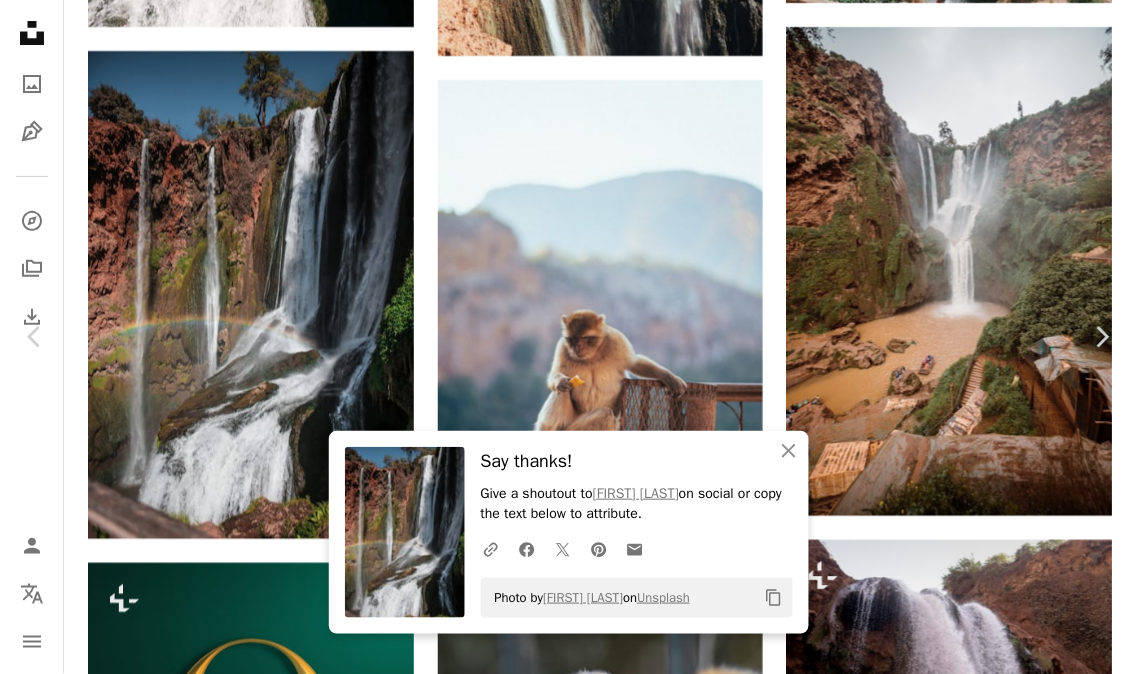 click on "An X shape" at bounding box center [20, 20] 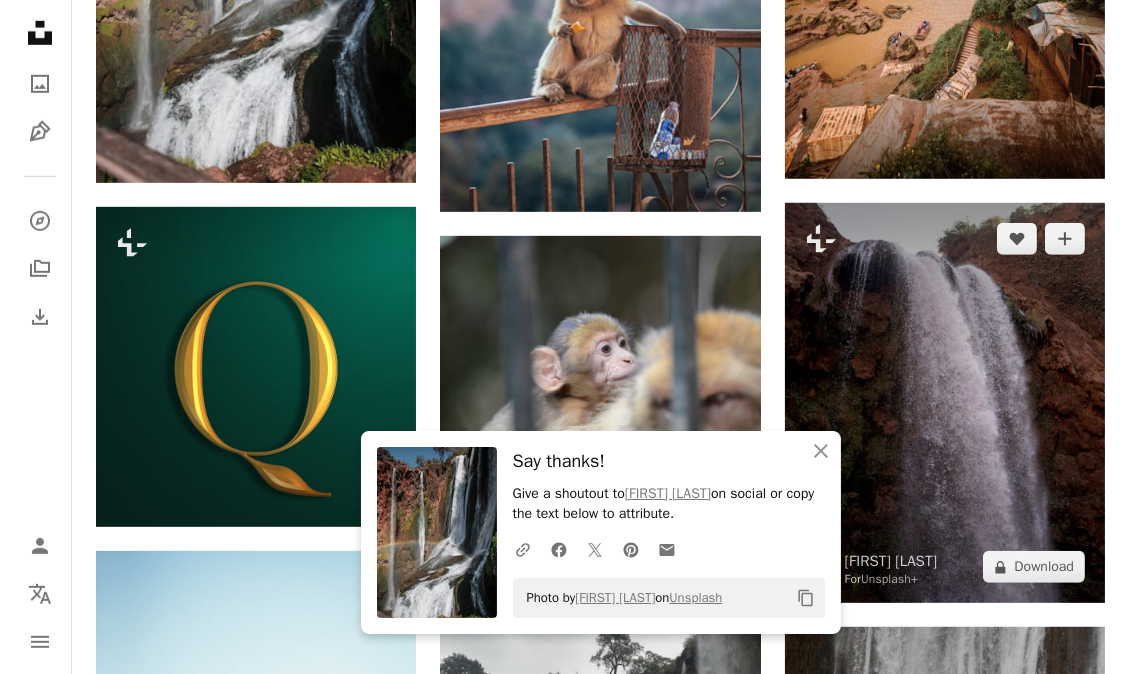 scroll, scrollTop: 1888, scrollLeft: 0, axis: vertical 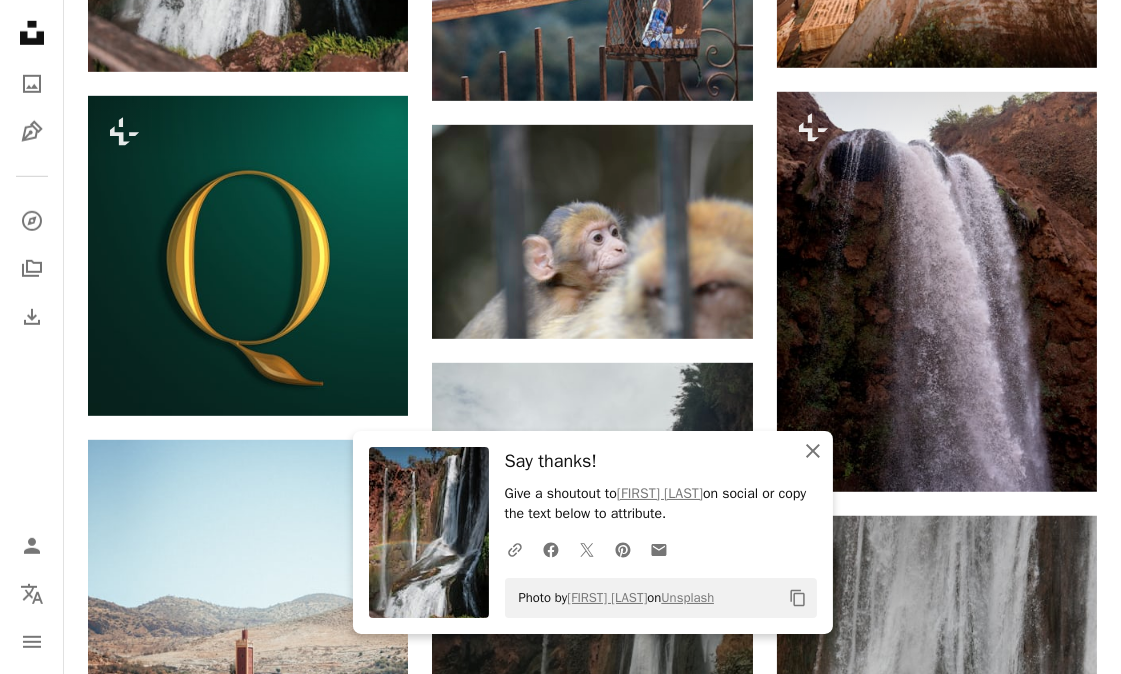 click 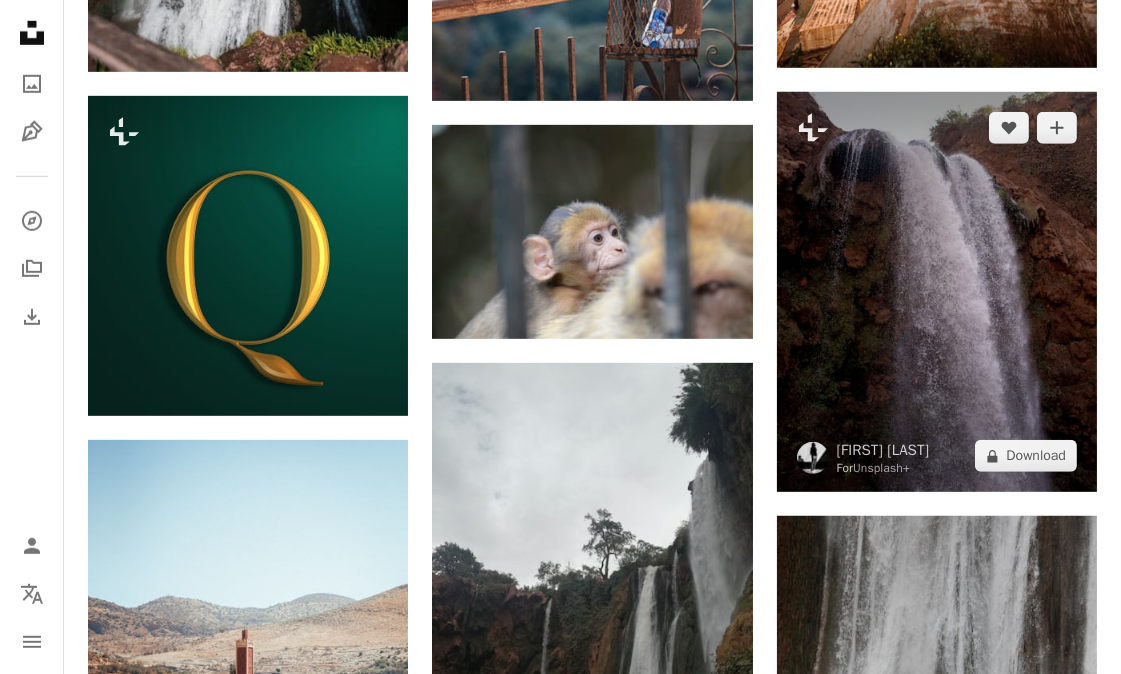 click at bounding box center [937, 292] 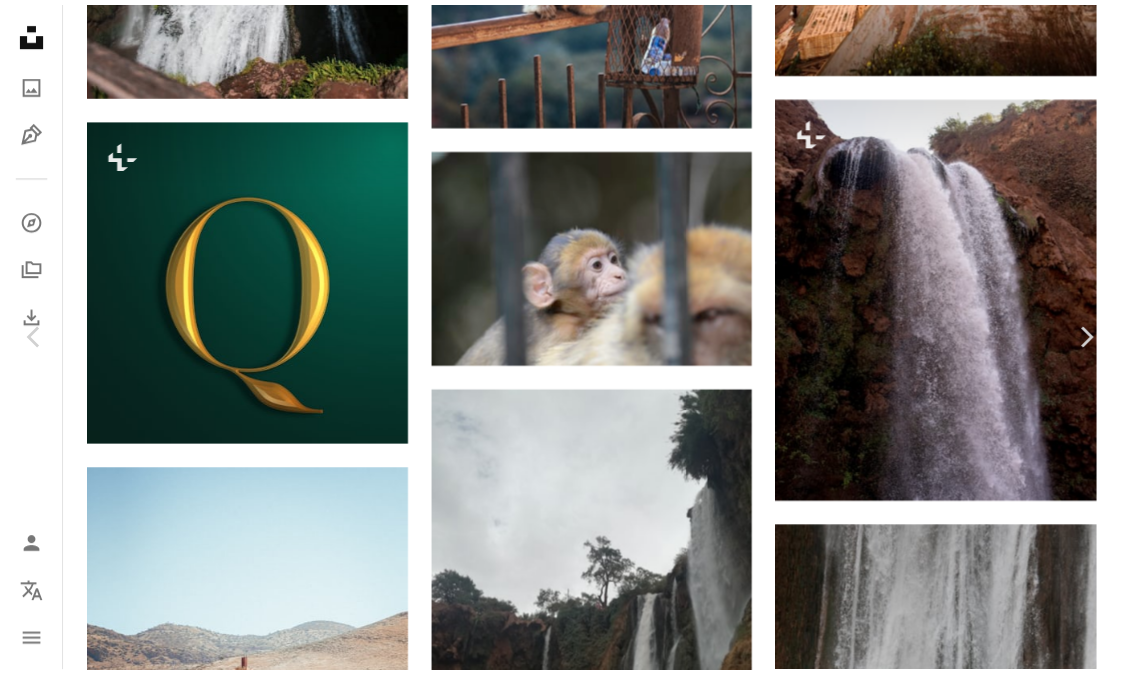 scroll, scrollTop: 0, scrollLeft: 0, axis: both 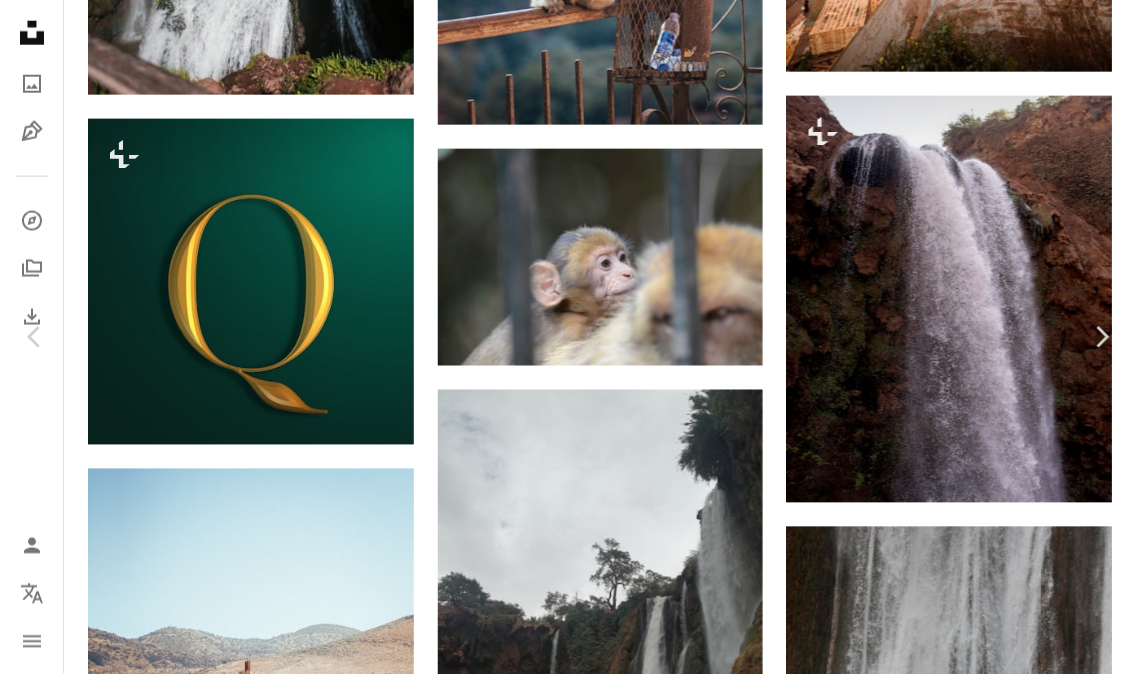 click on "An X shape Chevron left Chevron right Oladimeji Odunsi For  Unsplash+ A heart A plus sign A lock Download Zoom in A forward-right arrow Share More Actions A map marker Ouzoud Waterfalls, Waterfalls les cascades d'ouzoud waterfalls, Ouzoud, [COUNTRY] Calendar outlined Published on  November 21, 2022 Safety Licensed under the  Unsplash+ License wallpaper waterfall morocco wallpaper hd waterfalls ouzoud ouzoud waterfalls Free stock photos From this series Plus sign for Unsplash+ Plus sign for Unsplash+ Related images Plus sign for Unsplash+ A heart A plus sign Oladimeji Odunsi For  Unsplash+ A lock Download Plus sign for Unsplash+ A heart A plus sign Getty Images For  Unsplash+ A lock Download Plus sign for Unsplash+ A heart A plus sign Polina Kuzovkova For  Unsplash+ A lock Download Plus sign for Unsplash+ A heart A plus sign engin akyurt For  Unsplash+ A lock Download Plus sign for Unsplash+ A heart A plus sign Polina Kuzovkova For  Unsplash+ A lock Download Plus sign for Unsplash+ A heart A plus sign For  For" at bounding box center (568, 2665) 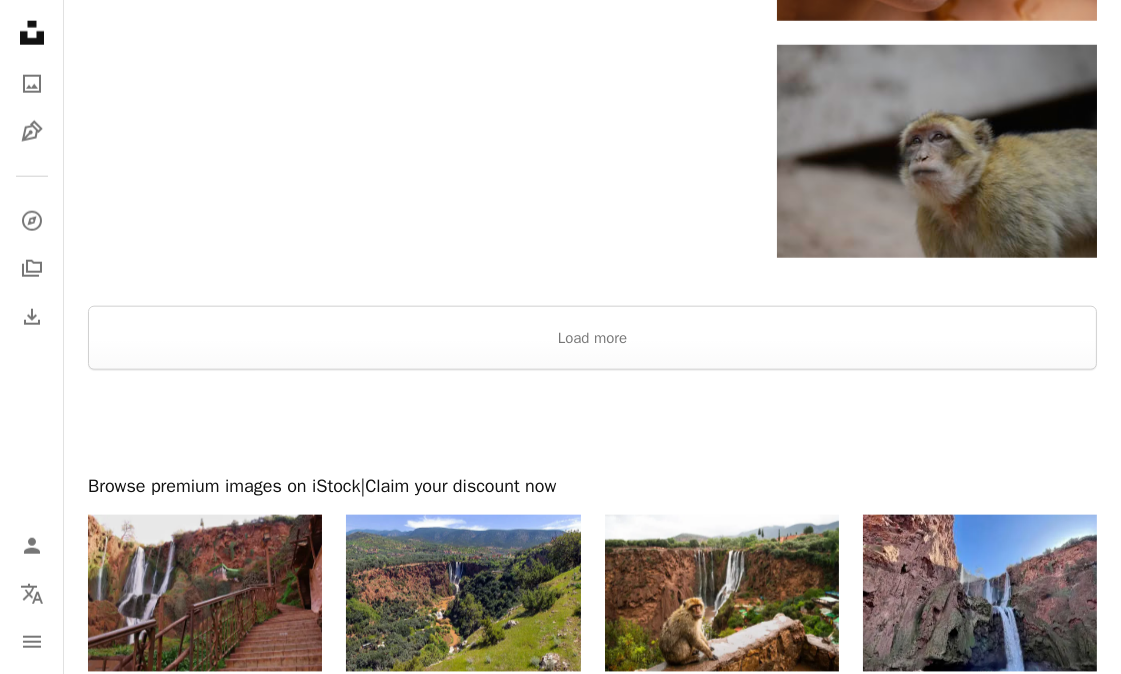 scroll, scrollTop: 3111, scrollLeft: 0, axis: vertical 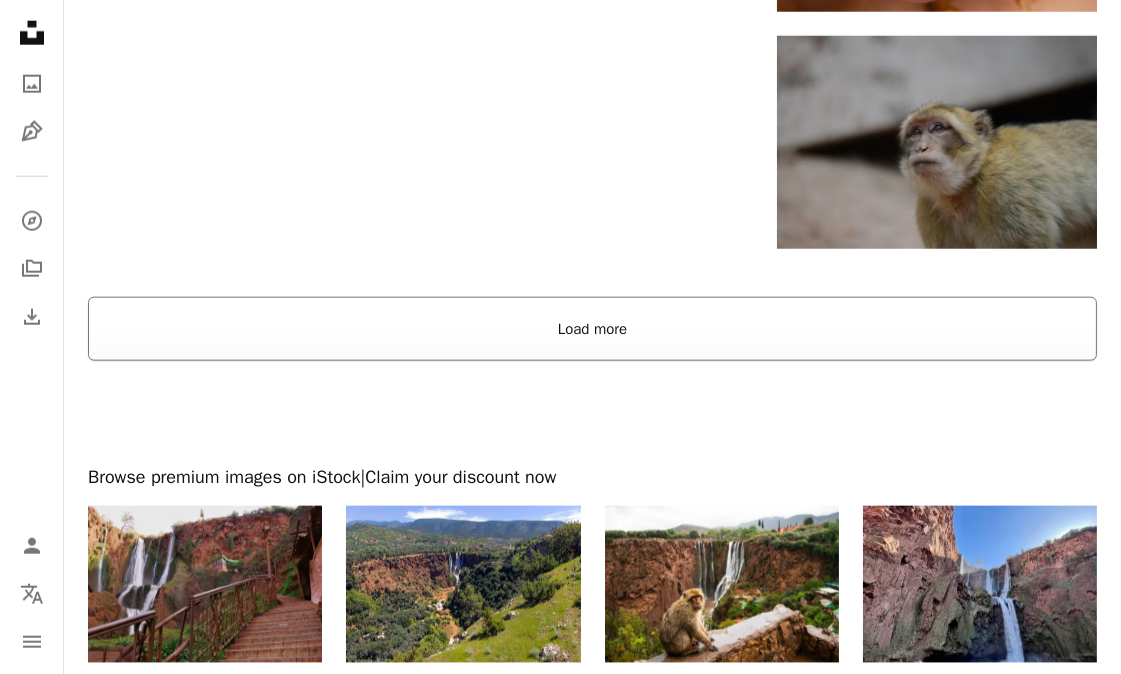 click on "Load more" at bounding box center (592, 329) 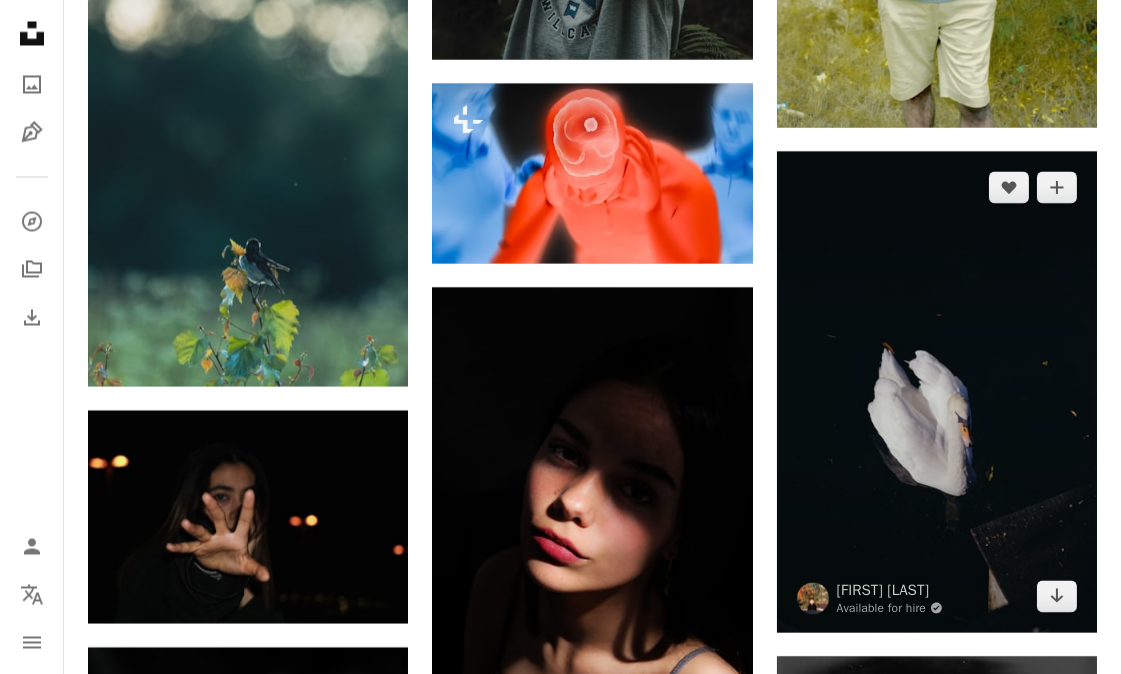 scroll, scrollTop: 5222, scrollLeft: 0, axis: vertical 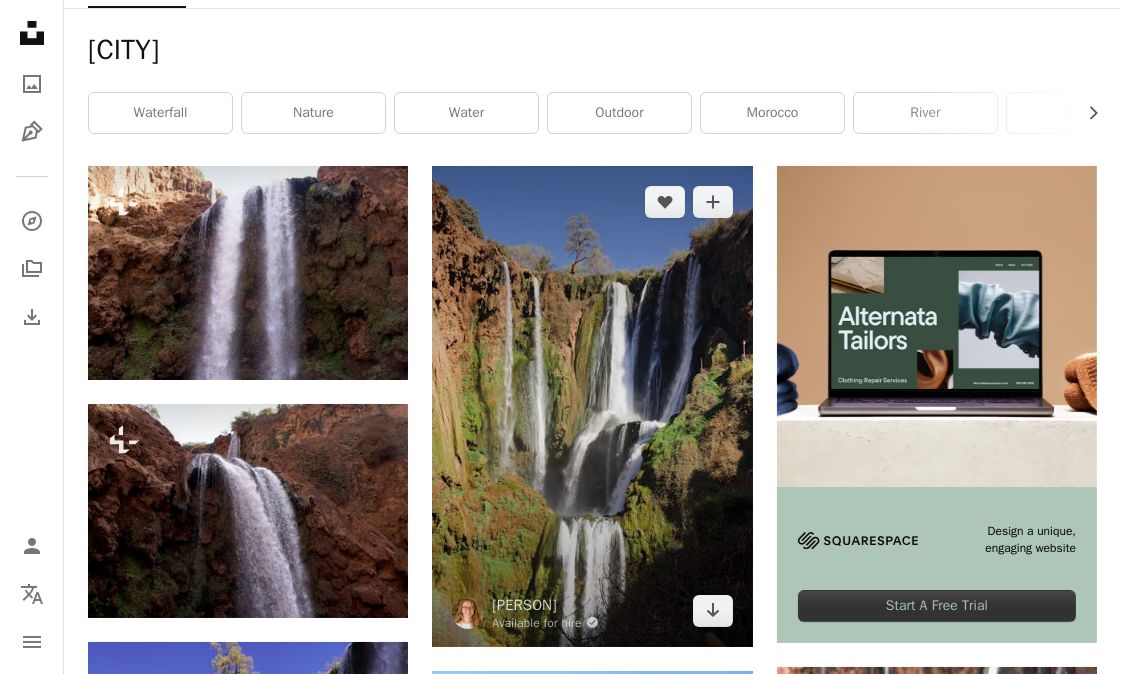 click at bounding box center [592, 406] 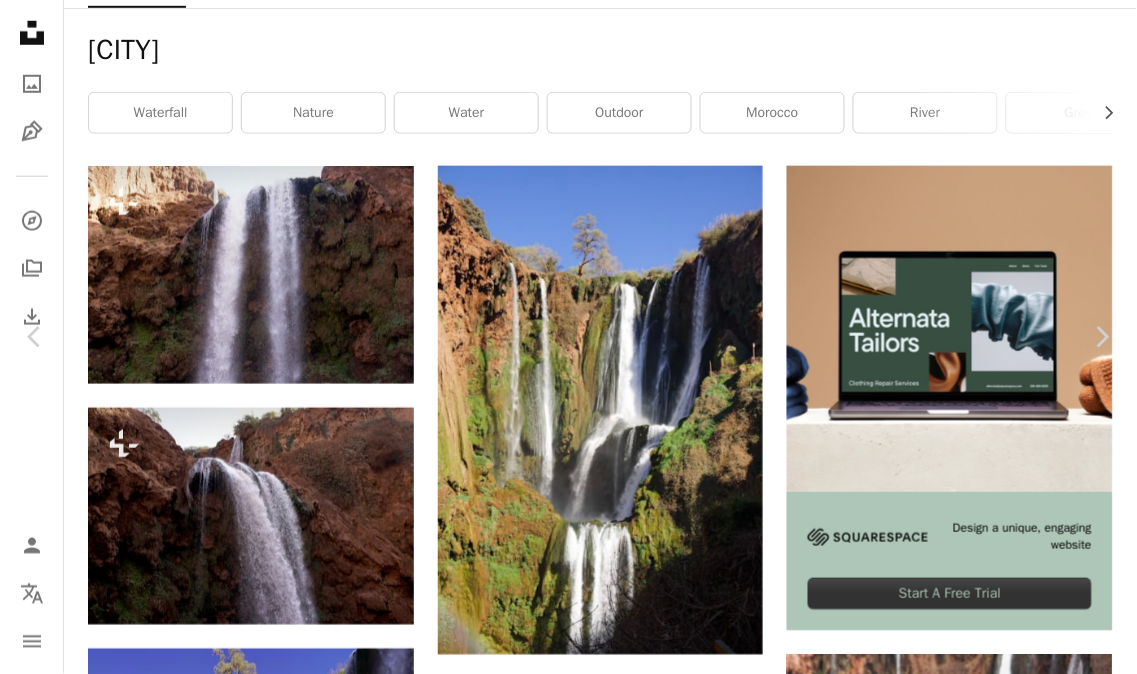 scroll, scrollTop: 7556, scrollLeft: 0, axis: vertical 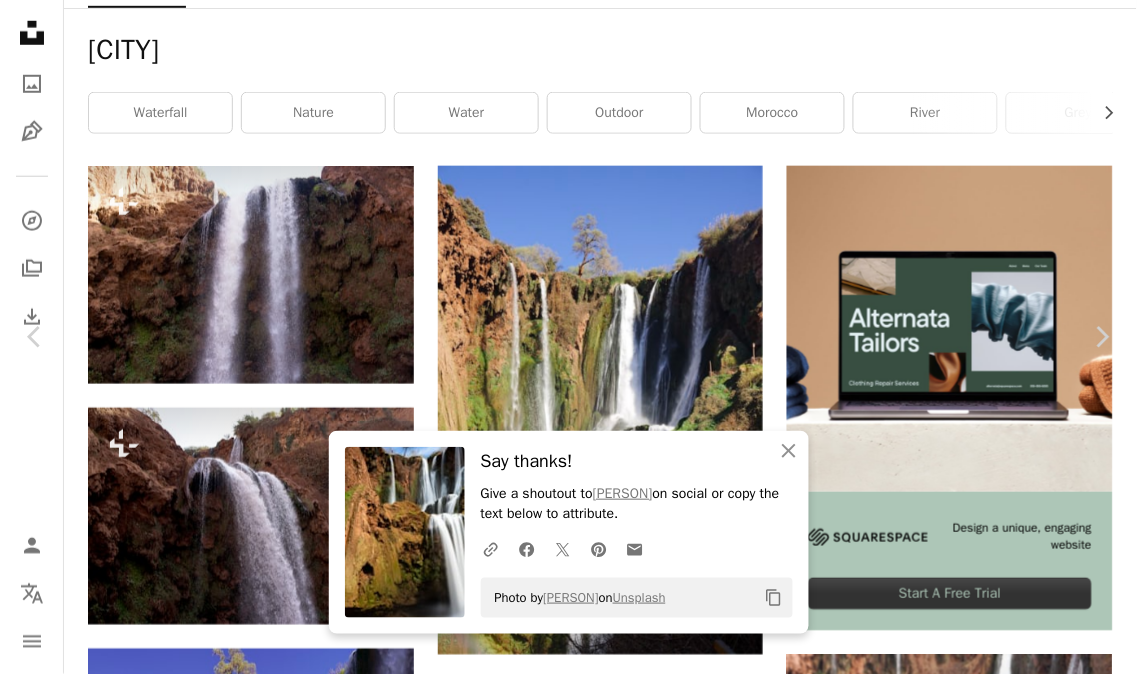 click on "An X shape" at bounding box center [20, 20] 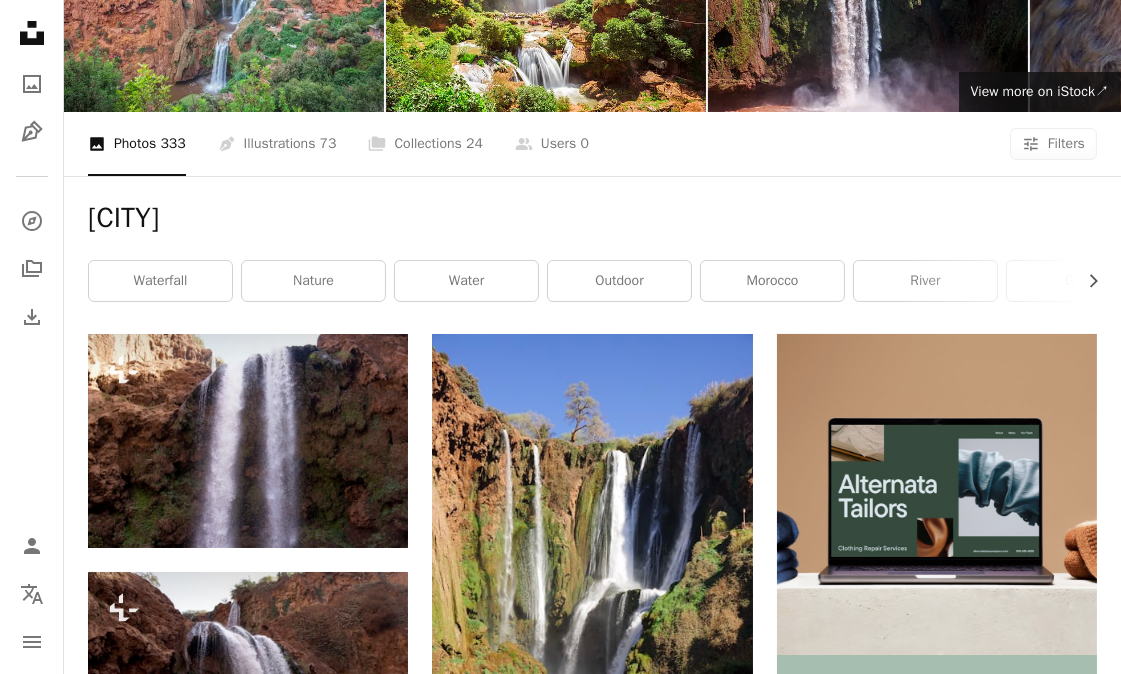 scroll, scrollTop: 0, scrollLeft: 0, axis: both 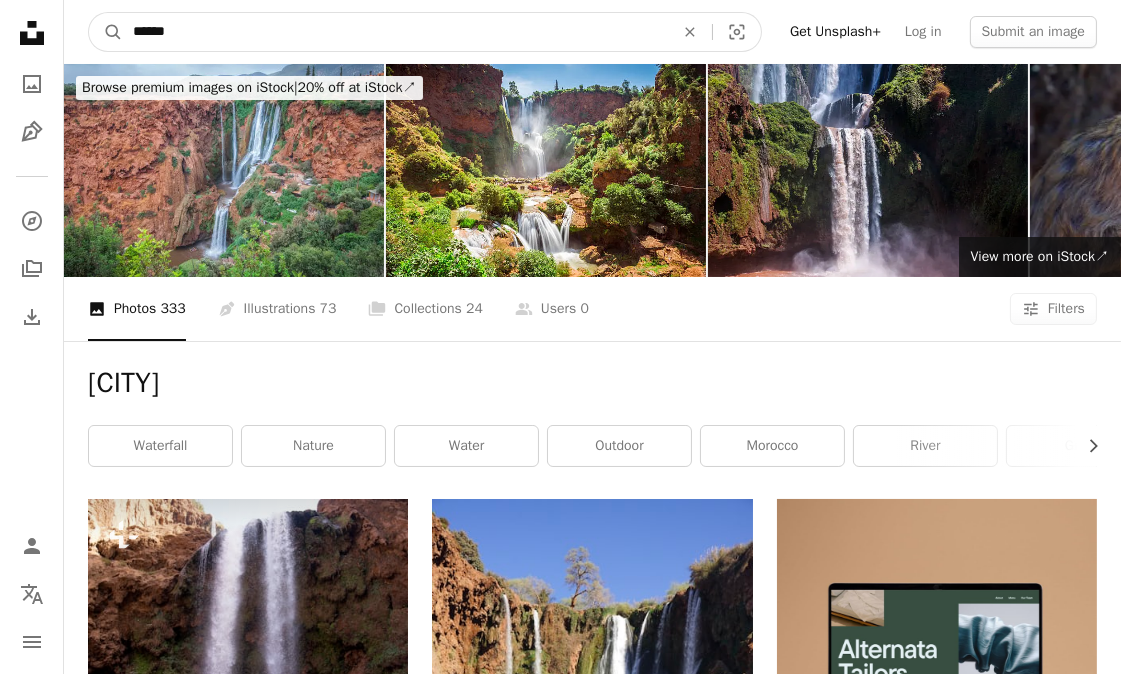 click on "******" at bounding box center (395, 32) 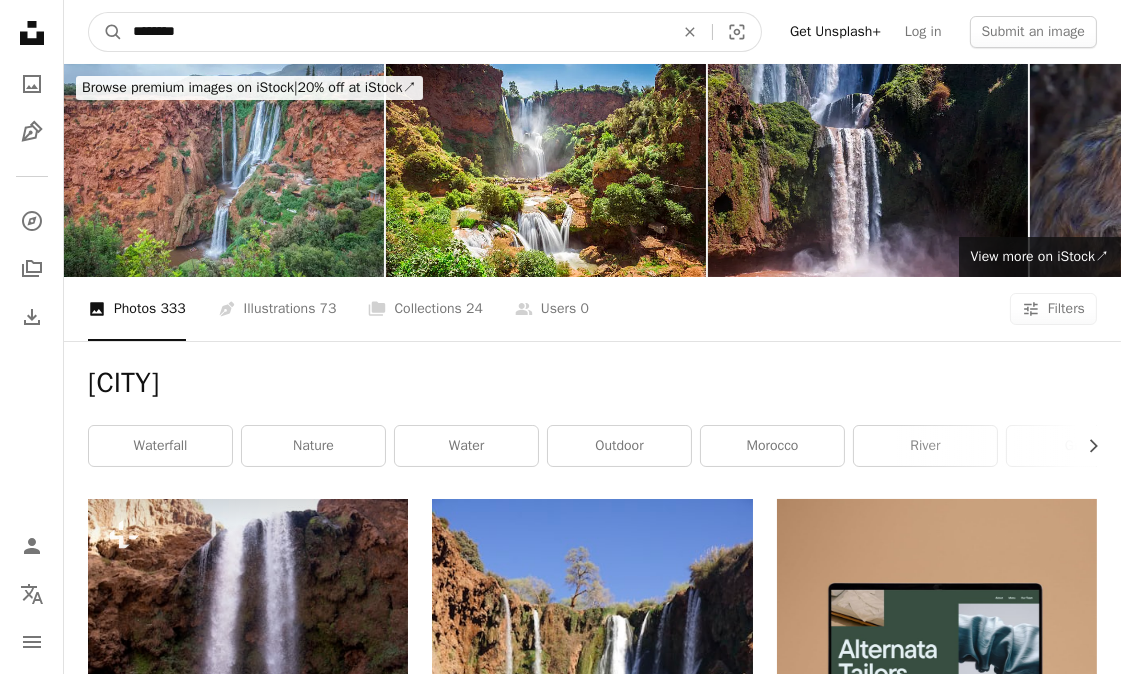 type on "*********" 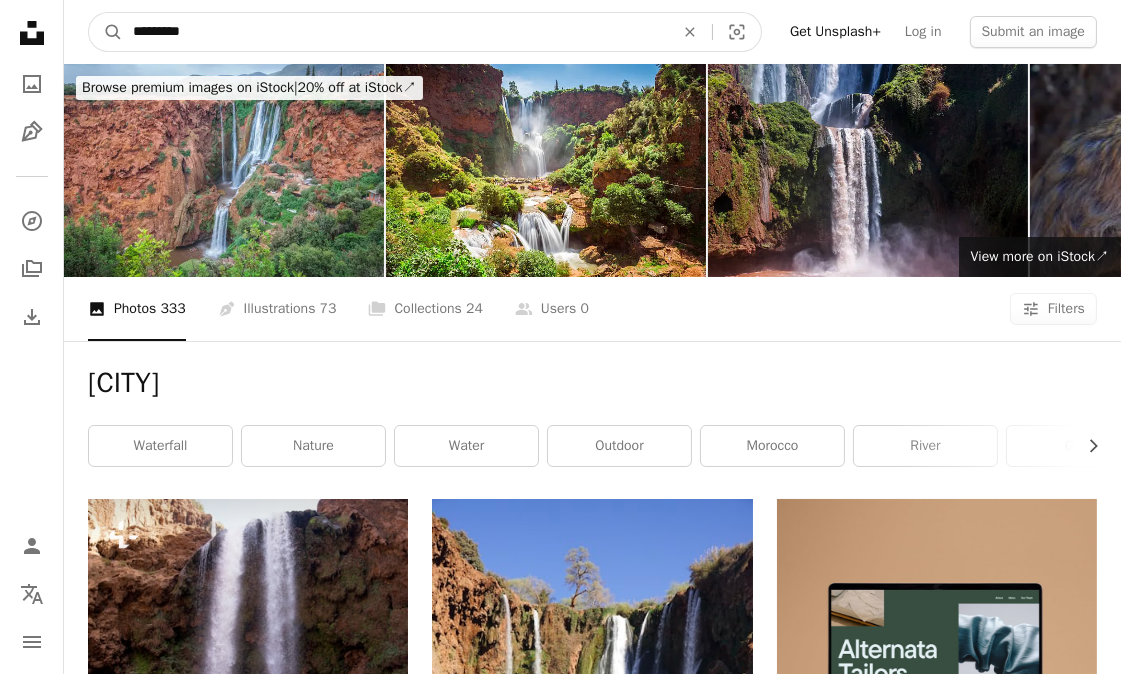 click on "A magnifying glass" at bounding box center (106, 32) 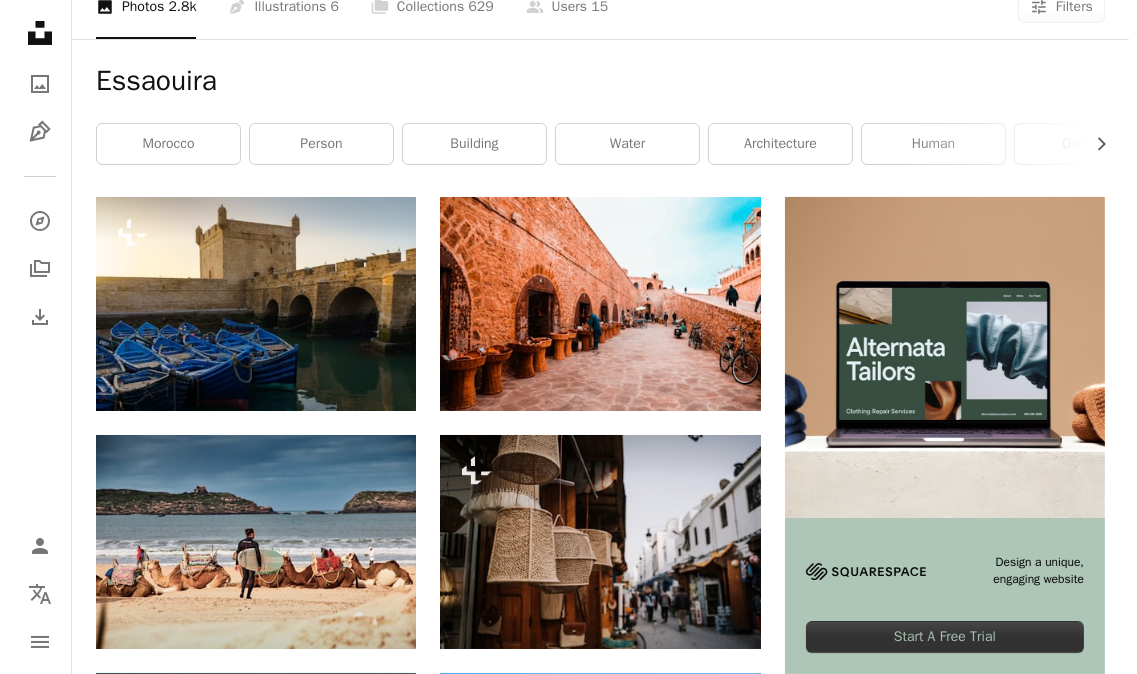 scroll, scrollTop: 333, scrollLeft: 0, axis: vertical 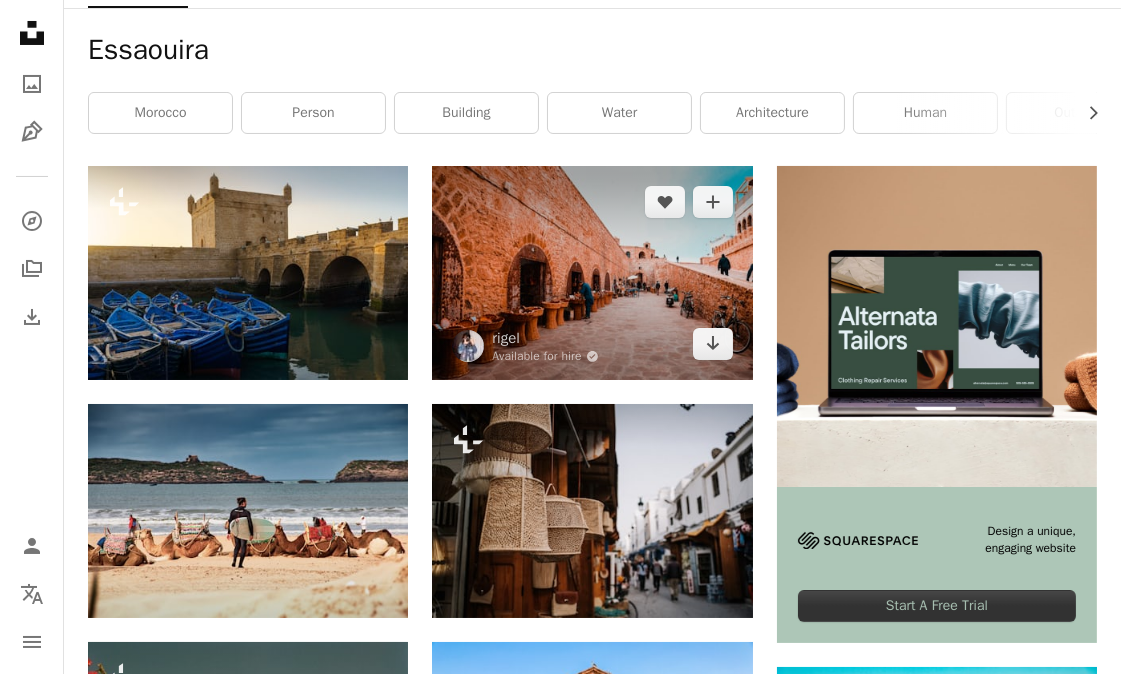 click at bounding box center (592, 273) 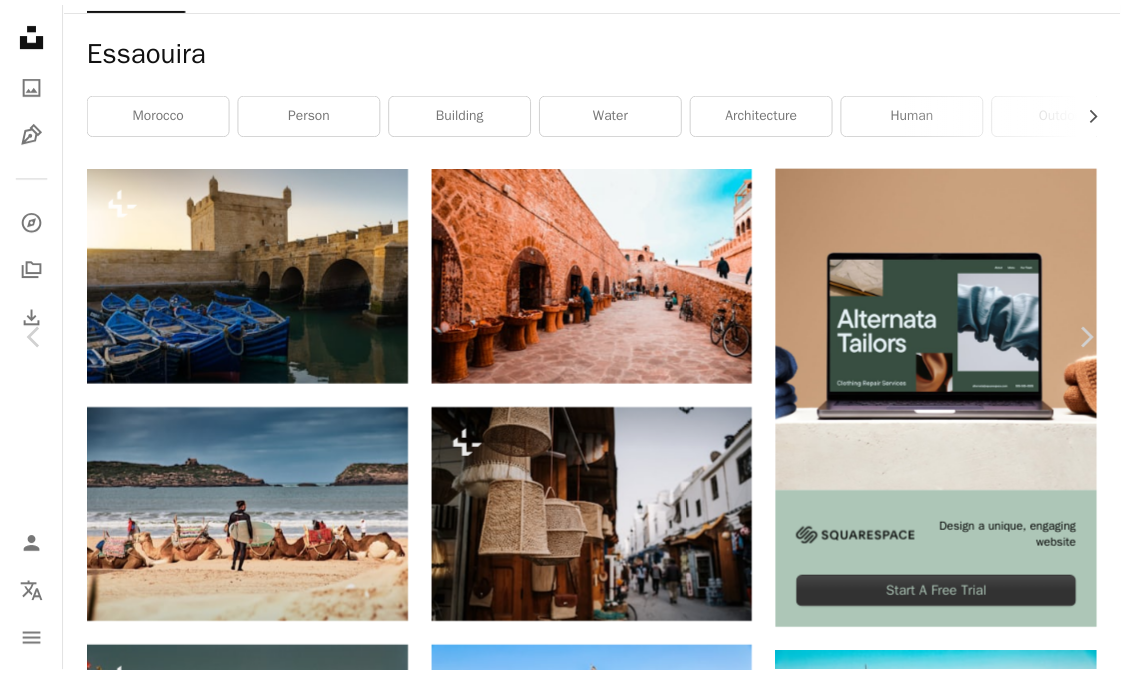 scroll, scrollTop: 111, scrollLeft: 0, axis: vertical 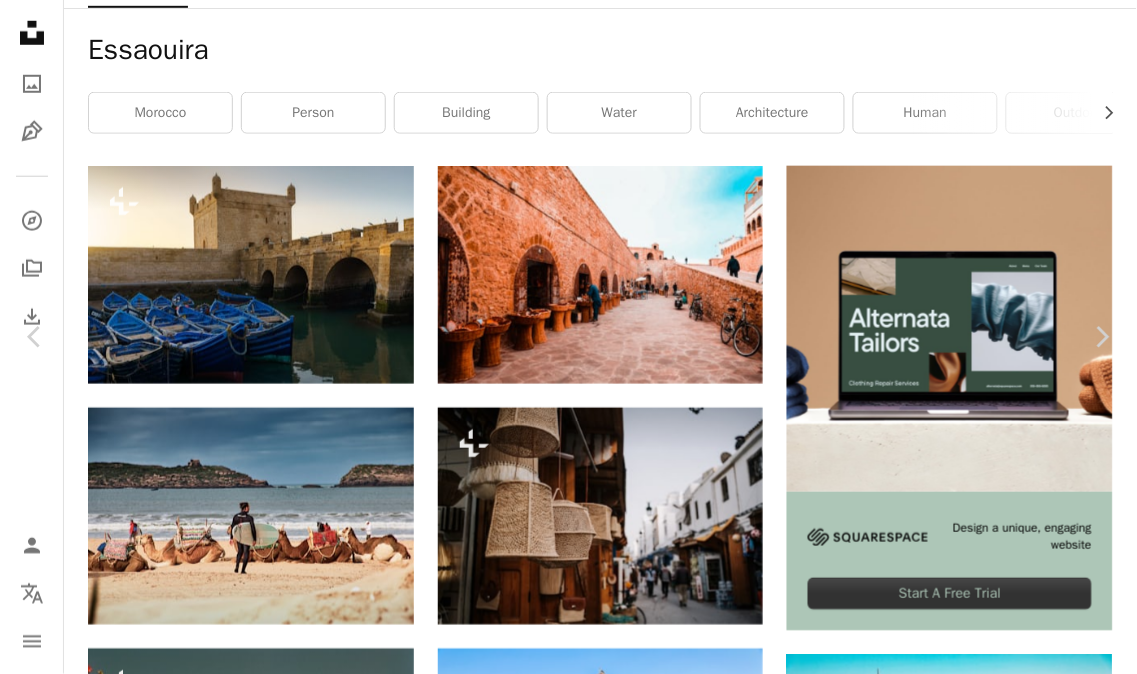 click on "Download free" at bounding box center (938, 3763) 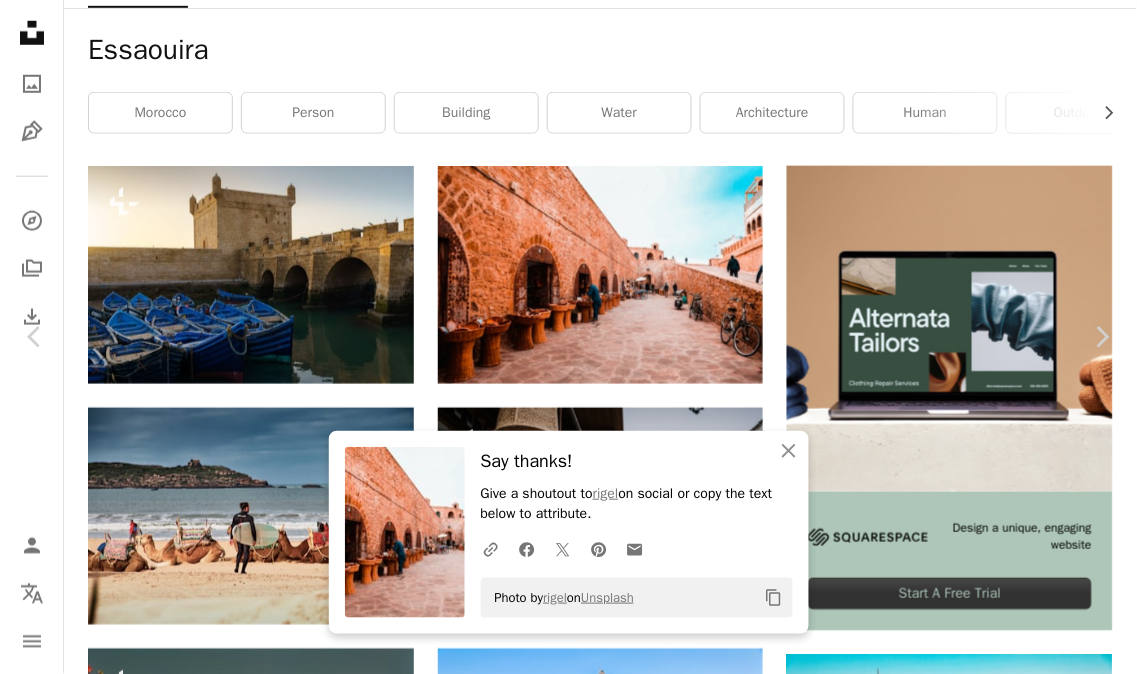 click on "An X shape" at bounding box center [20, 20] 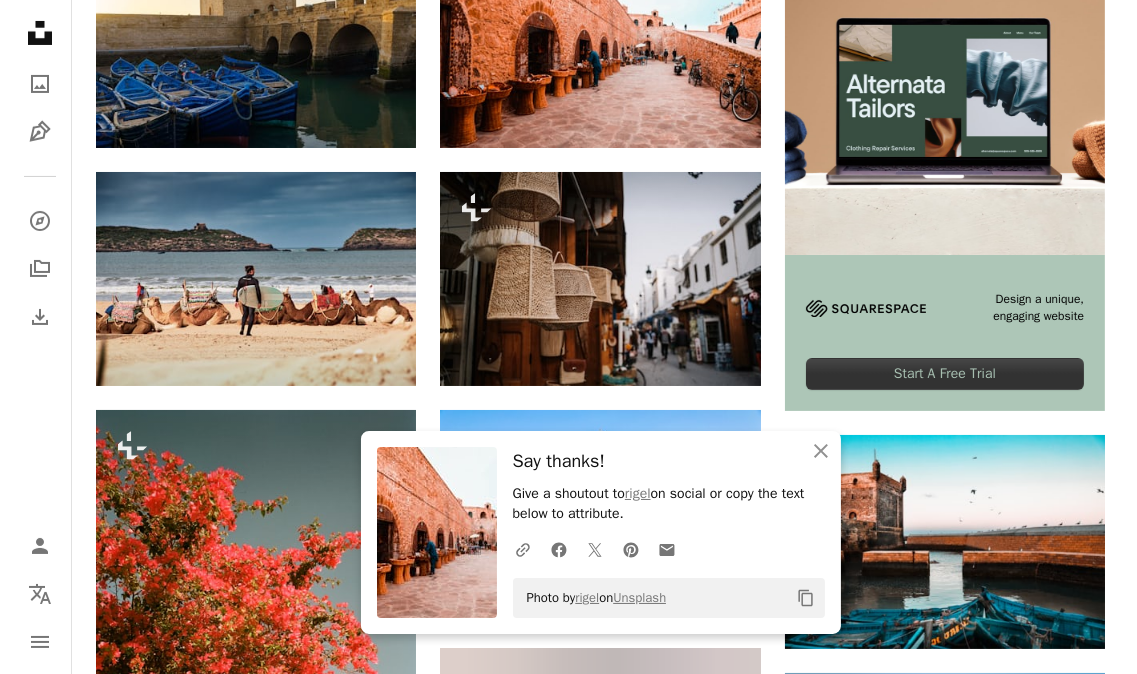 scroll, scrollTop: 586, scrollLeft: 0, axis: vertical 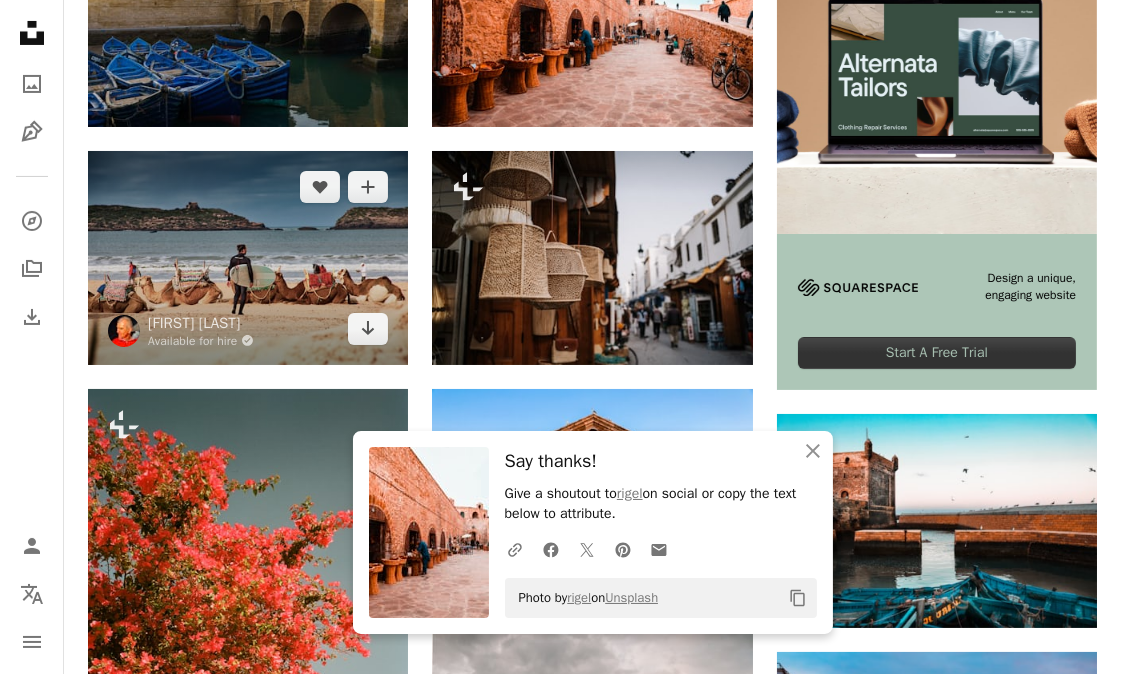 click at bounding box center [248, 258] 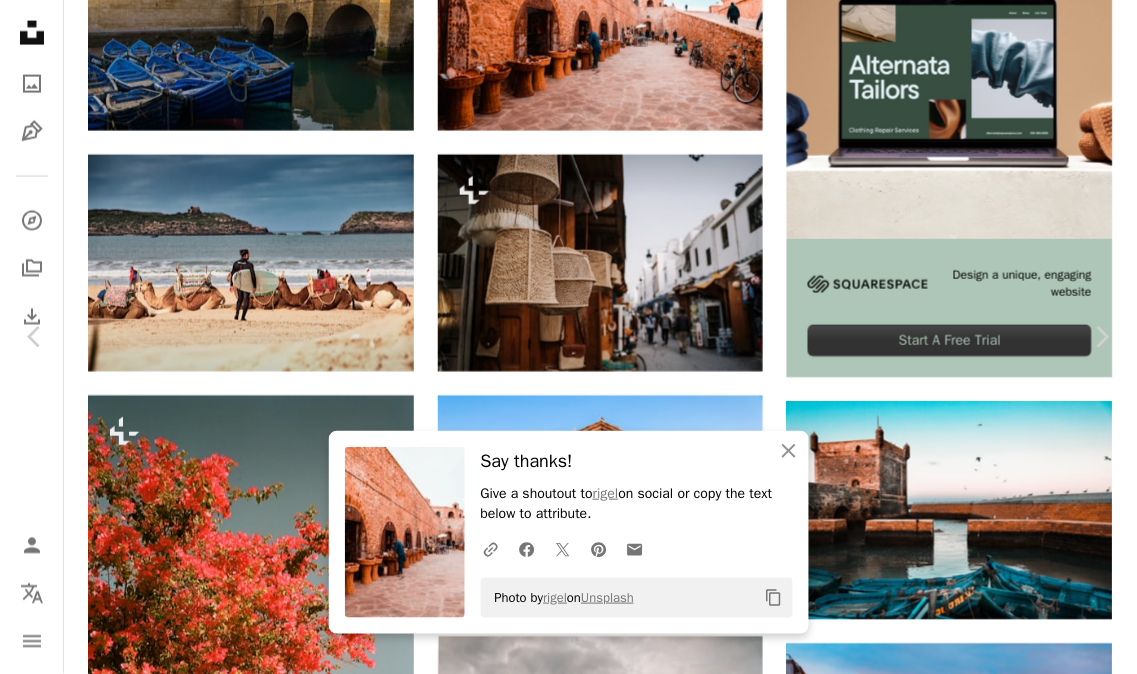 scroll, scrollTop: 0, scrollLeft: 0, axis: both 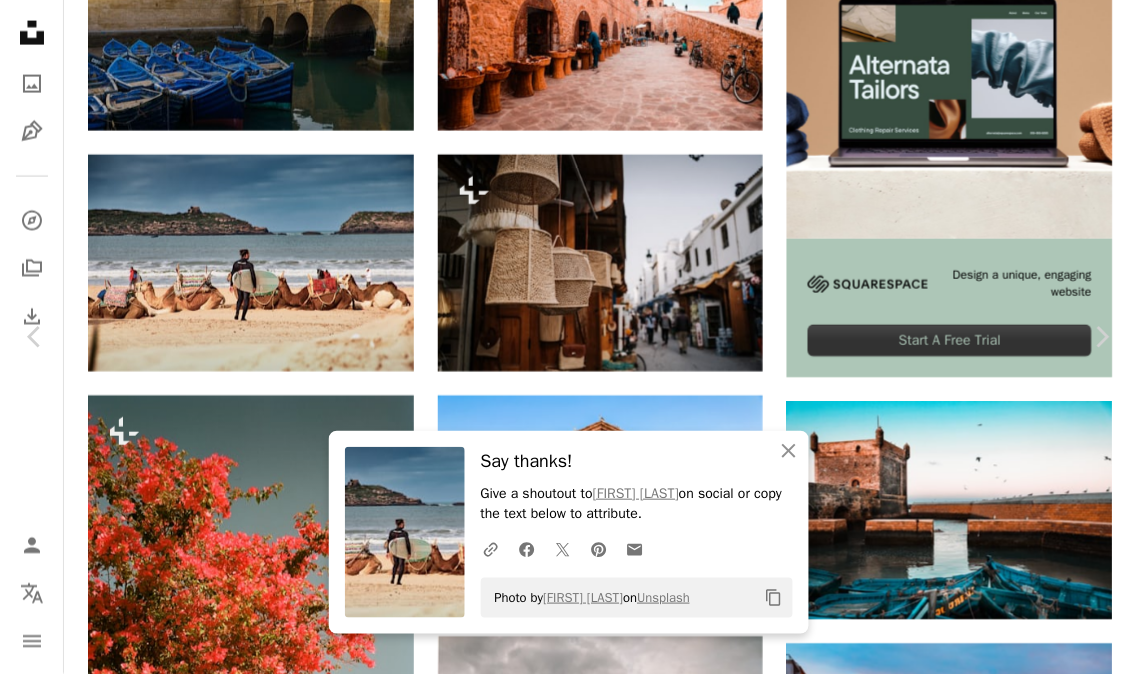 click on "An X shape" at bounding box center (20, 20) 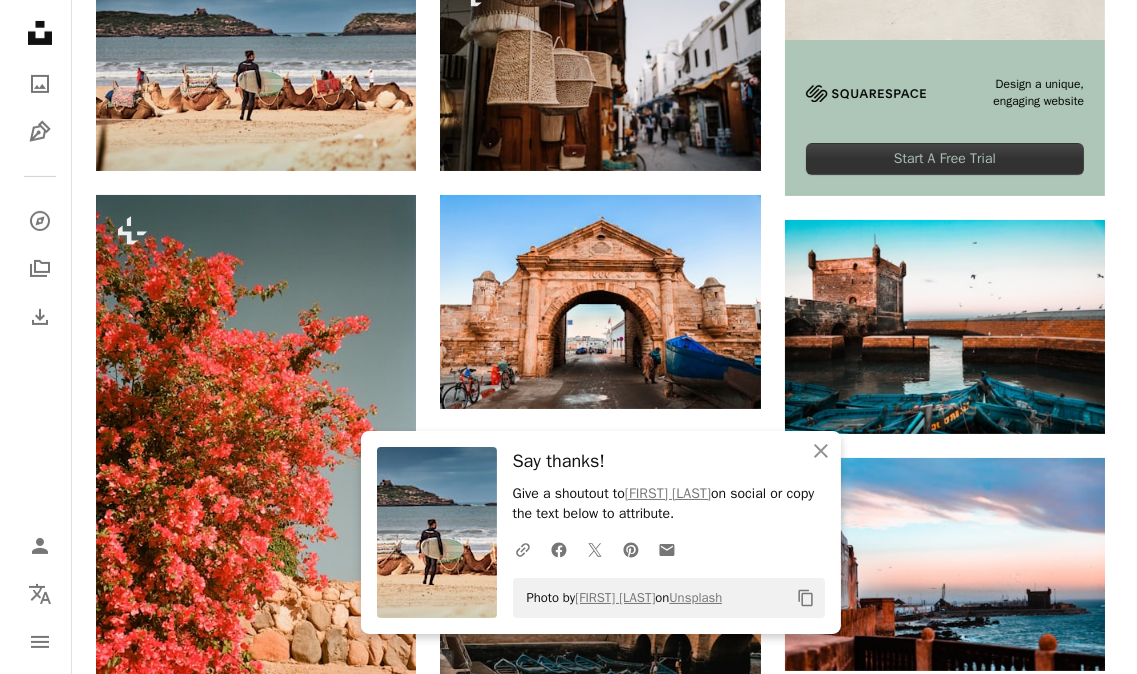scroll, scrollTop: 808, scrollLeft: 0, axis: vertical 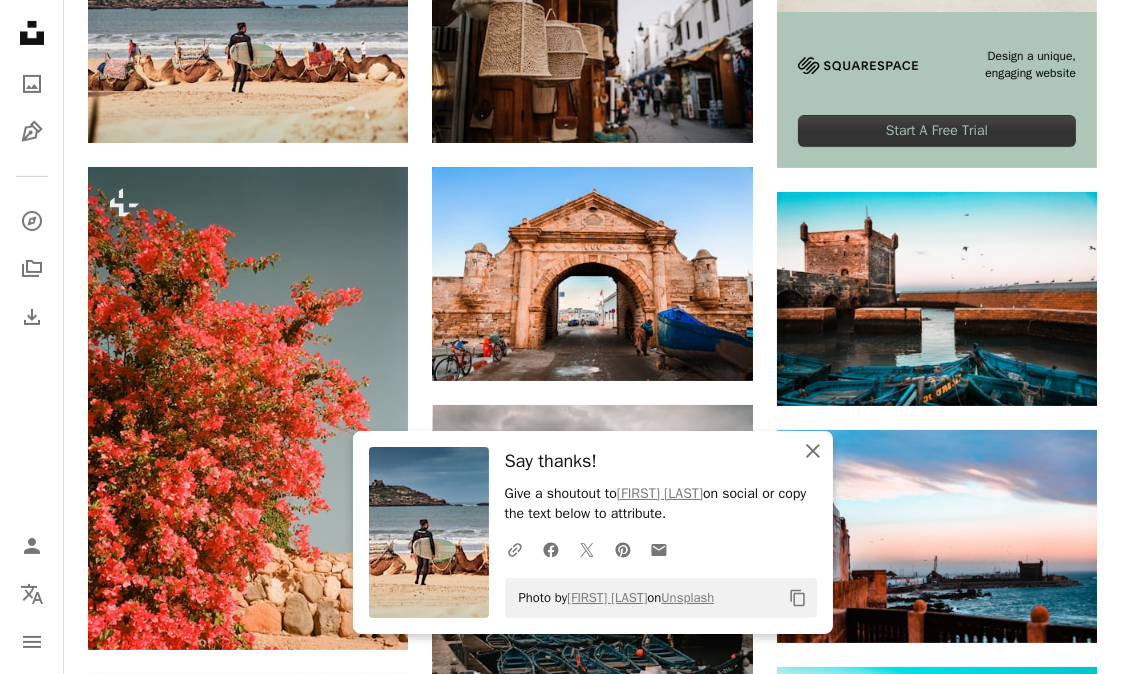 click on "An X shape" 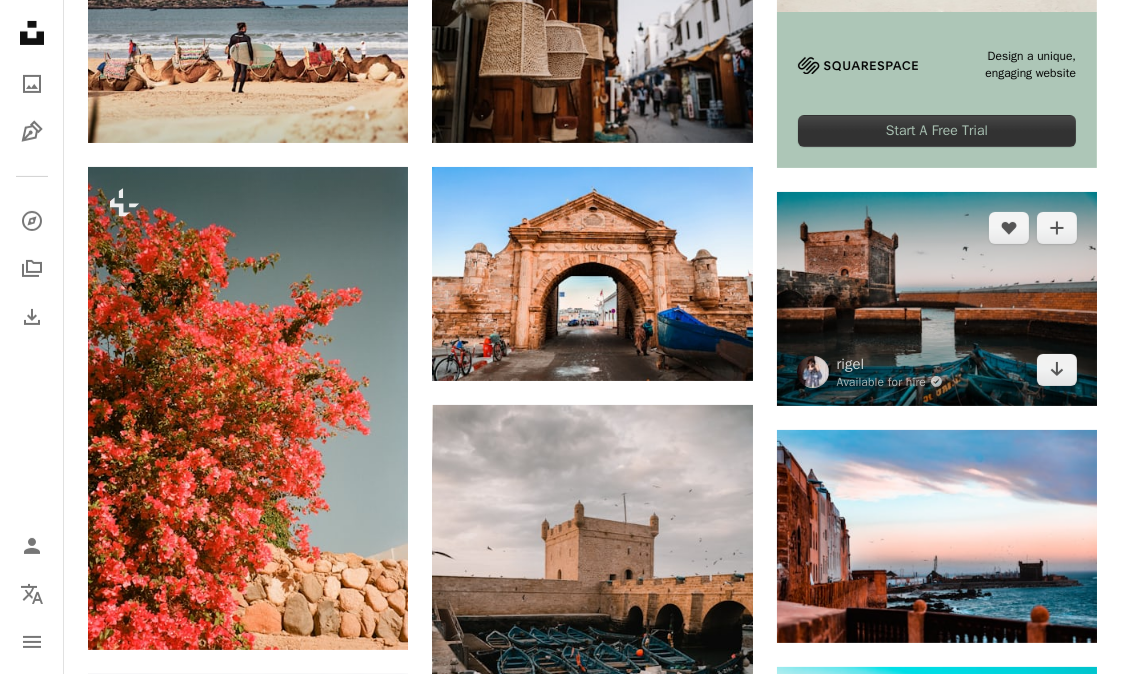 click at bounding box center (937, 299) 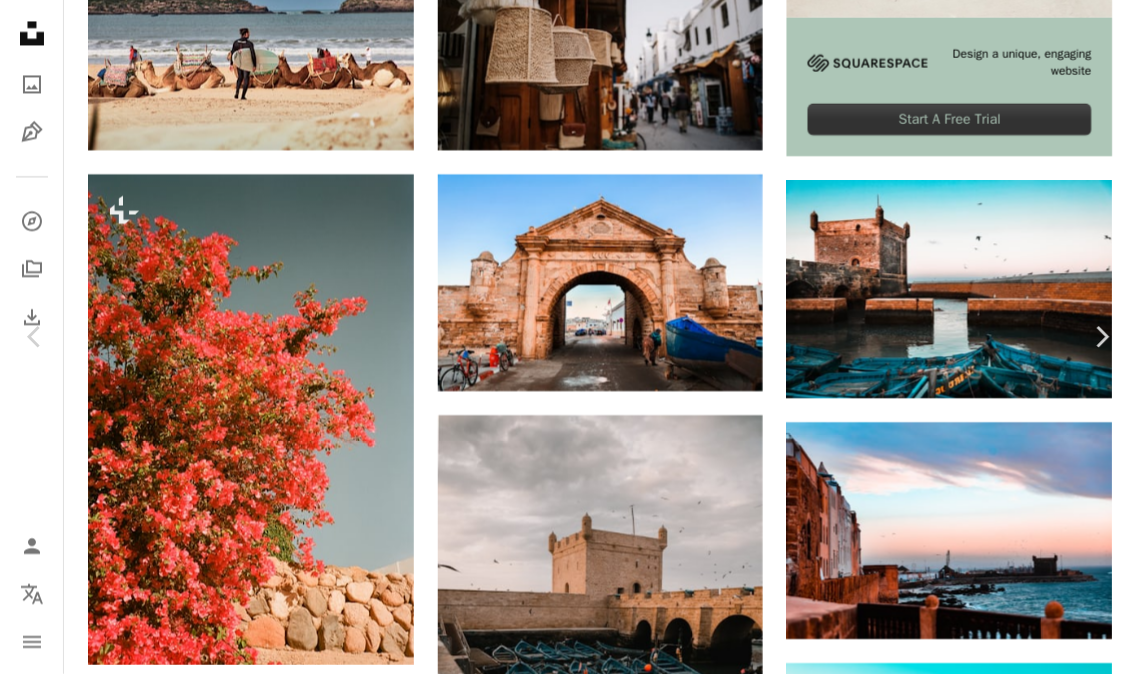 scroll, scrollTop: 0, scrollLeft: 0, axis: both 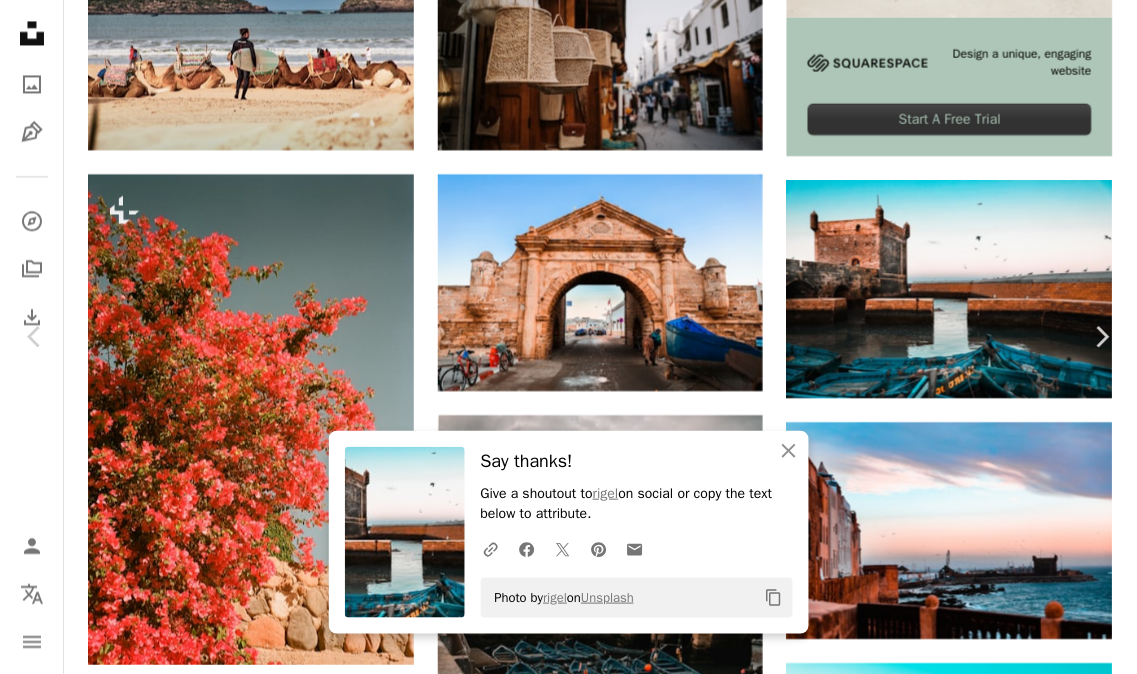 click on "An X shape" at bounding box center [20, 20] 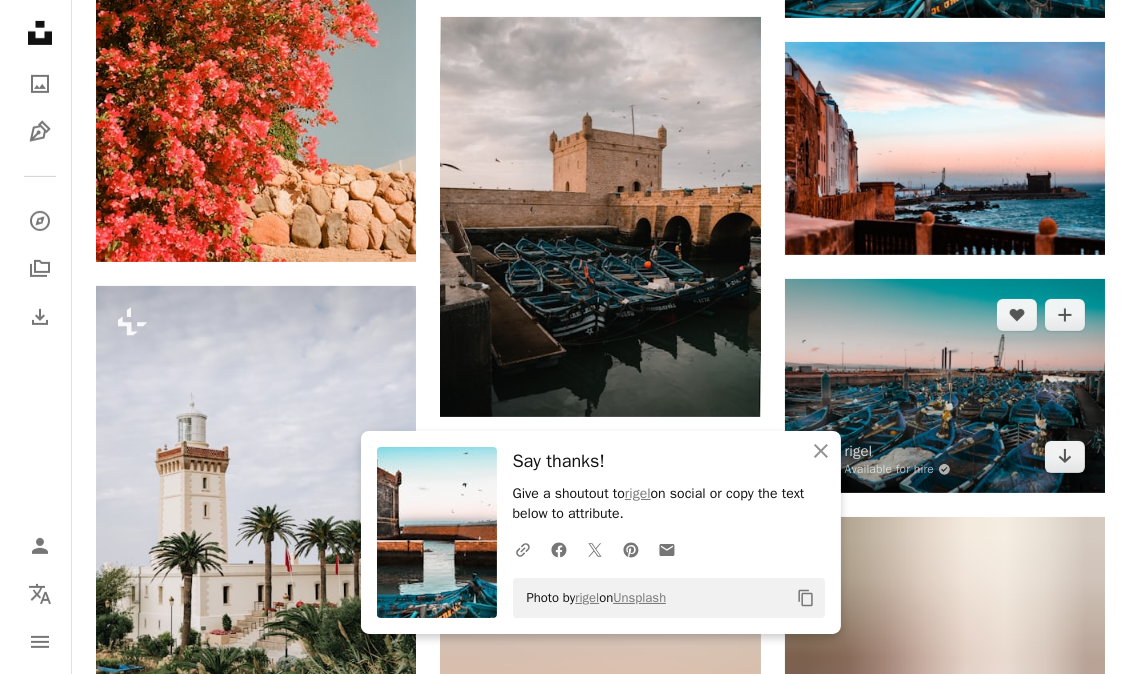 scroll, scrollTop: 1142, scrollLeft: 0, axis: vertical 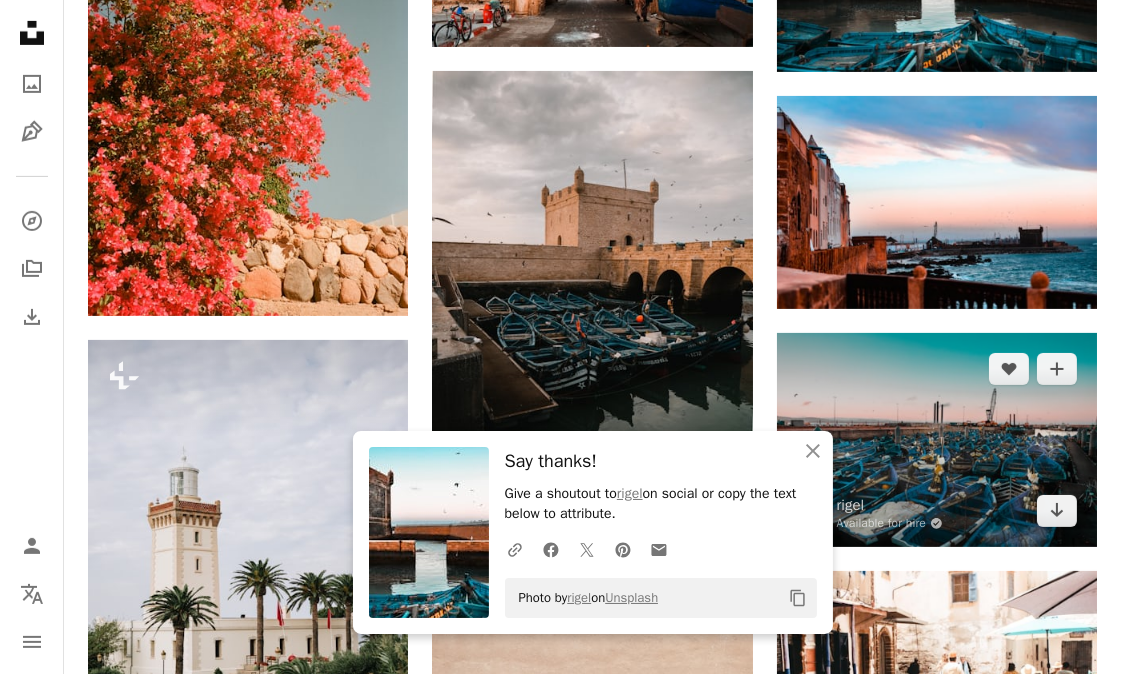 click at bounding box center [937, 440] 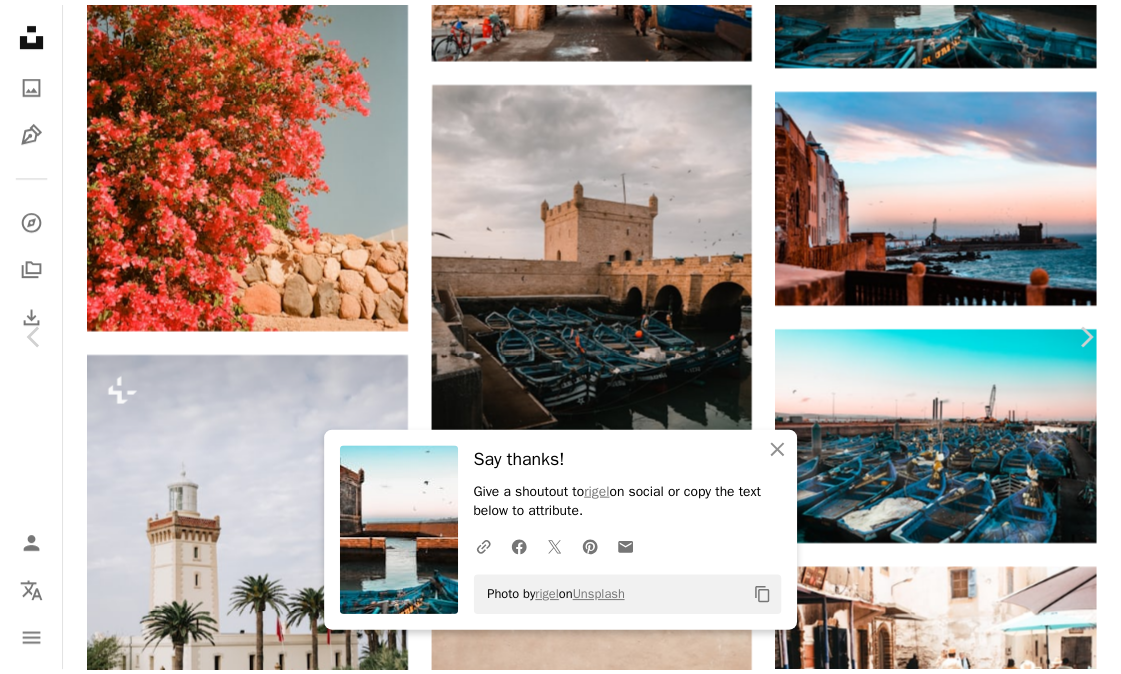 scroll, scrollTop: 0, scrollLeft: 0, axis: both 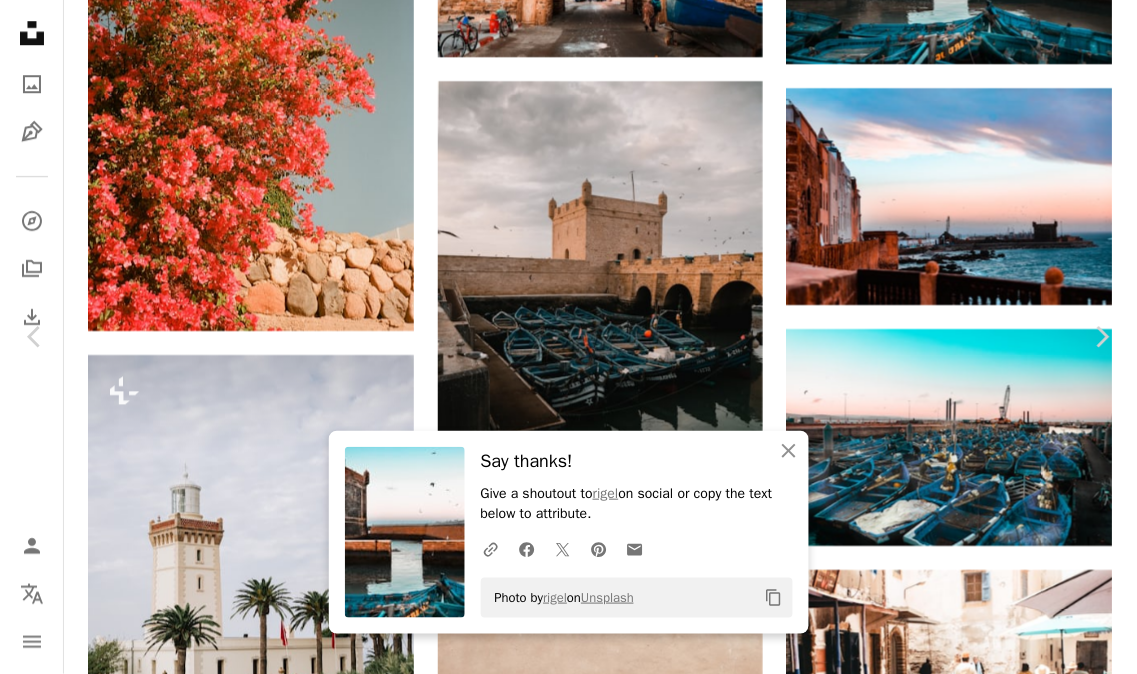 click on "Download free" at bounding box center [938, 2971] 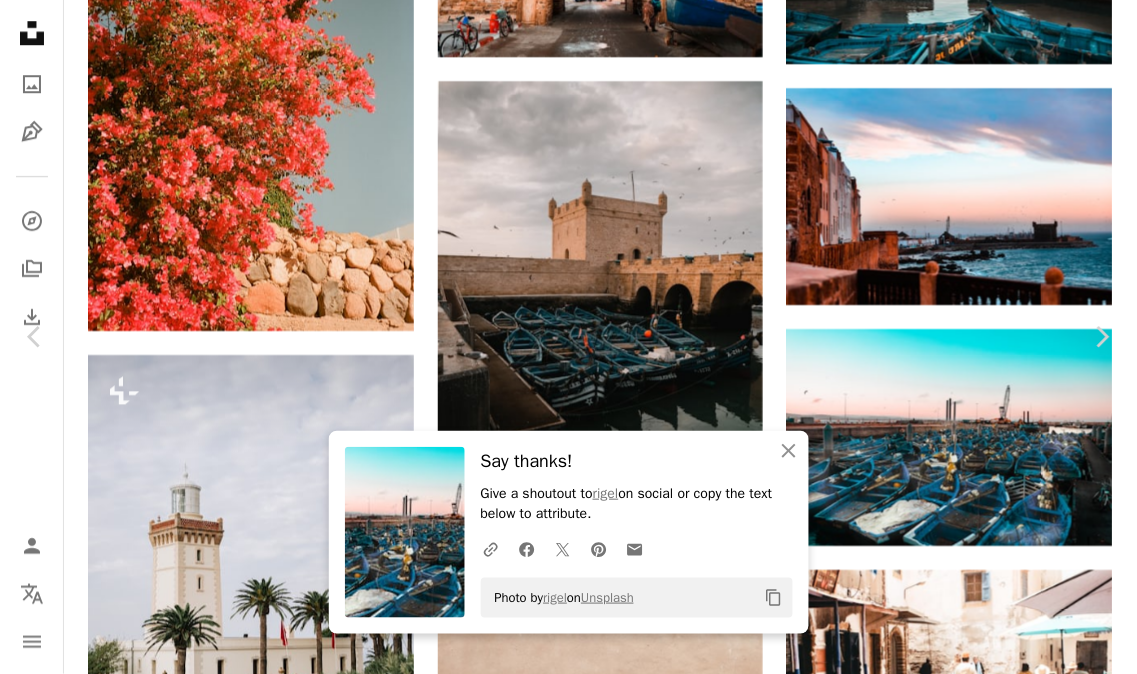 click on "An X shape" at bounding box center (20, 20) 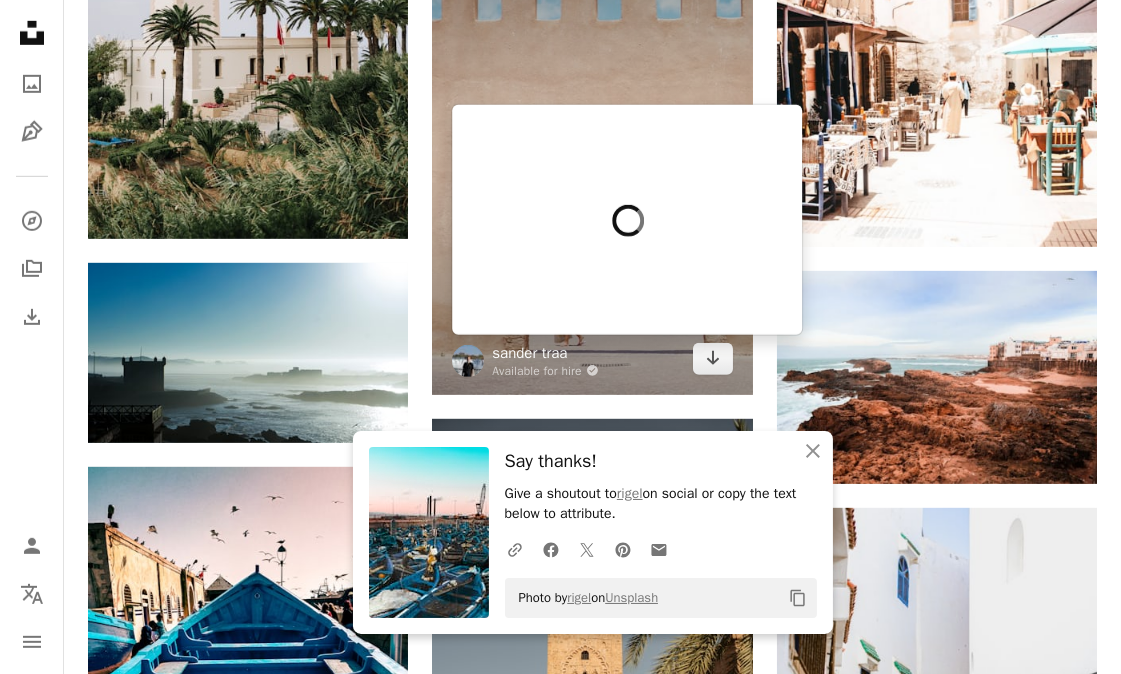 scroll, scrollTop: 1697, scrollLeft: 0, axis: vertical 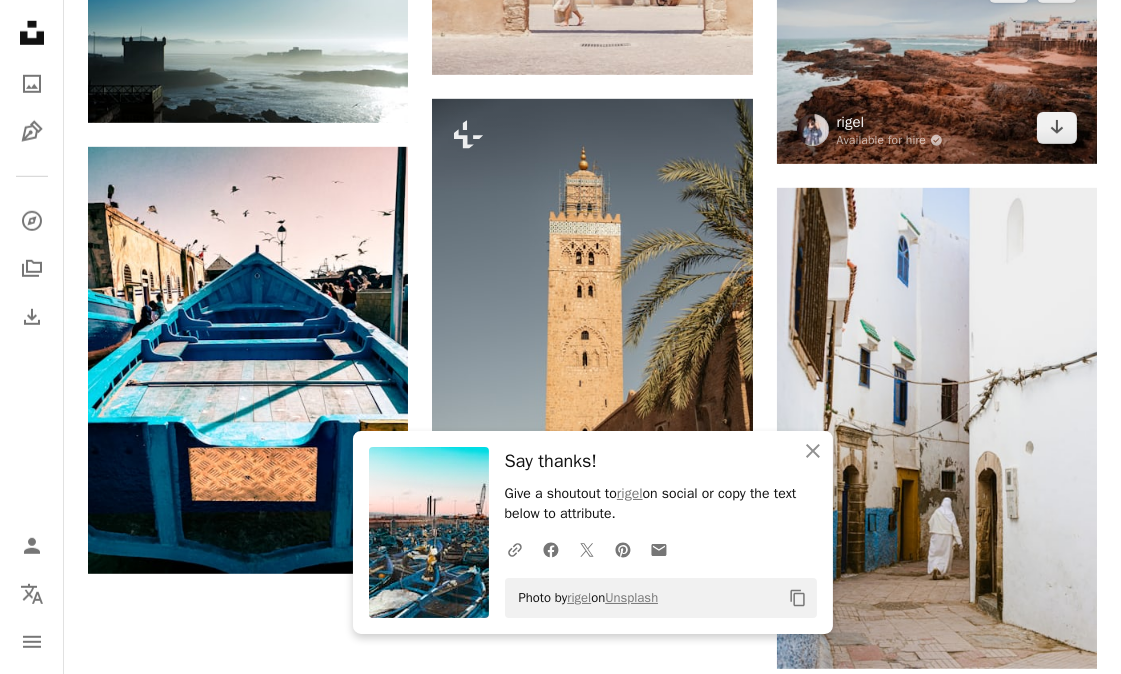 click on "rigel" at bounding box center (890, 122) 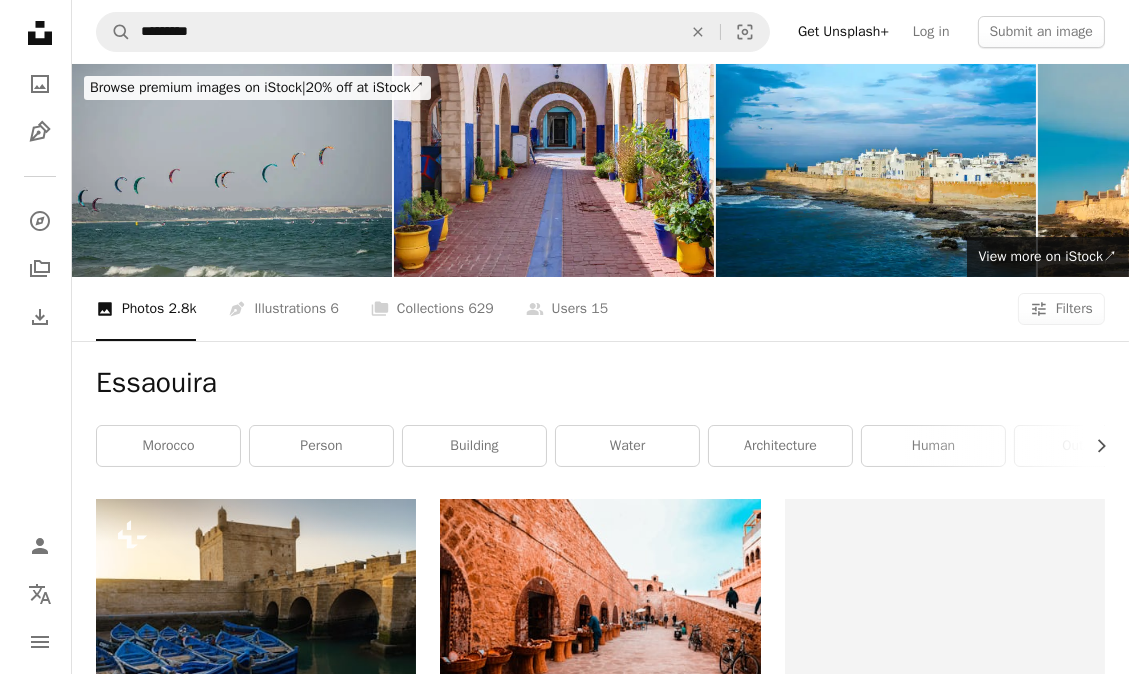 scroll, scrollTop: 2043, scrollLeft: 0, axis: vertical 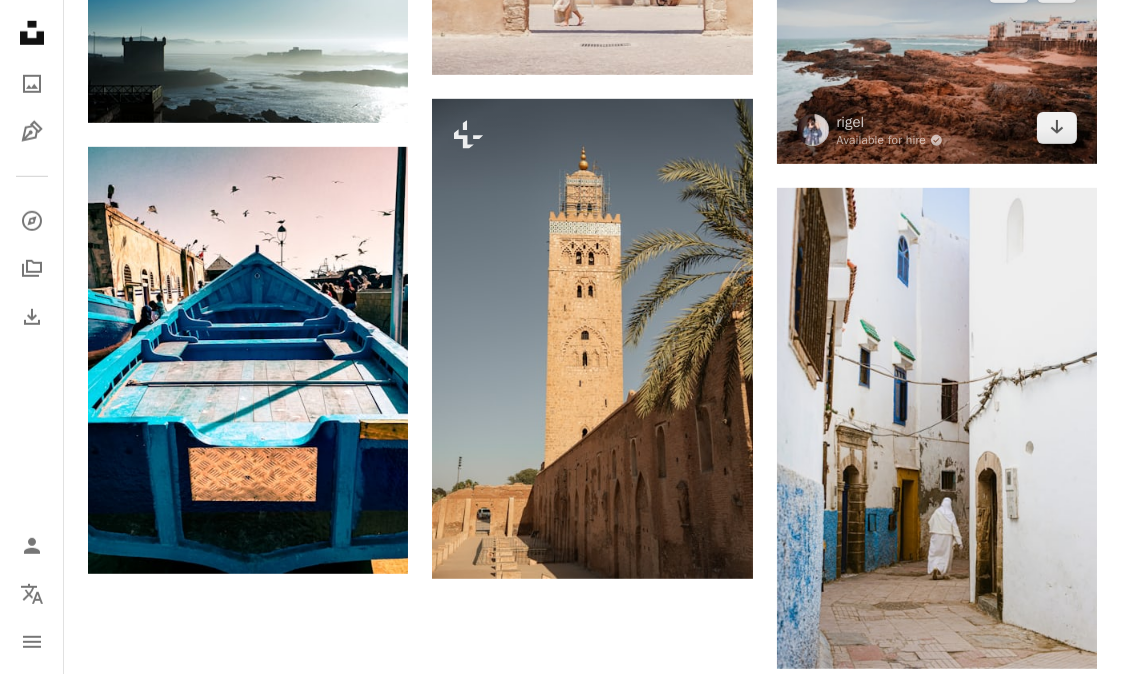 click at bounding box center [937, 58] 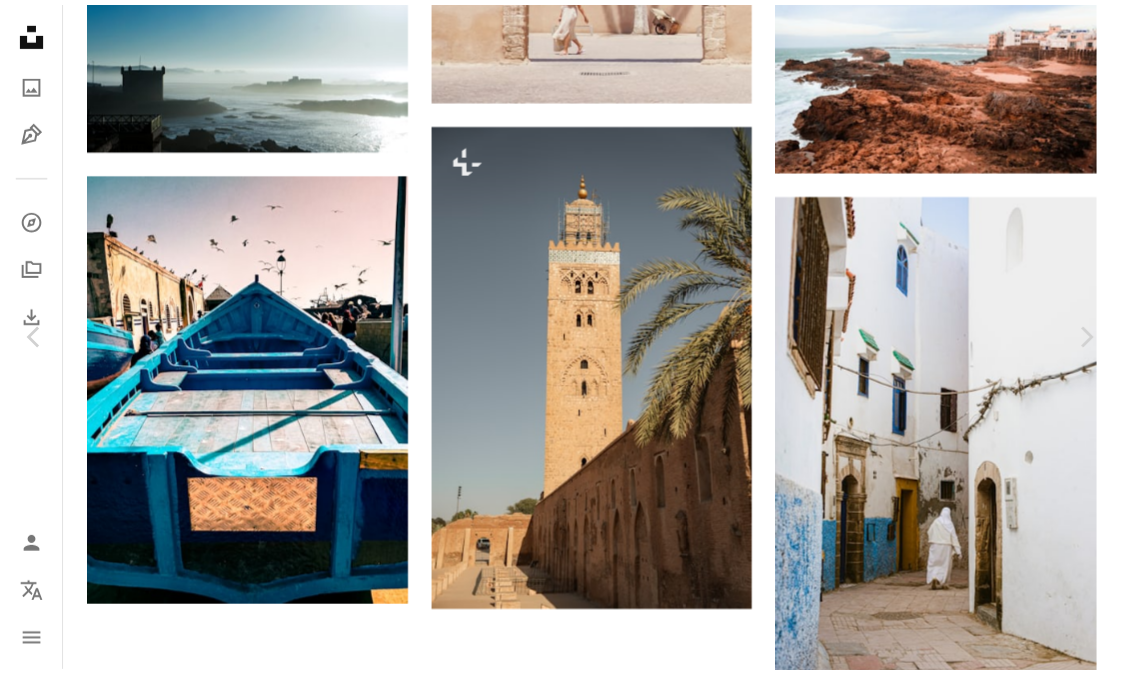 scroll, scrollTop: 0, scrollLeft: 0, axis: both 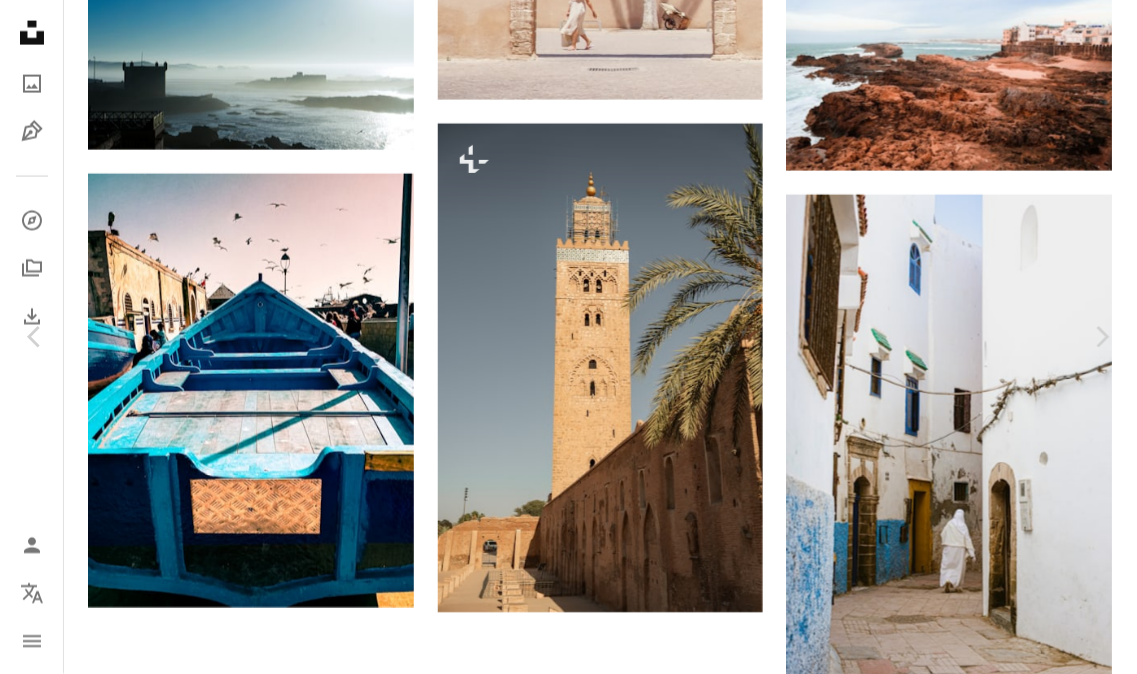 click on "Download free" at bounding box center (938, 2070) 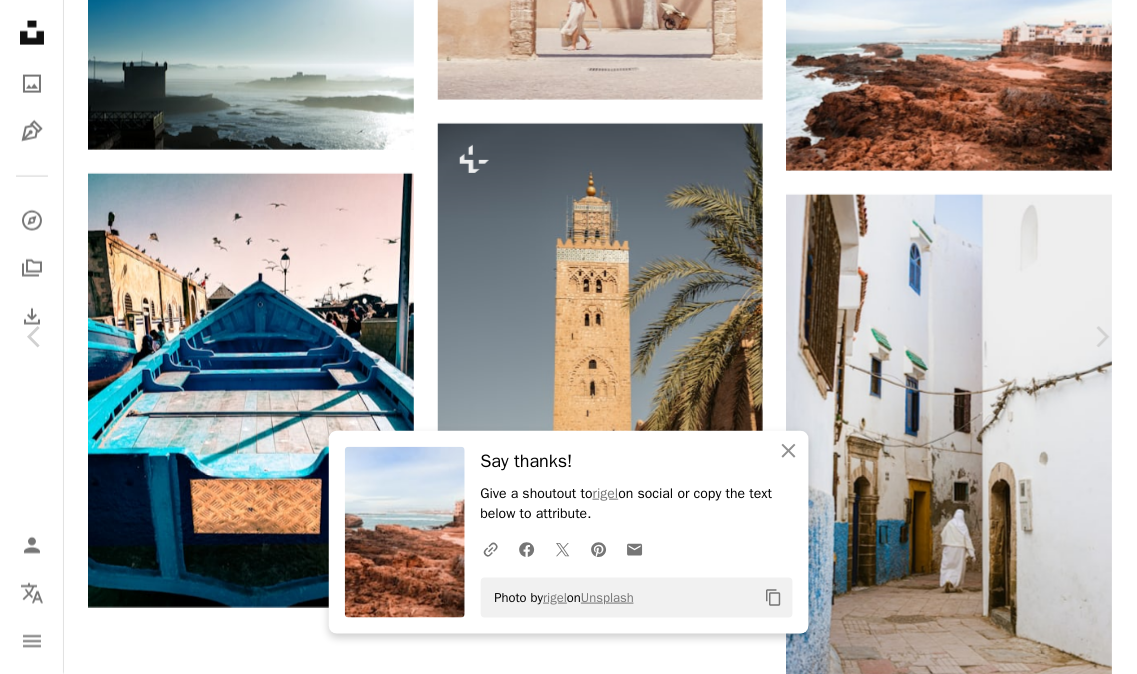 click on "An X shape" at bounding box center [20, 20] 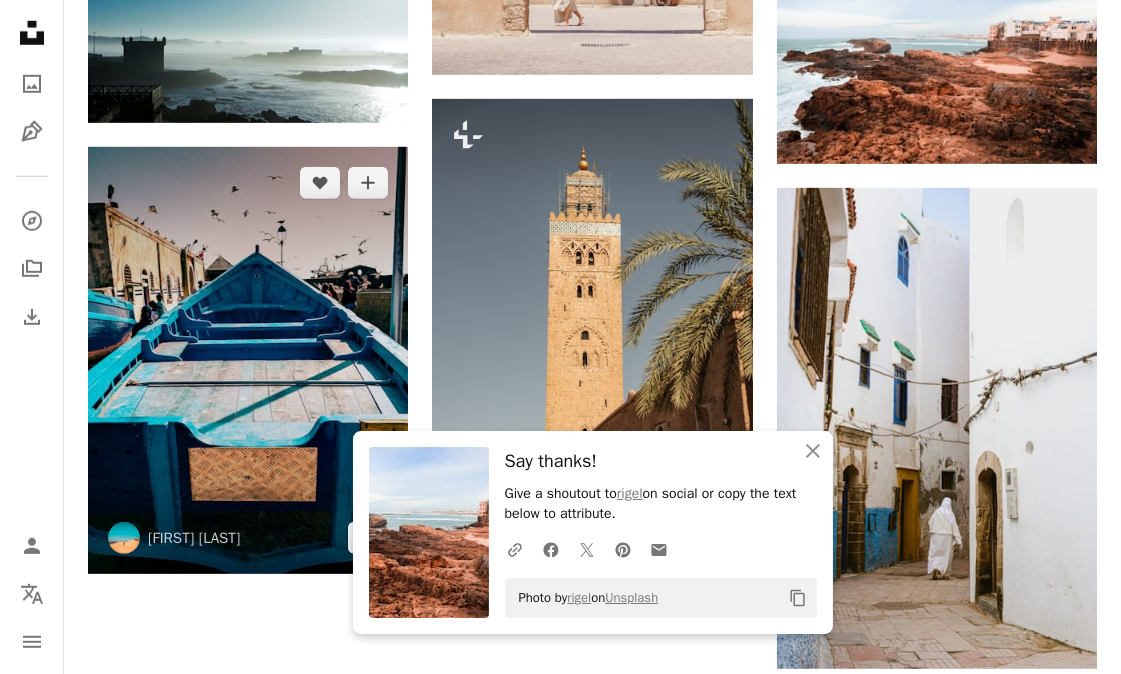 click at bounding box center (248, 360) 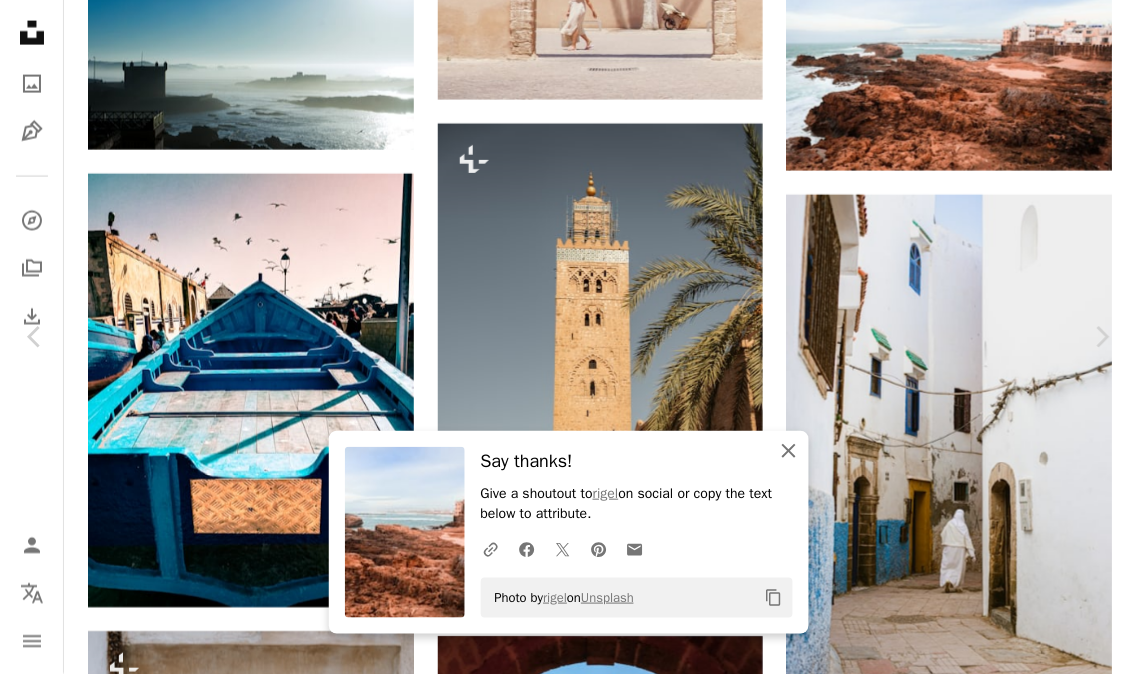 click on "An X shape" 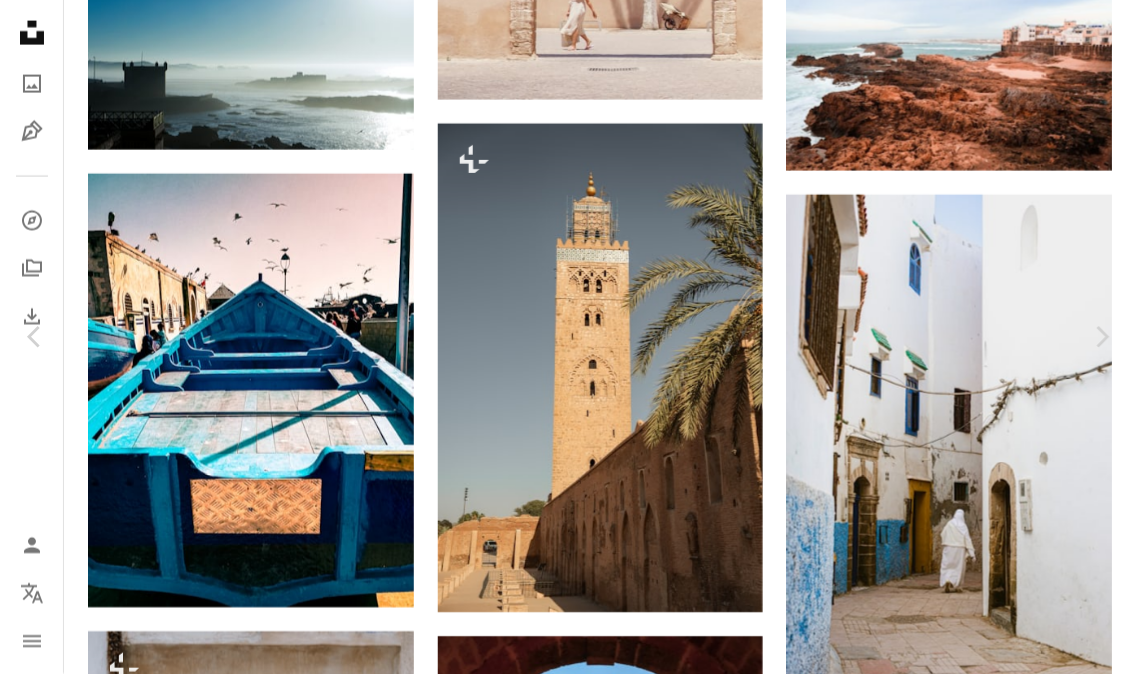 click on "Download free" at bounding box center (938, 4418) 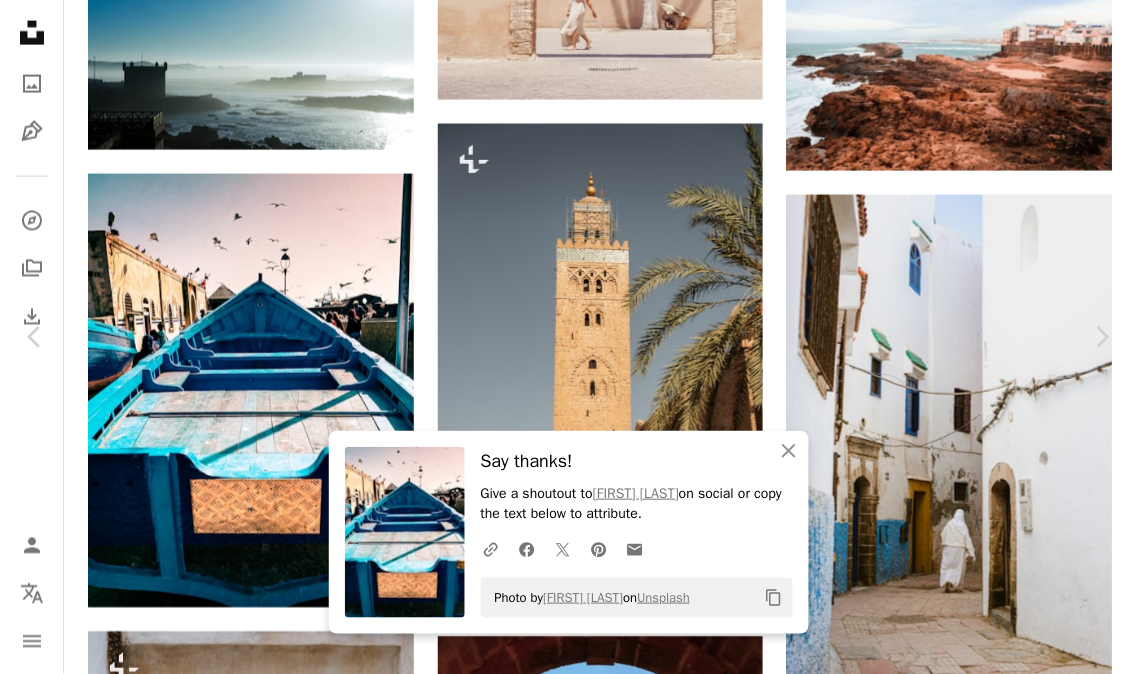 click on "An X shape" at bounding box center (20, 20) 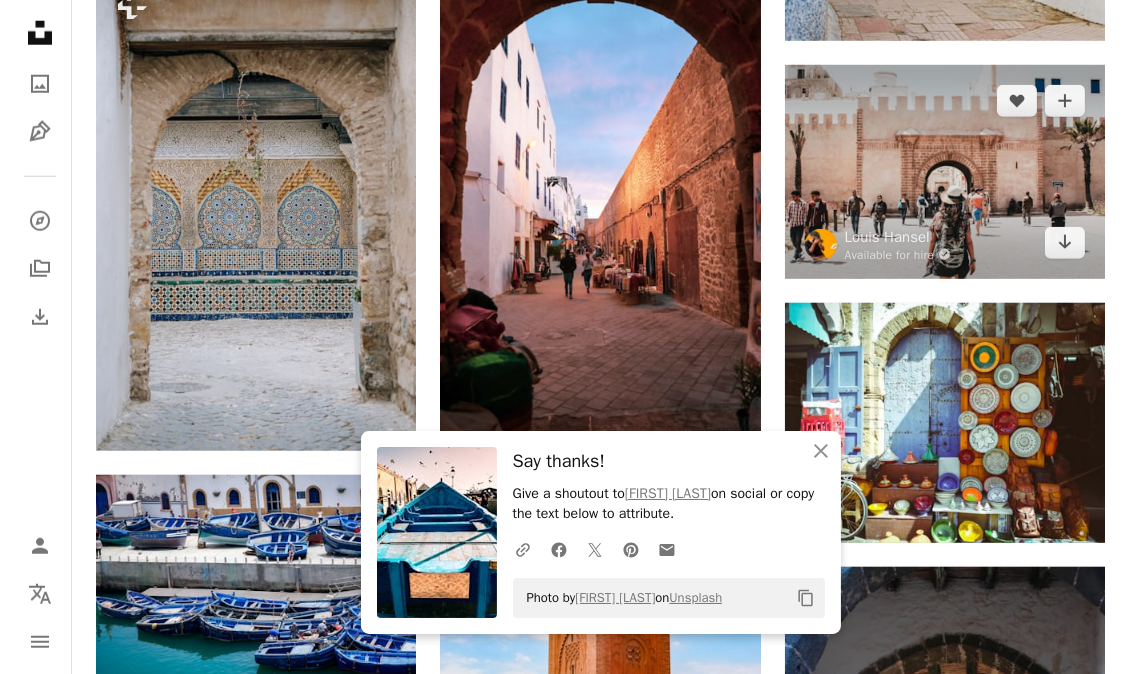 scroll, scrollTop: 2710, scrollLeft: 0, axis: vertical 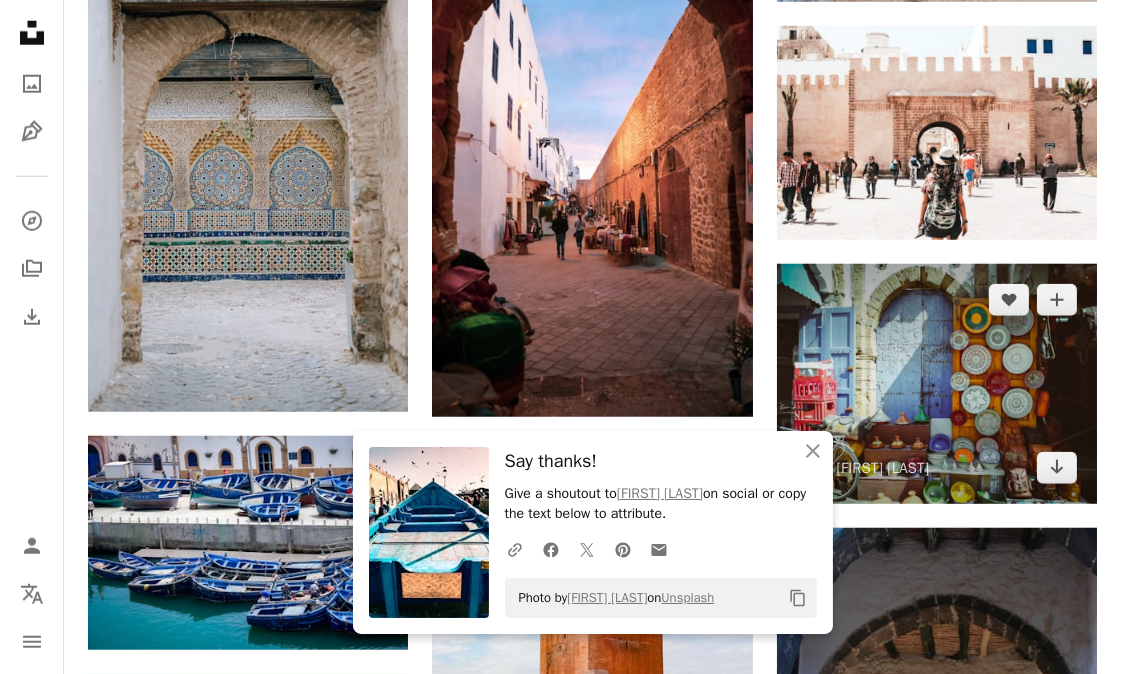 click at bounding box center (937, 384) 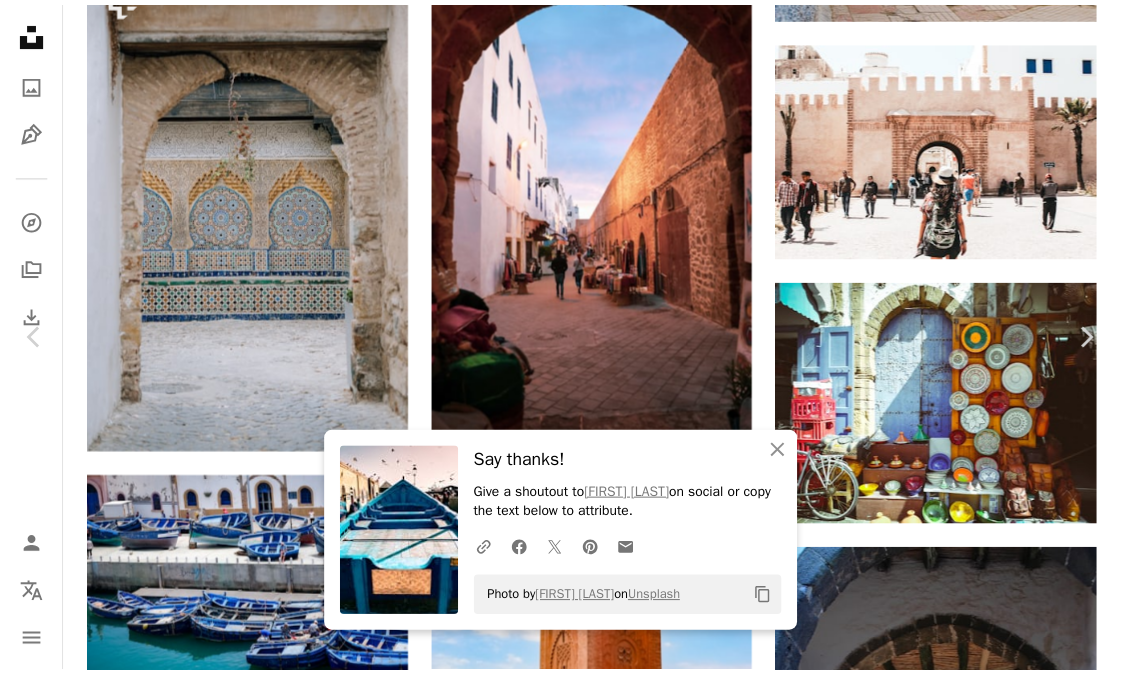 scroll, scrollTop: 0, scrollLeft: 0, axis: both 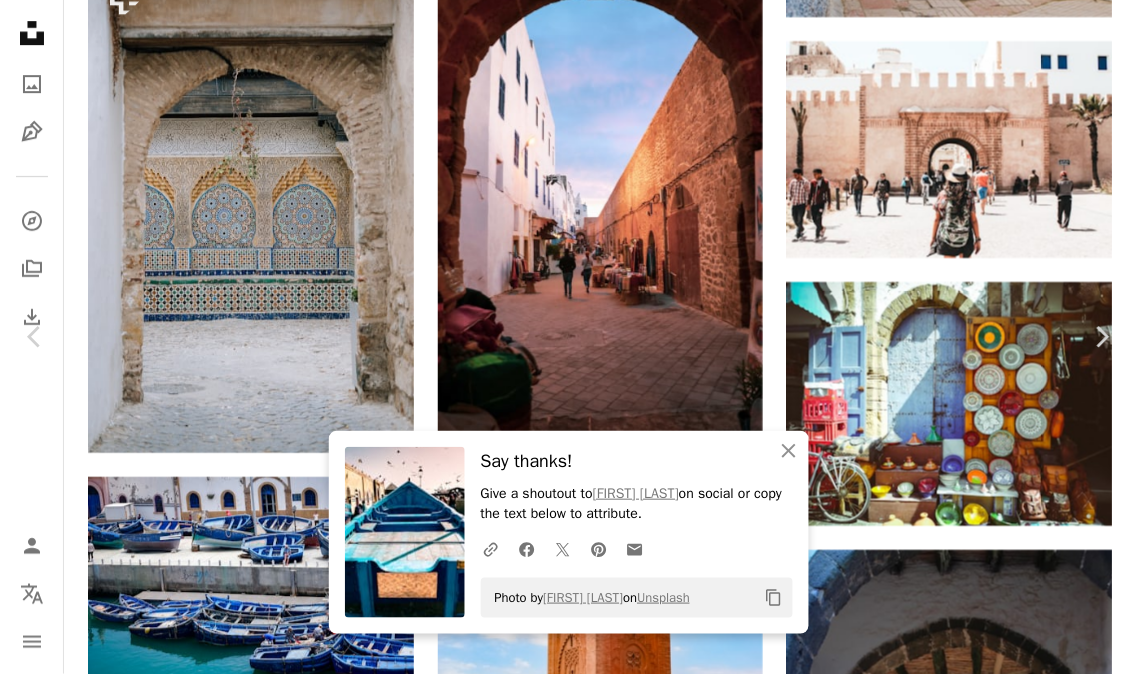click on "Download free" at bounding box center (938, 3751) 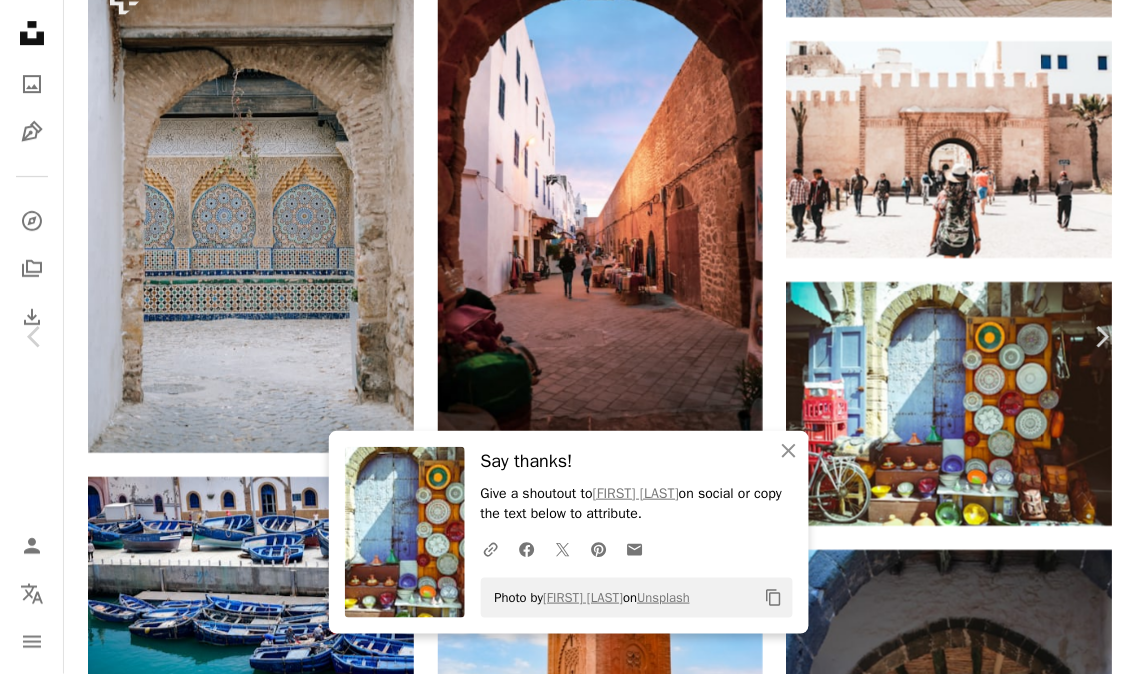 click on "An X shape" at bounding box center [20, 20] 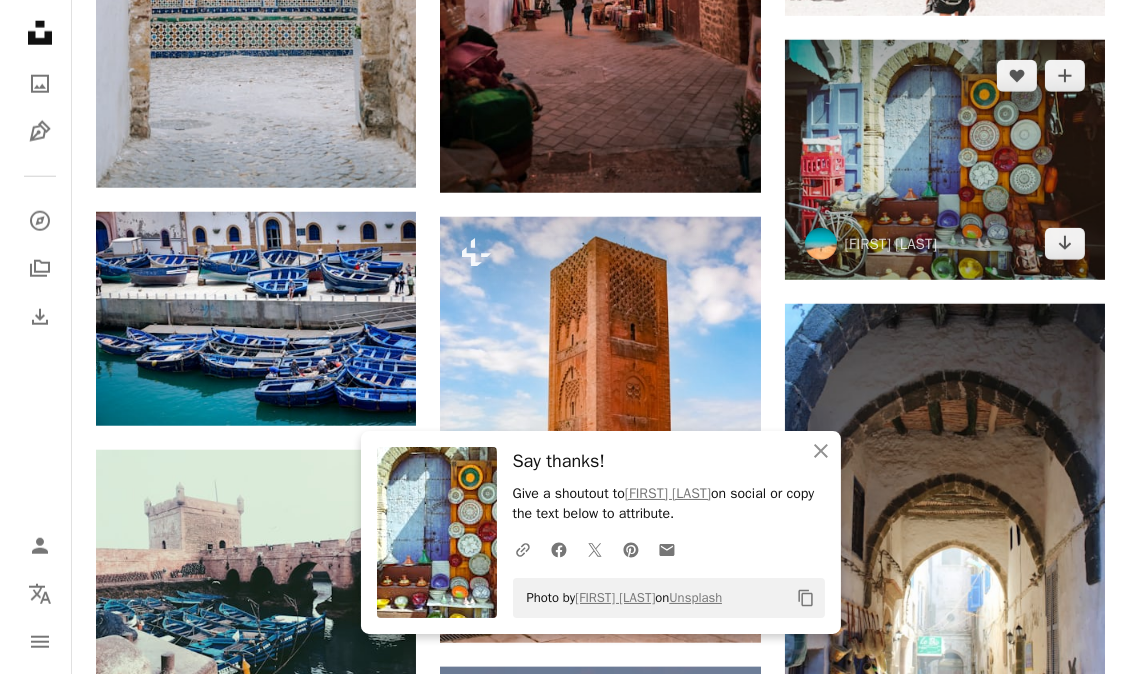 scroll, scrollTop: 3043, scrollLeft: 0, axis: vertical 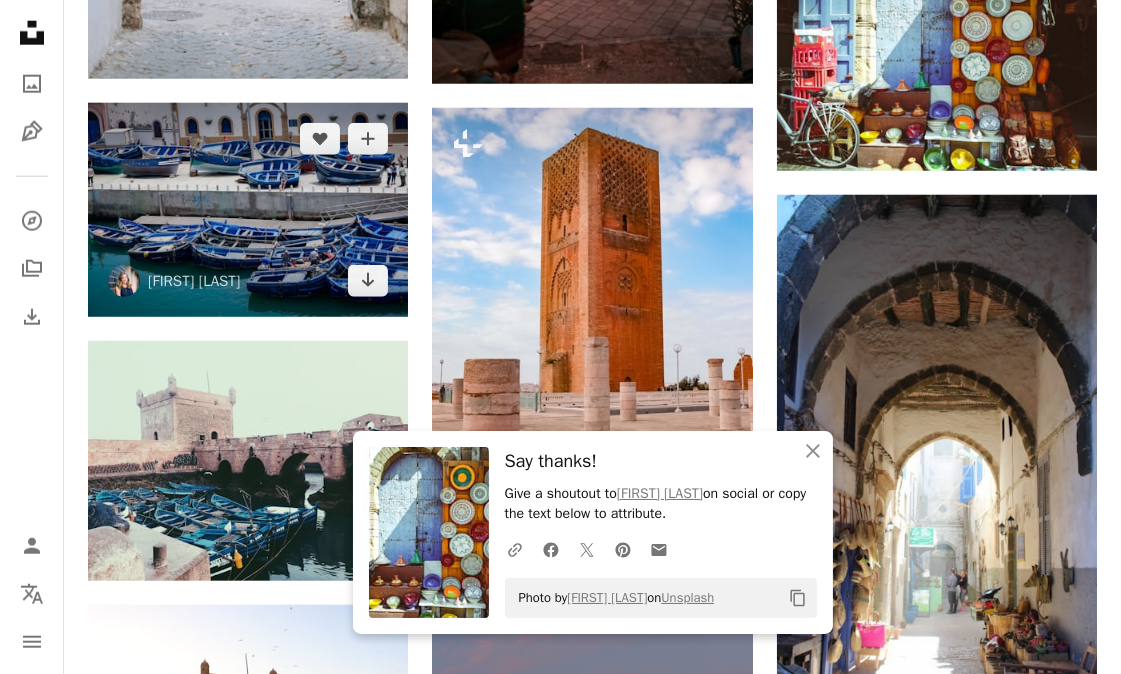 click at bounding box center [248, 210] 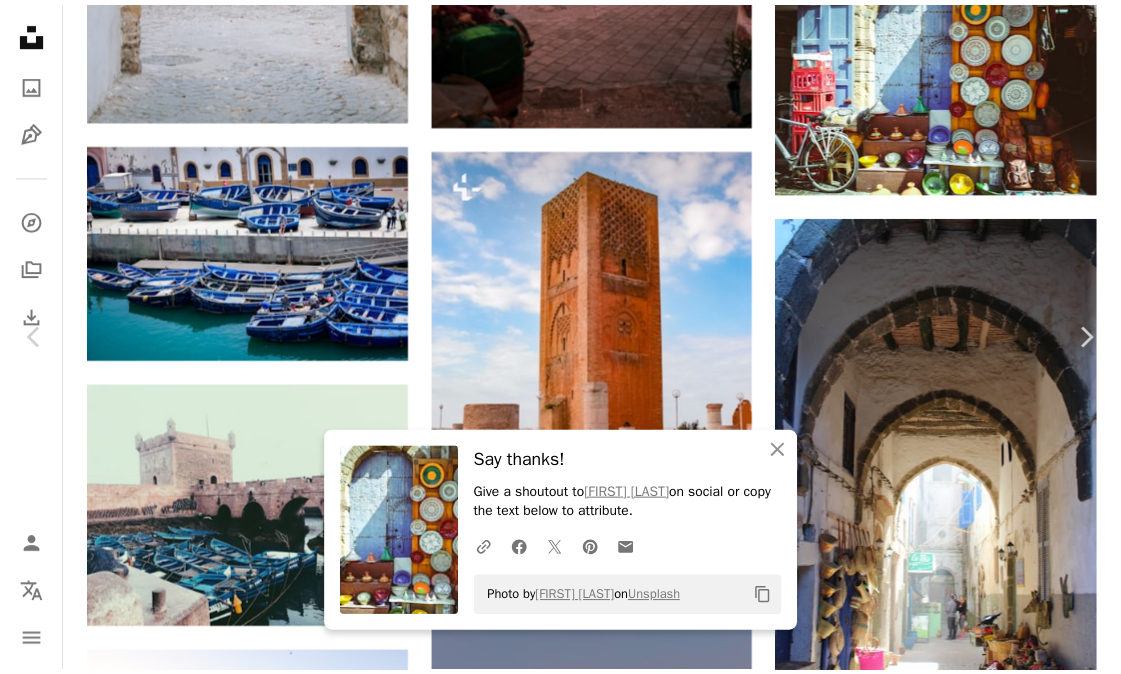 scroll, scrollTop: 0, scrollLeft: 0, axis: both 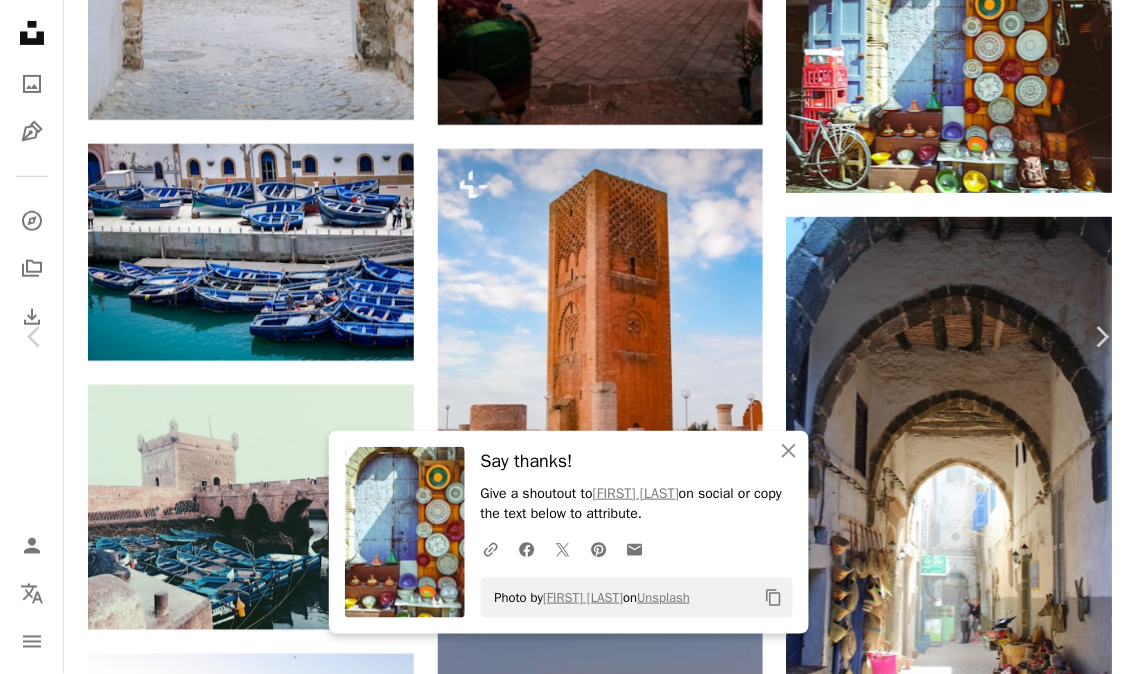 click on "Download free" at bounding box center (938, 3418) 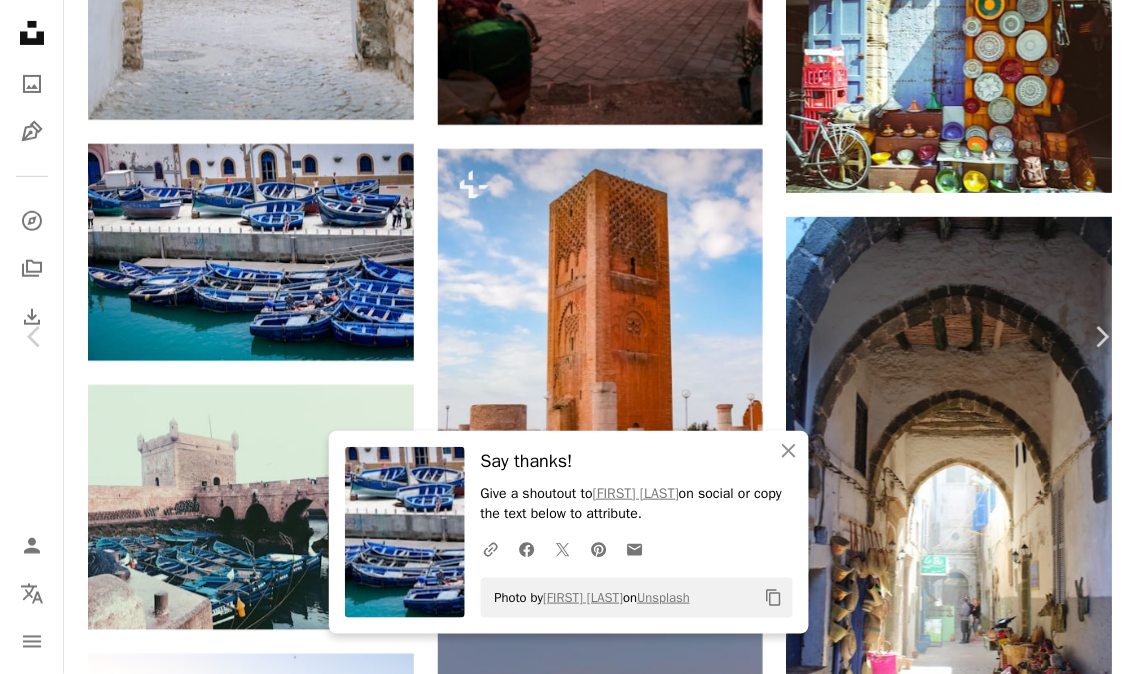 click on "An X shape" at bounding box center [20, 20] 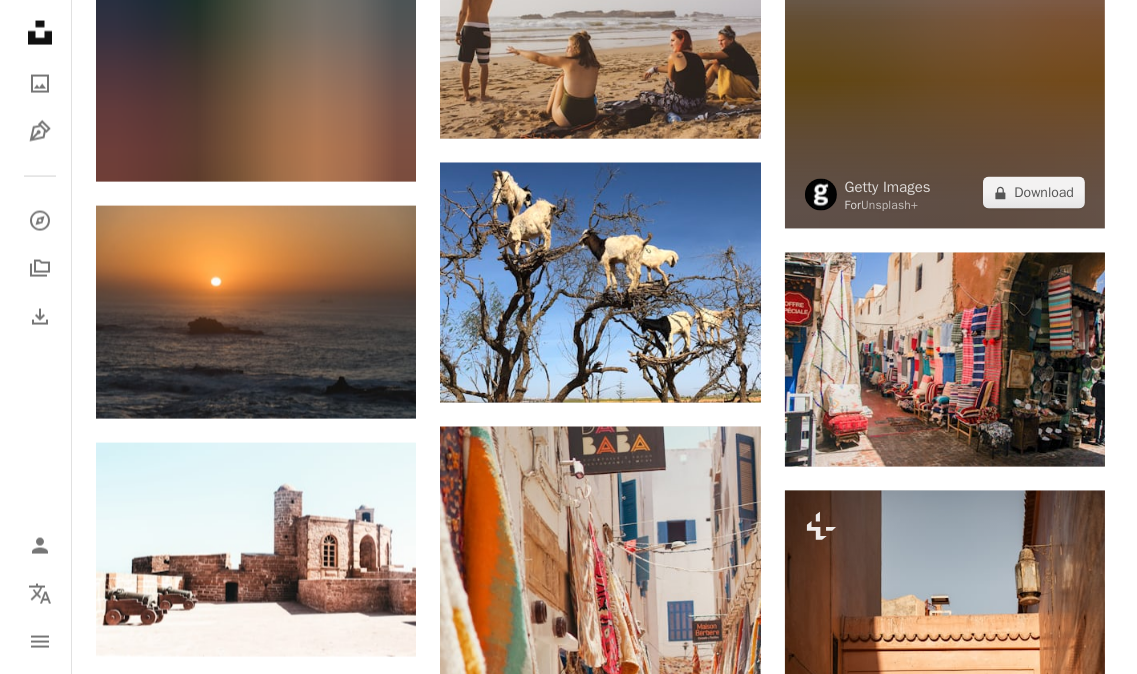 scroll, scrollTop: 4487, scrollLeft: 0, axis: vertical 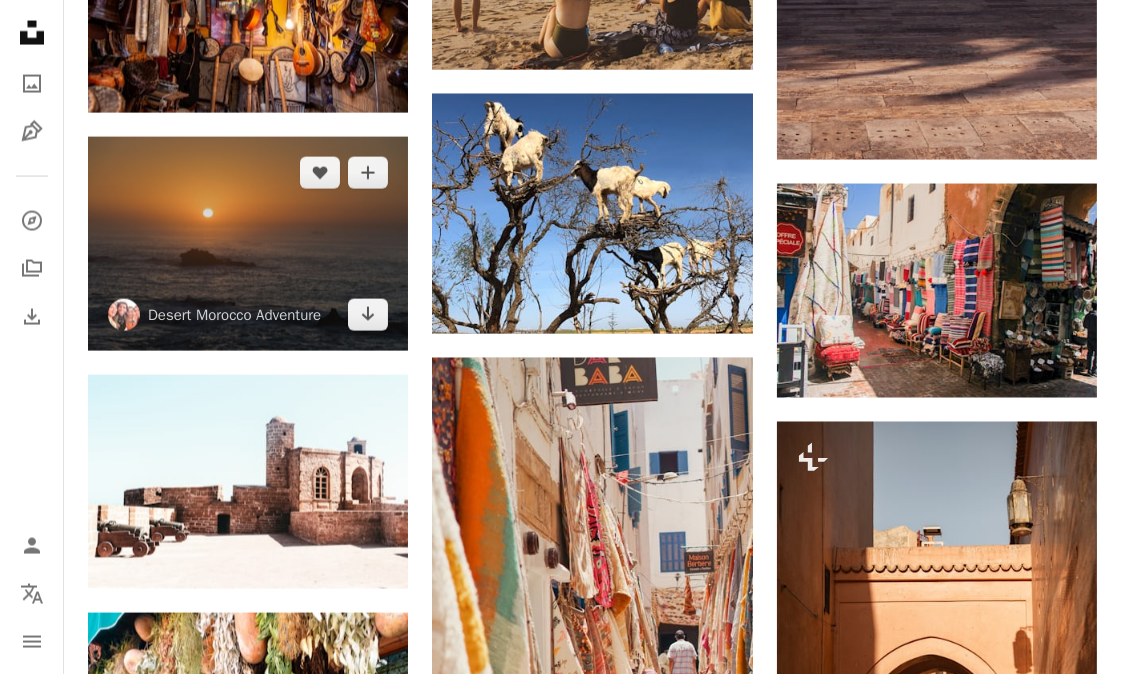 click at bounding box center (248, 244) 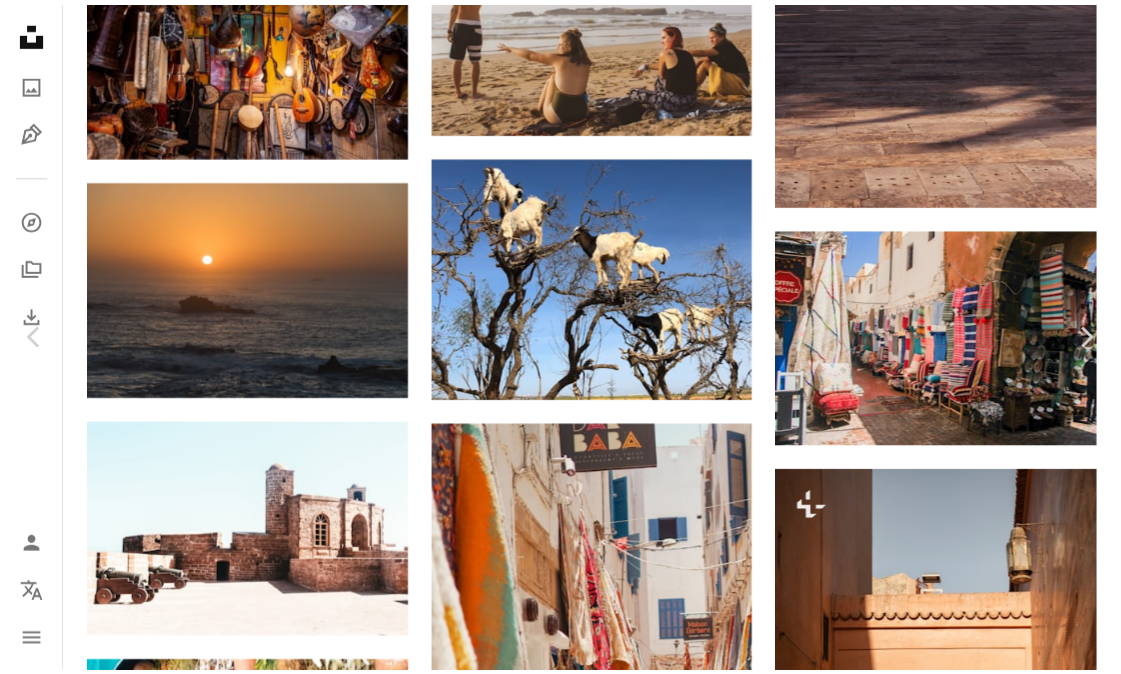 scroll, scrollTop: 0, scrollLeft: 0, axis: both 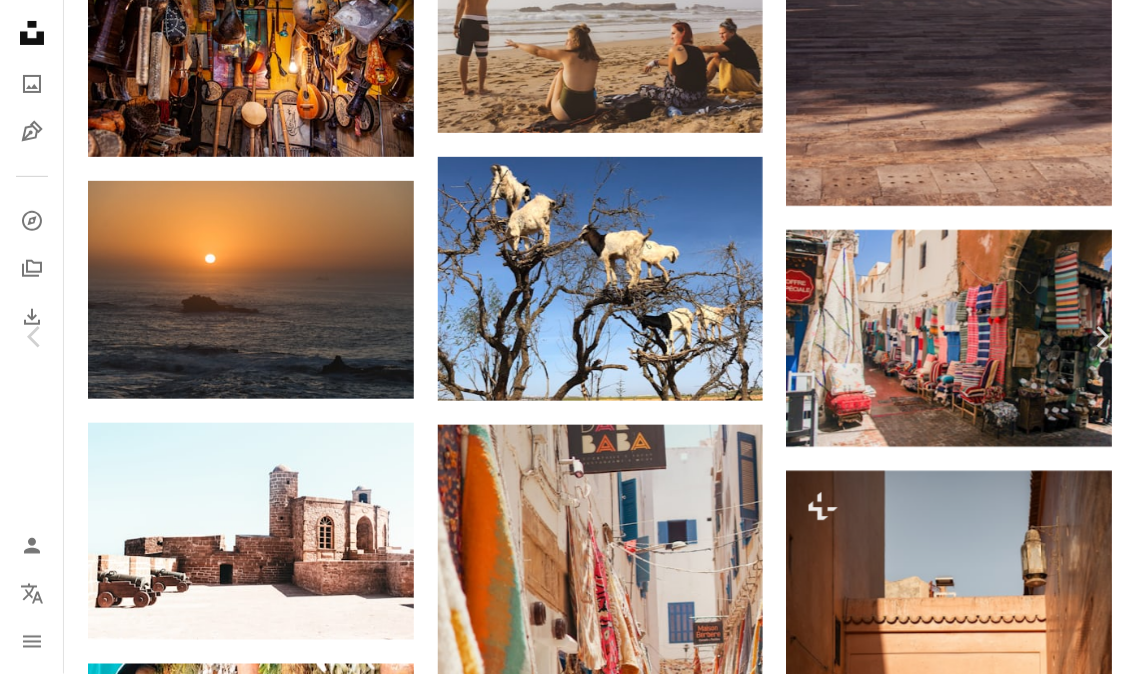 click on "Download free" at bounding box center [938, 1975] 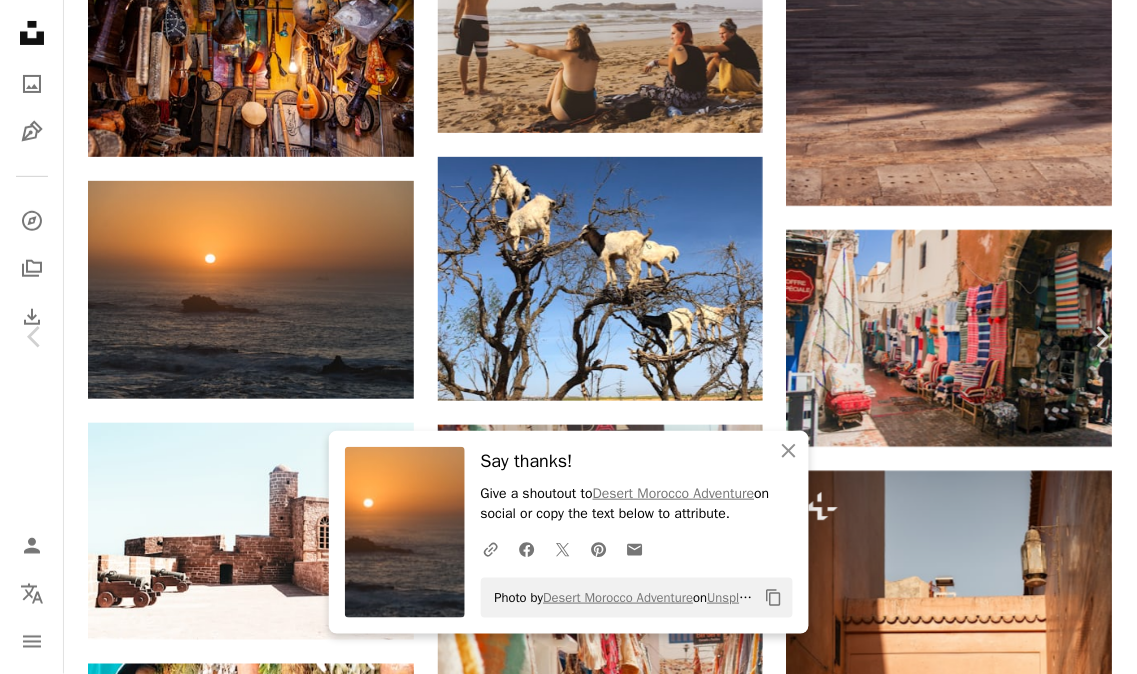 click on "An X shape" at bounding box center (20, 20) 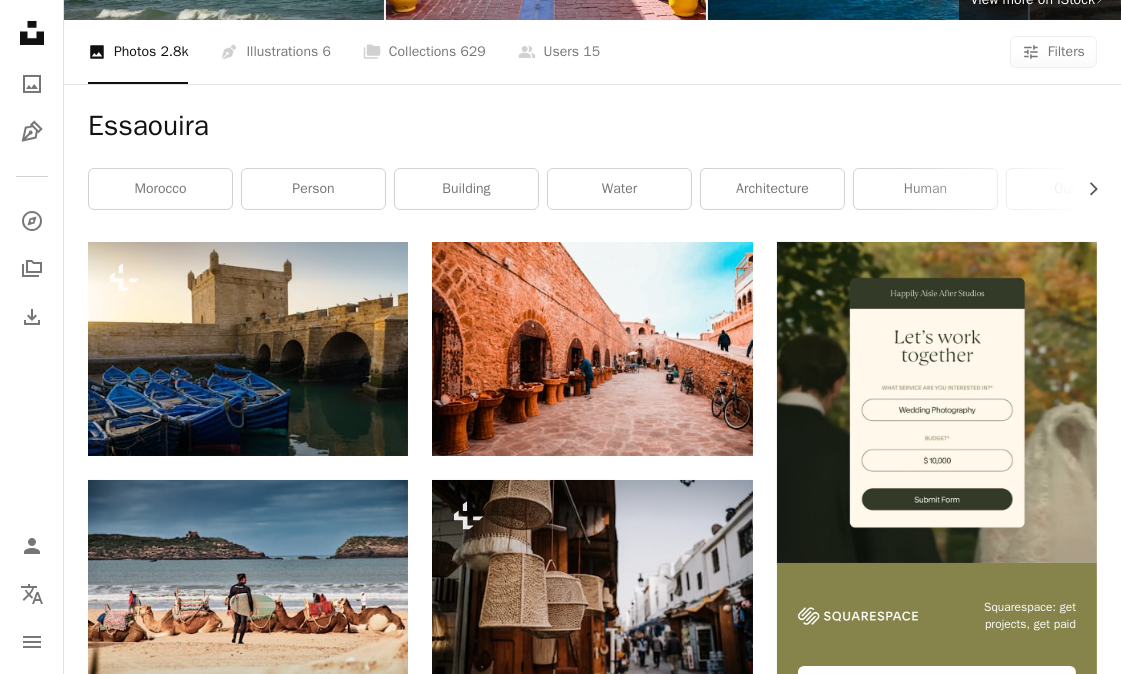 scroll, scrollTop: 0, scrollLeft: 0, axis: both 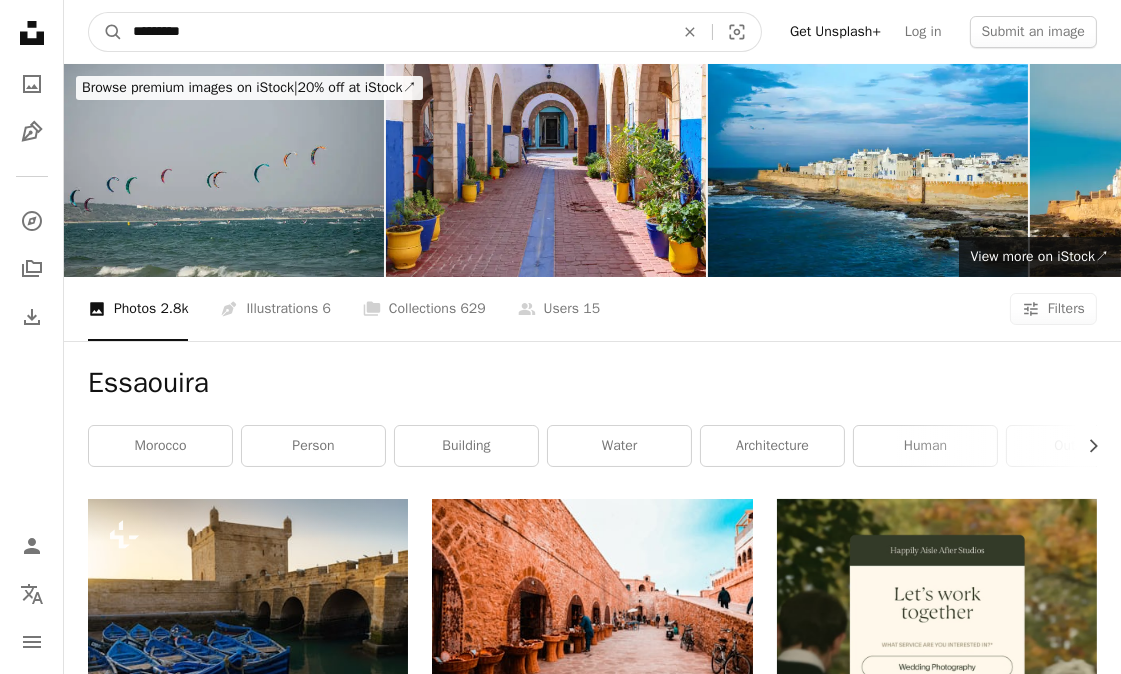 click on "*********" at bounding box center (395, 32) 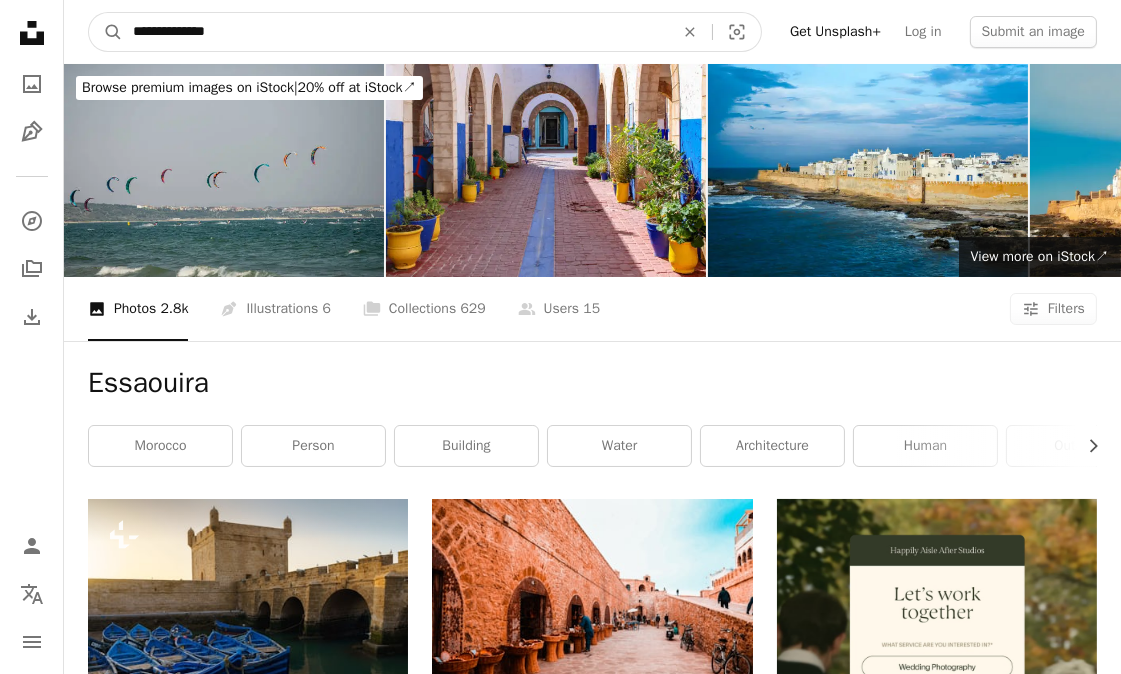 type on "**********" 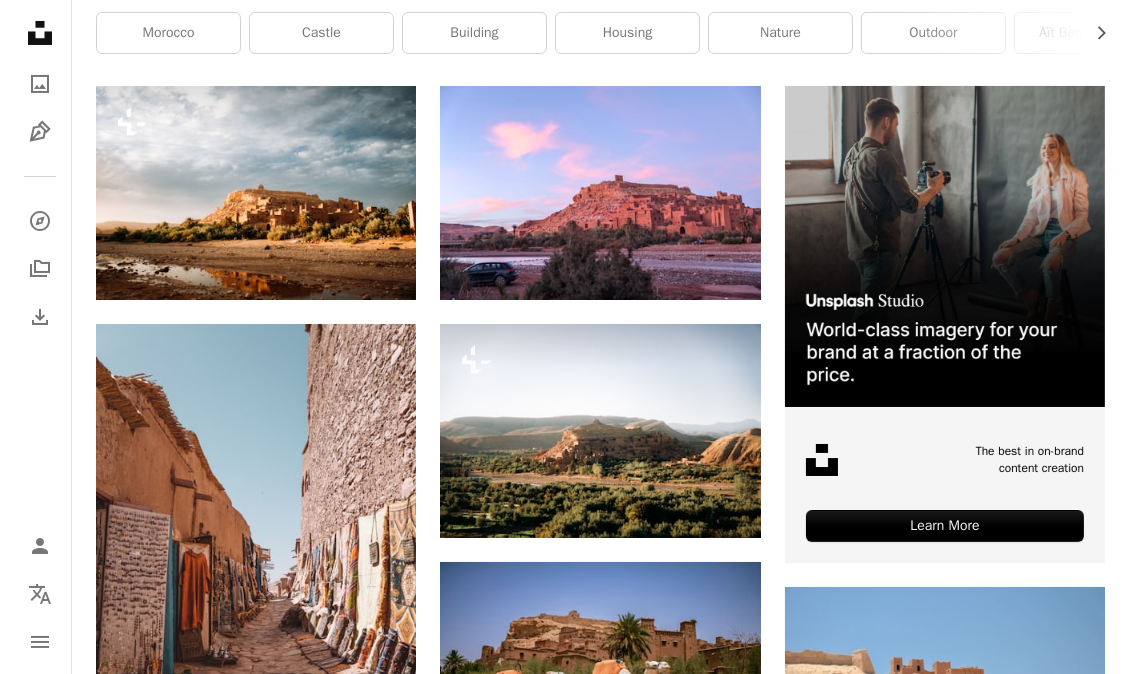 scroll, scrollTop: 444, scrollLeft: 0, axis: vertical 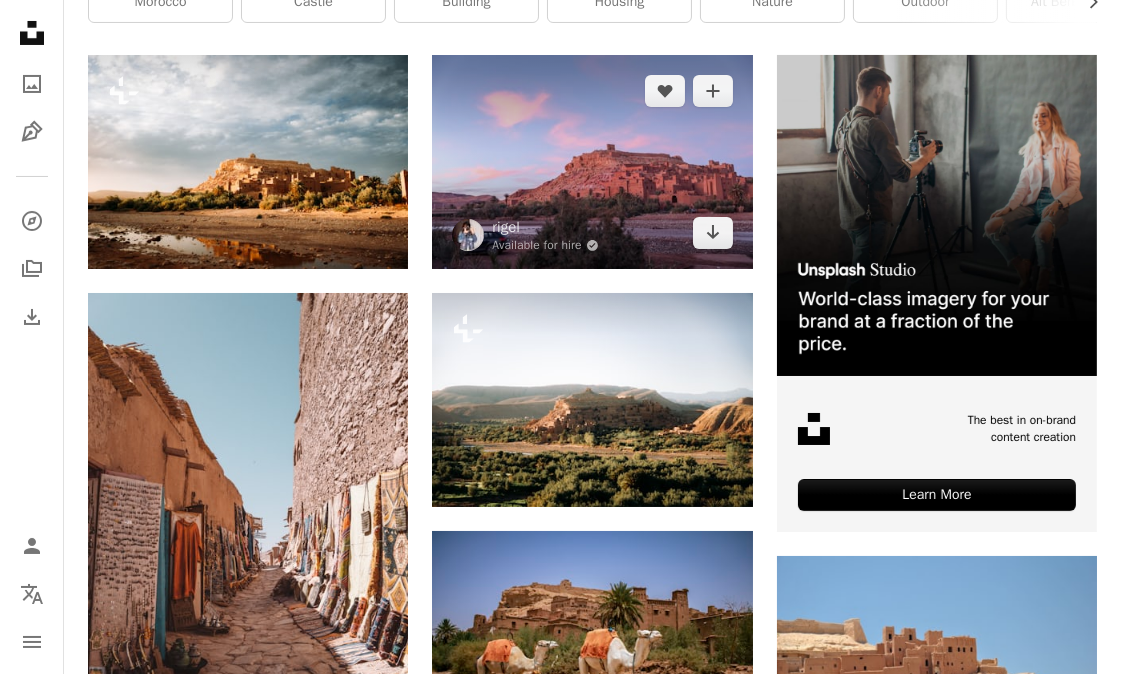 click at bounding box center (592, 162) 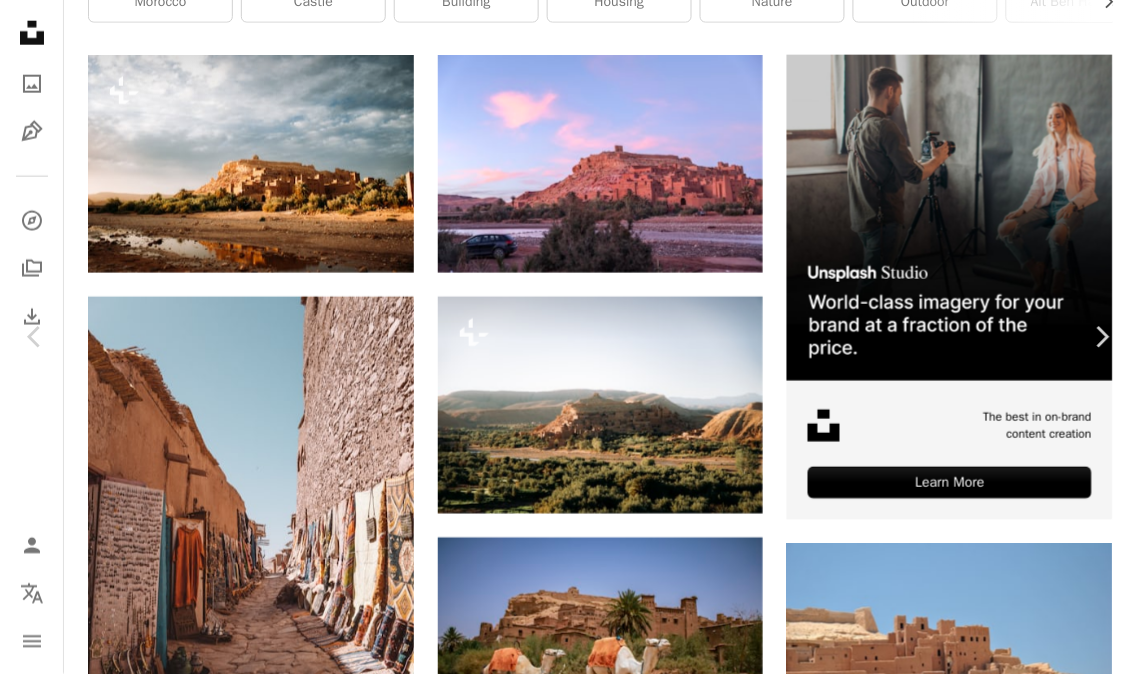 scroll, scrollTop: 111, scrollLeft: 0, axis: vertical 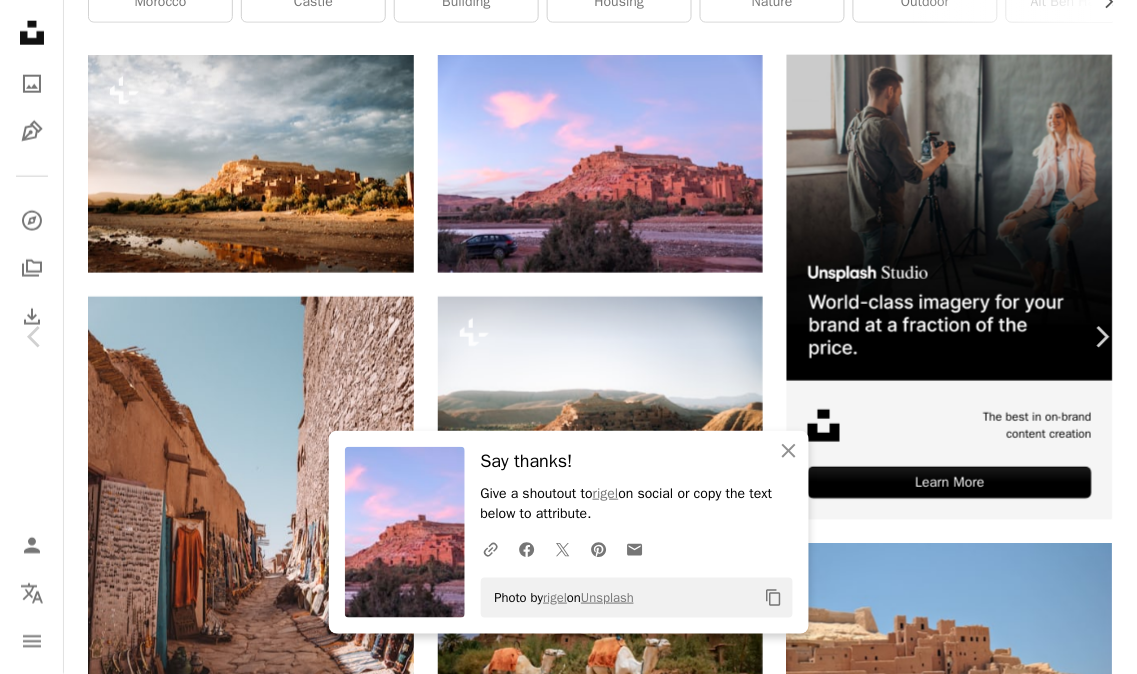 click on "An X shape" at bounding box center (20, 20) 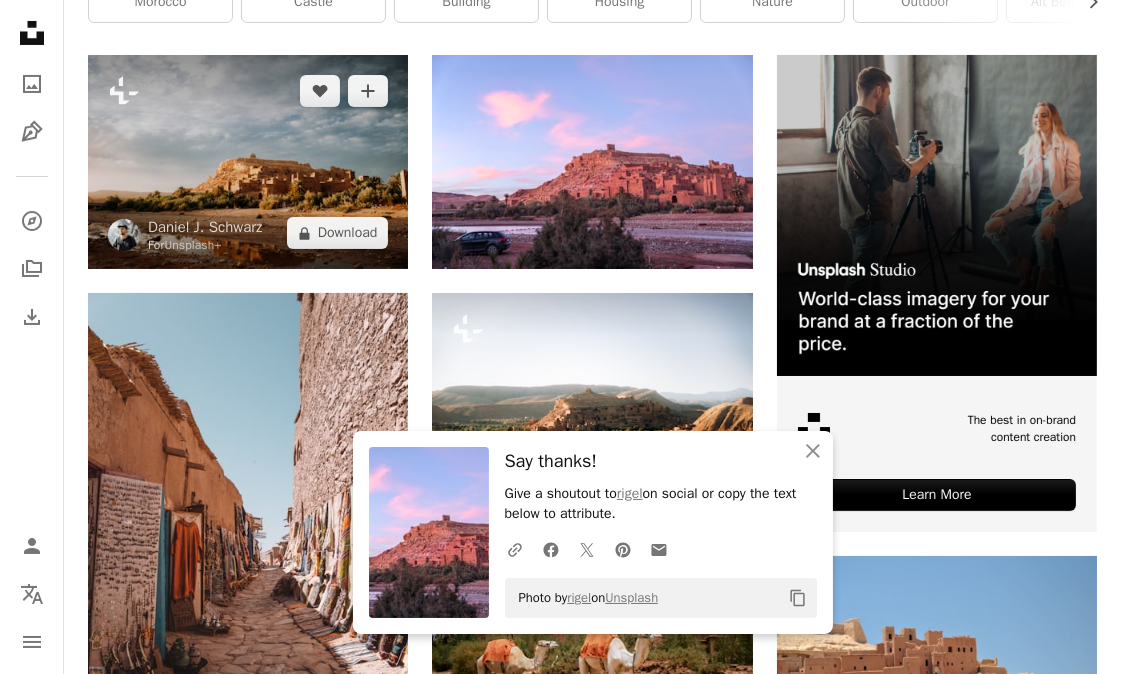 click at bounding box center (248, 162) 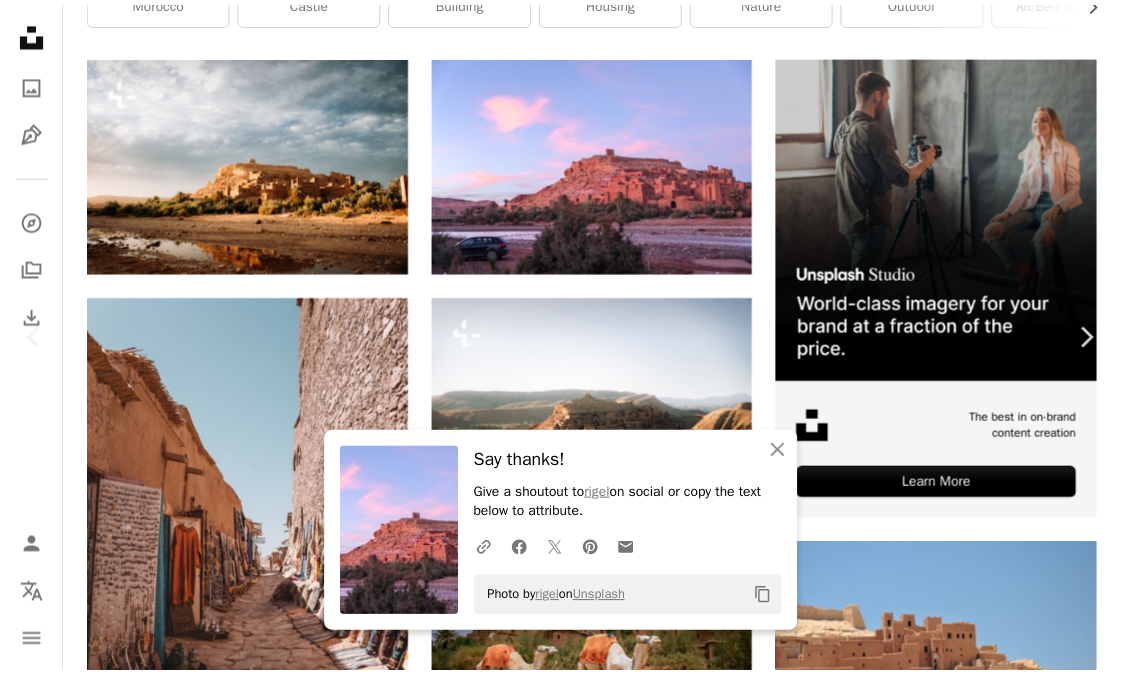 scroll, scrollTop: 111, scrollLeft: 0, axis: vertical 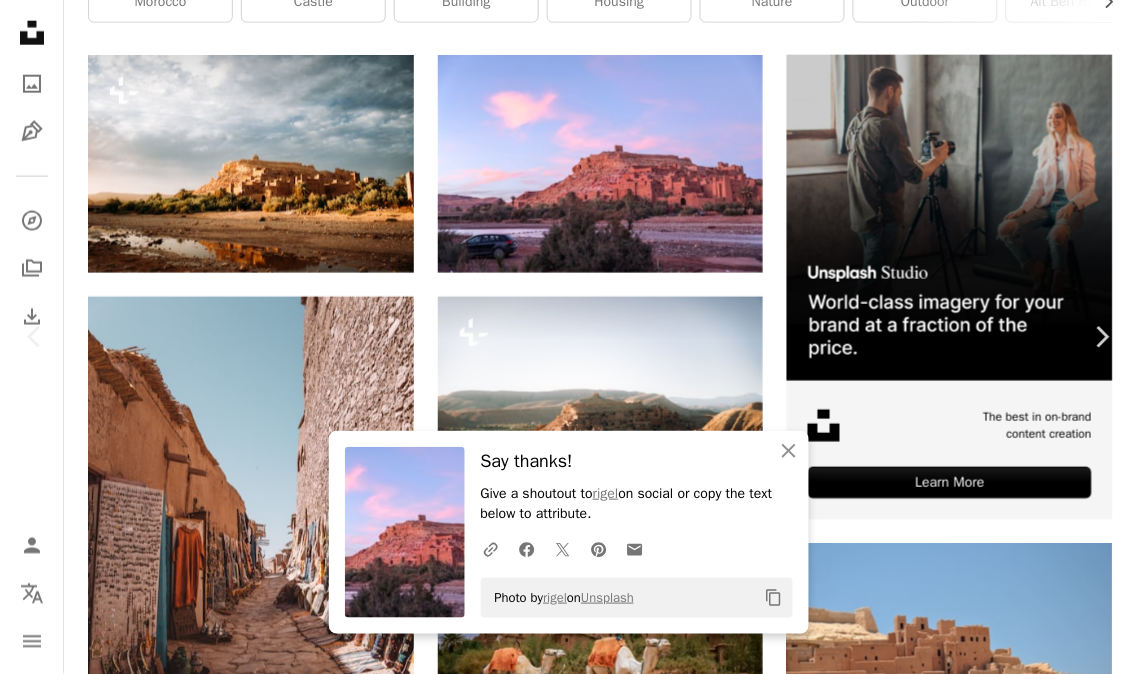 click on "A forward-right arrow Share More Actions" at bounding box center [561, 3697] 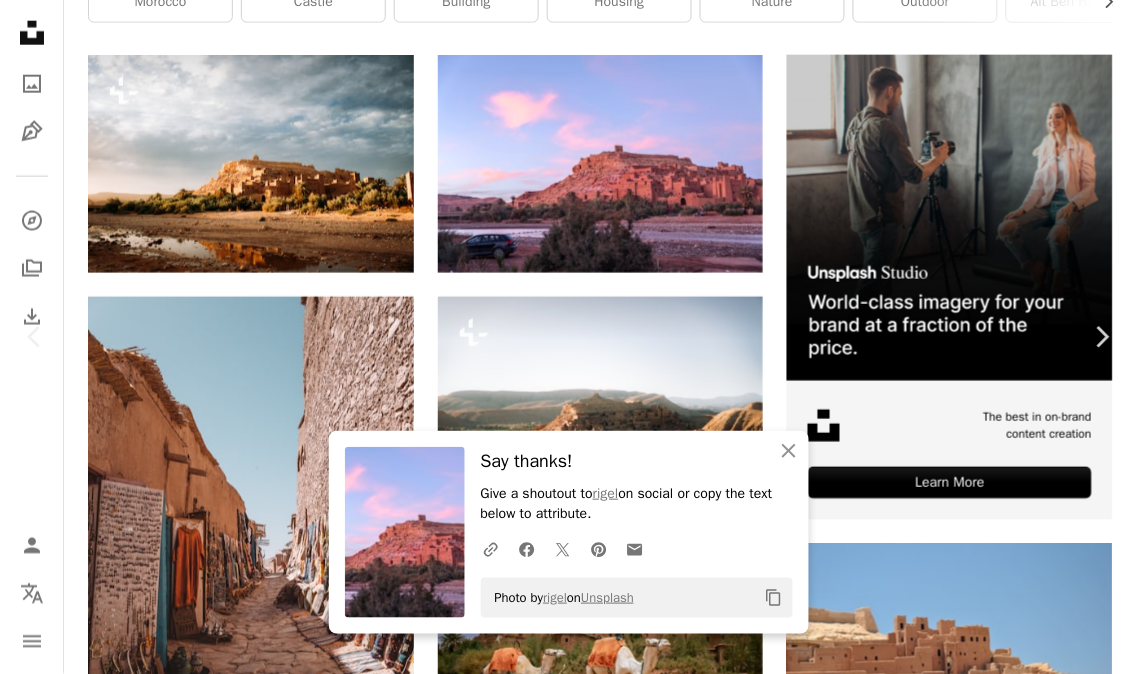 click on "An X shape" at bounding box center (20, 20) 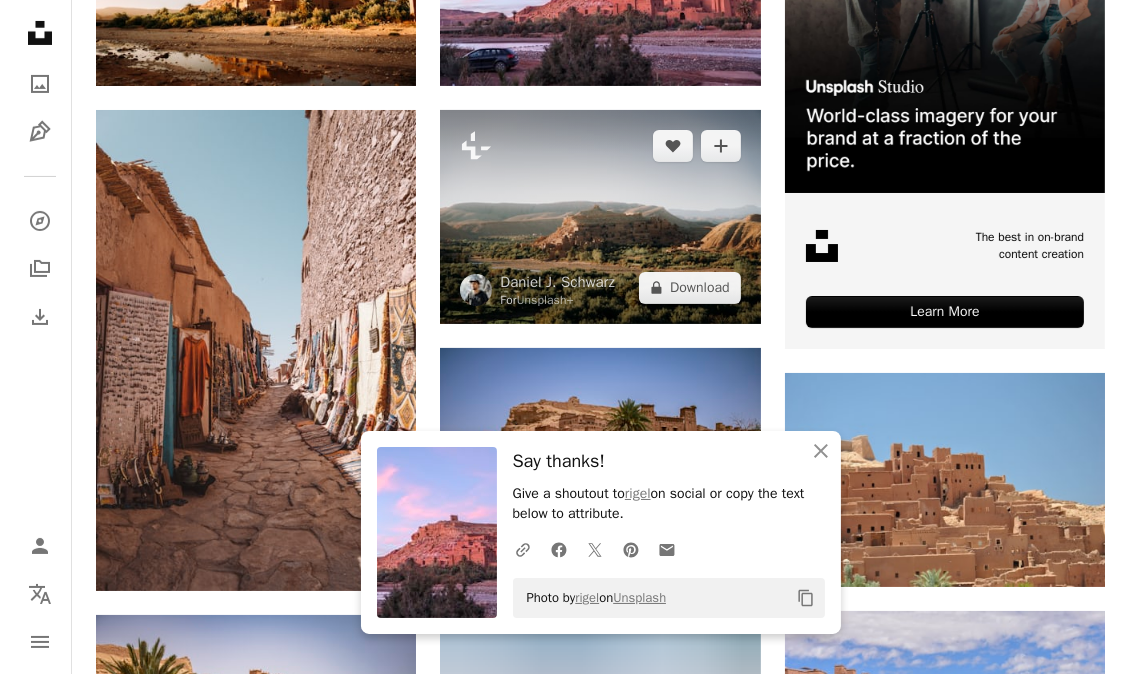 scroll, scrollTop: 666, scrollLeft: 0, axis: vertical 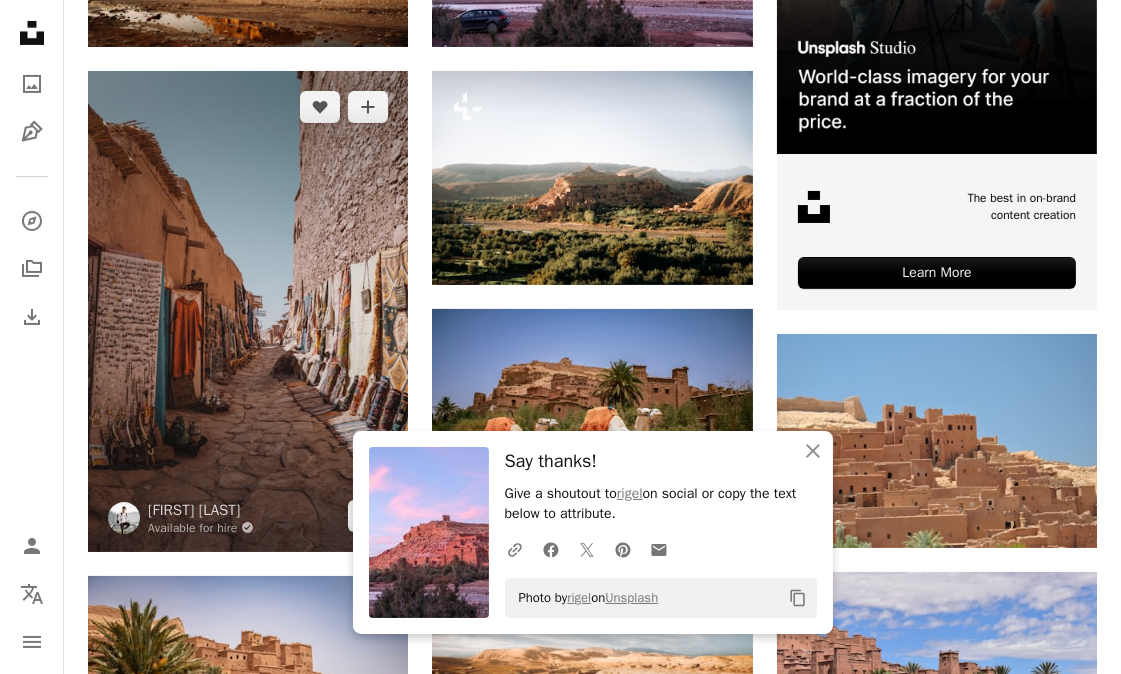 click at bounding box center [248, 311] 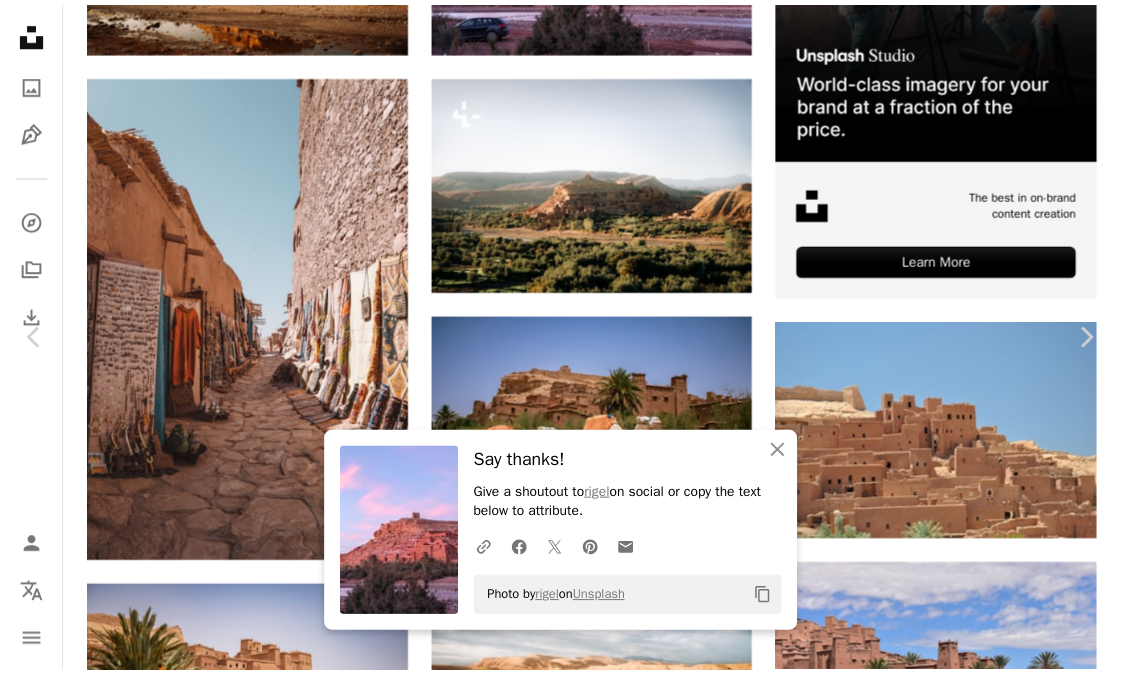 scroll, scrollTop: 111, scrollLeft: 0, axis: vertical 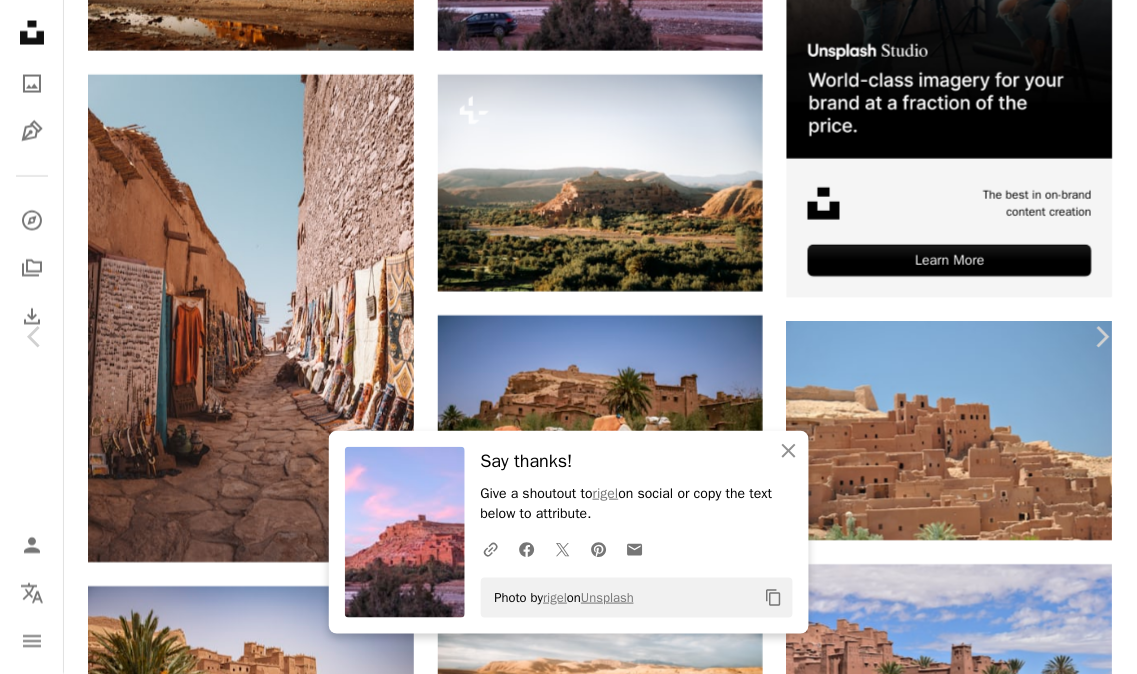 click on "Download free" at bounding box center [938, 2909] 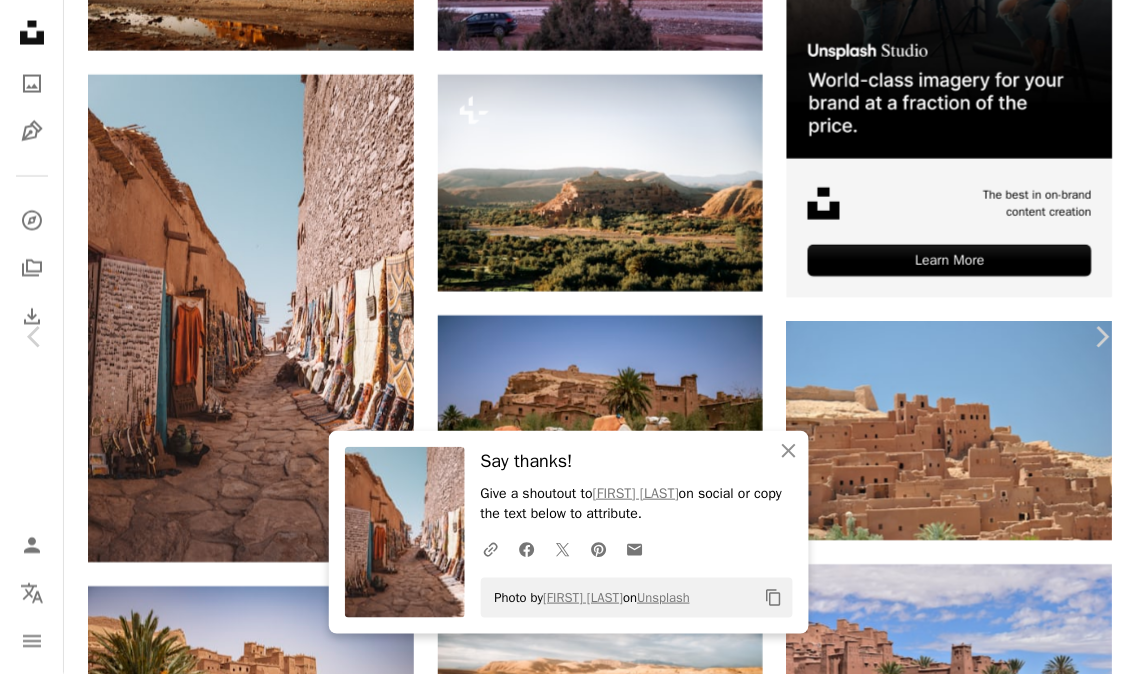 click on "An X shape" at bounding box center [20, 20] 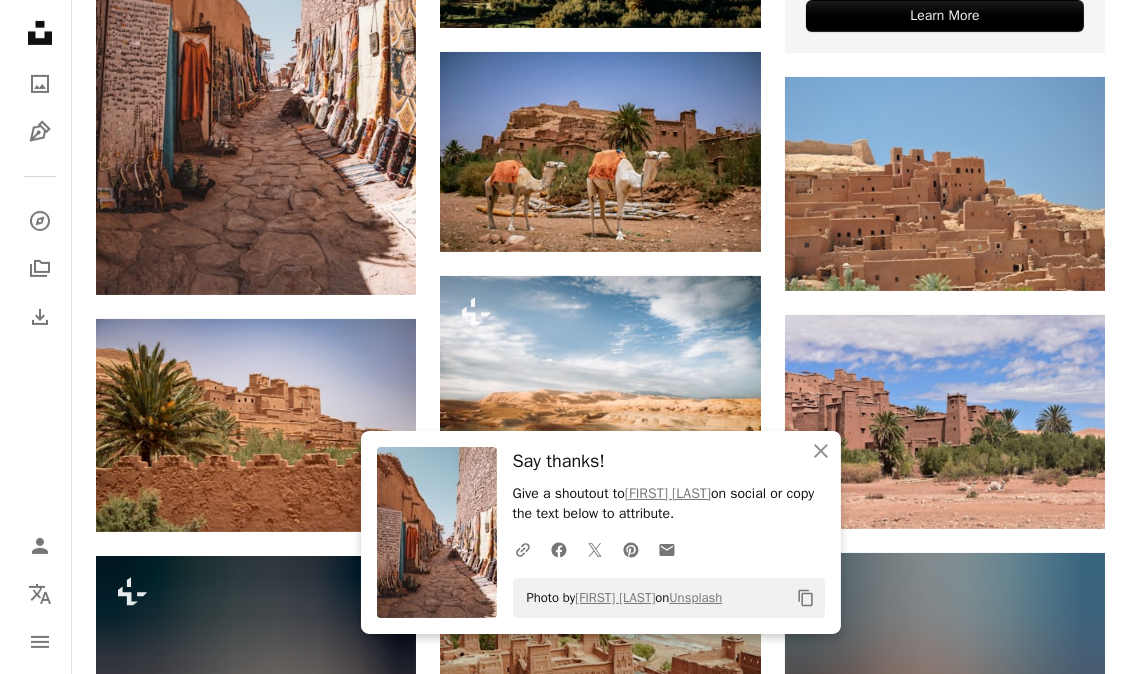 scroll, scrollTop: 888, scrollLeft: 0, axis: vertical 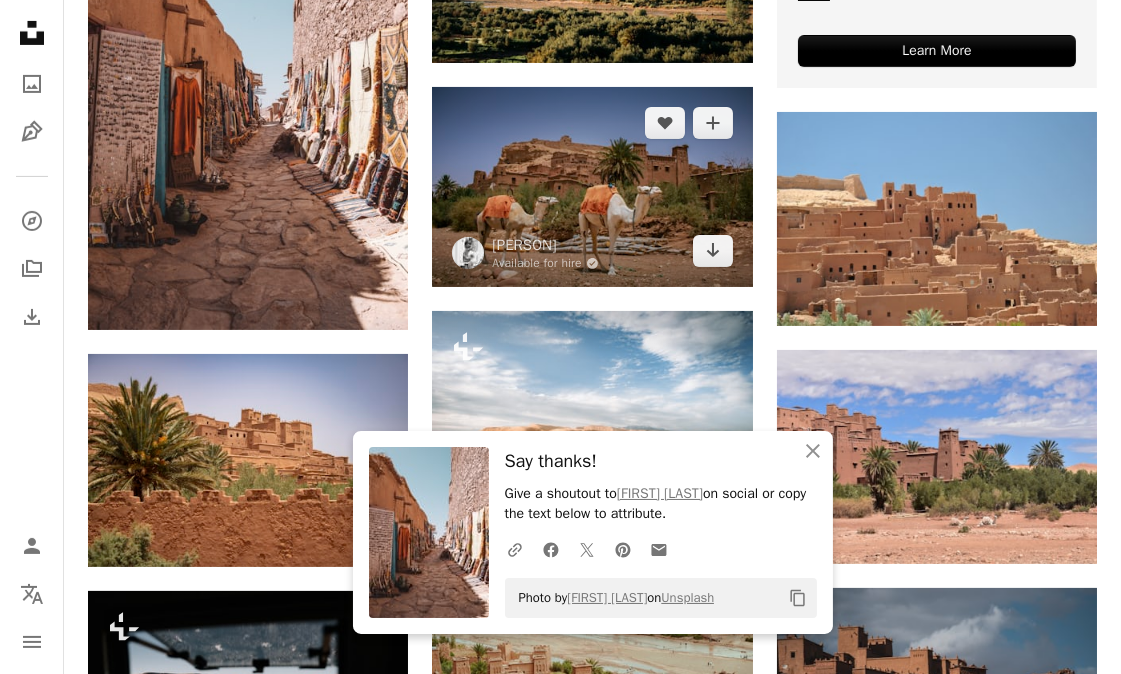 click at bounding box center [592, 187] 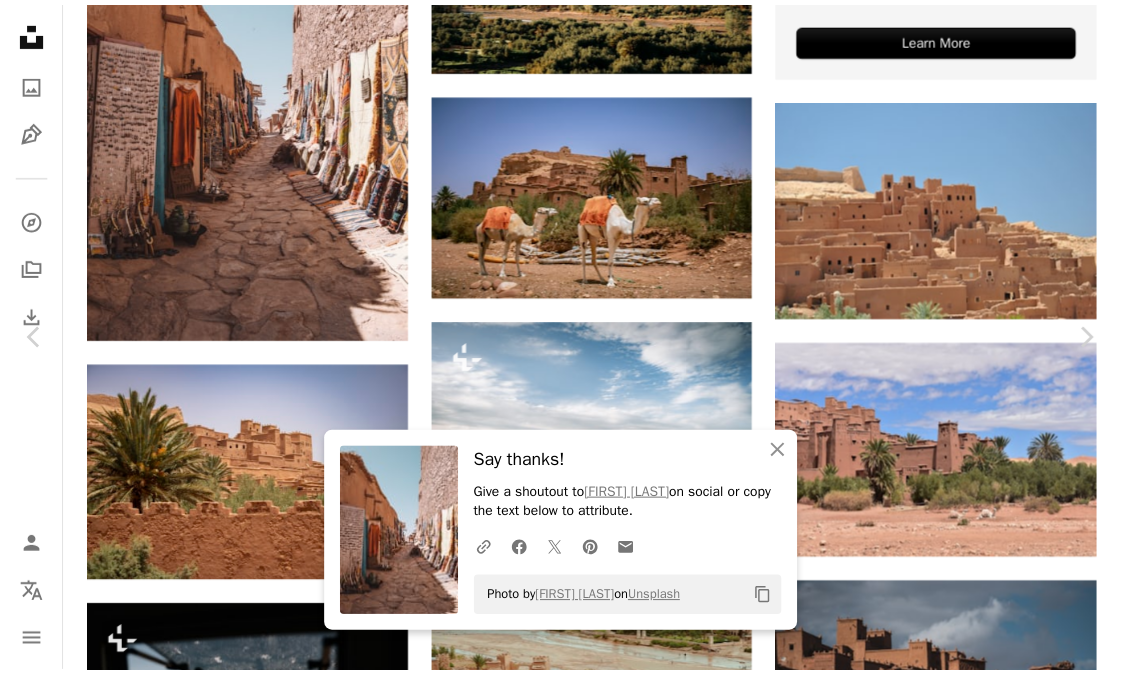 scroll, scrollTop: 0, scrollLeft: 0, axis: both 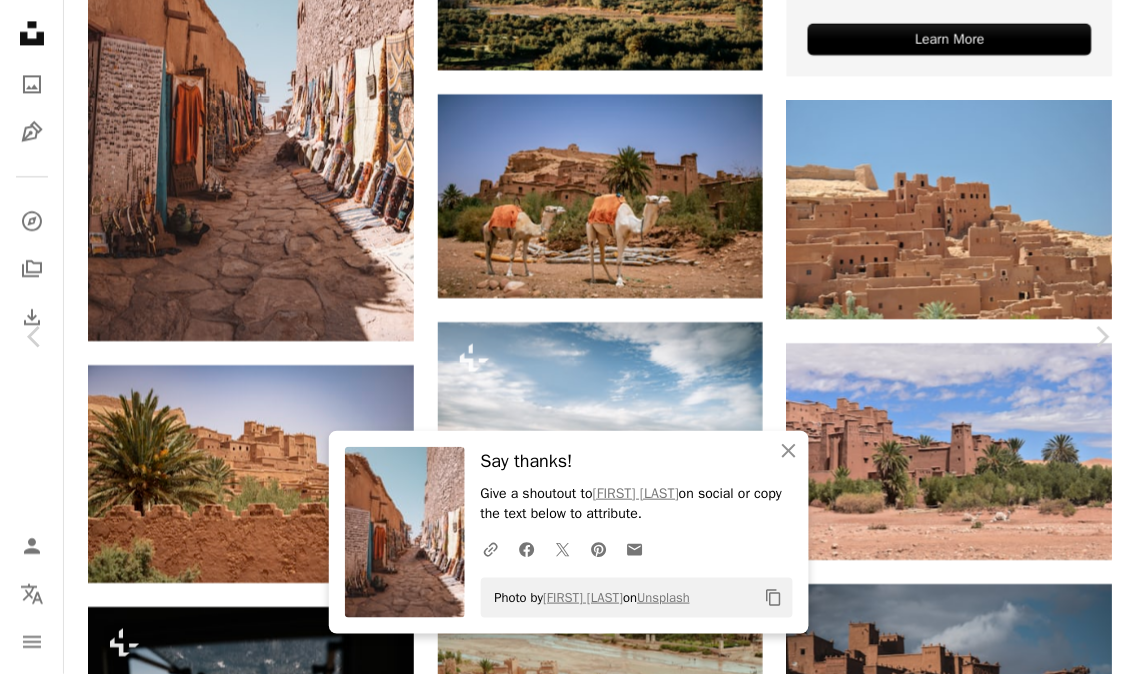 click on "Download free" at bounding box center (938, 2703) 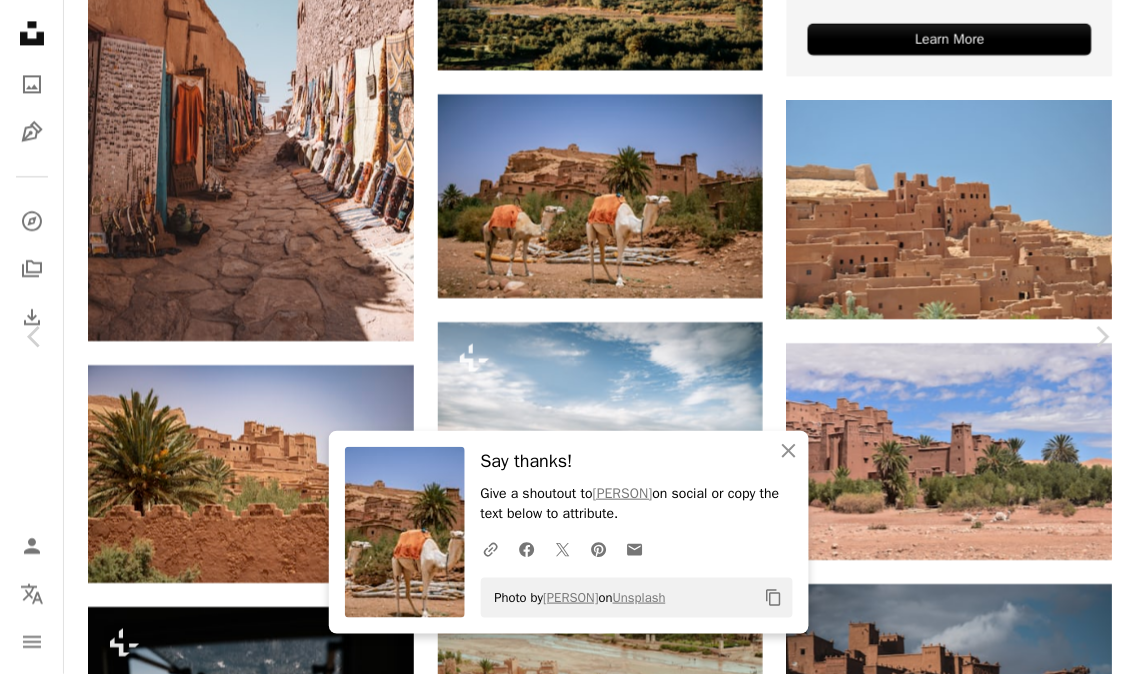 click on "An X shape" at bounding box center [20, 20] 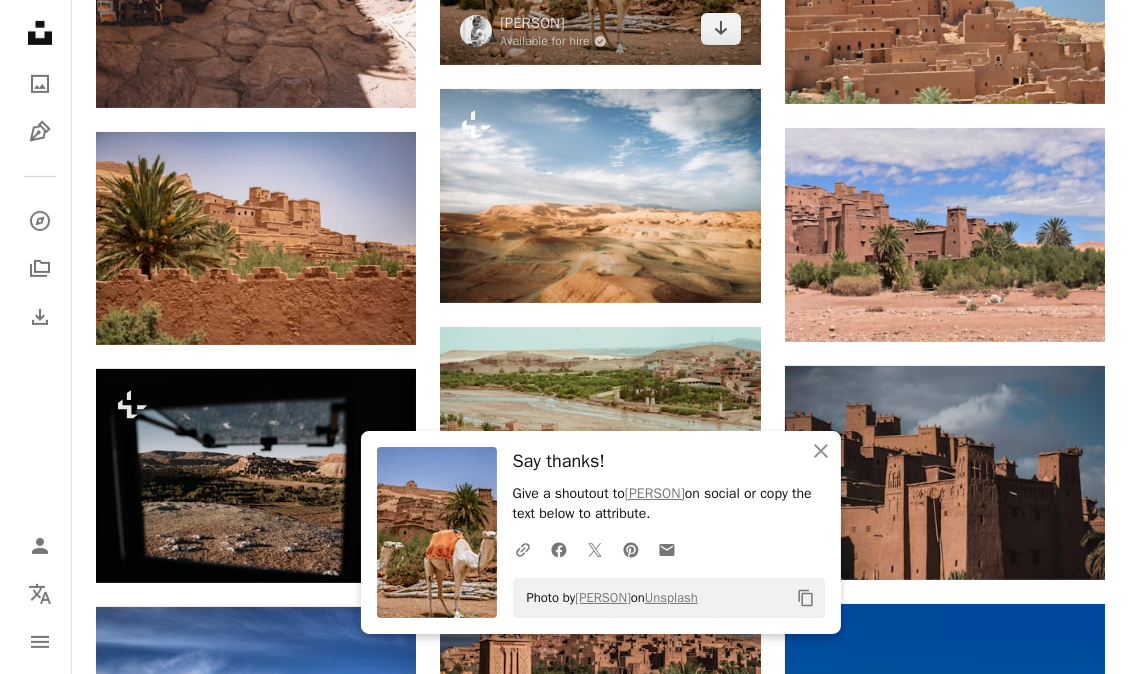 scroll, scrollTop: 1111, scrollLeft: 0, axis: vertical 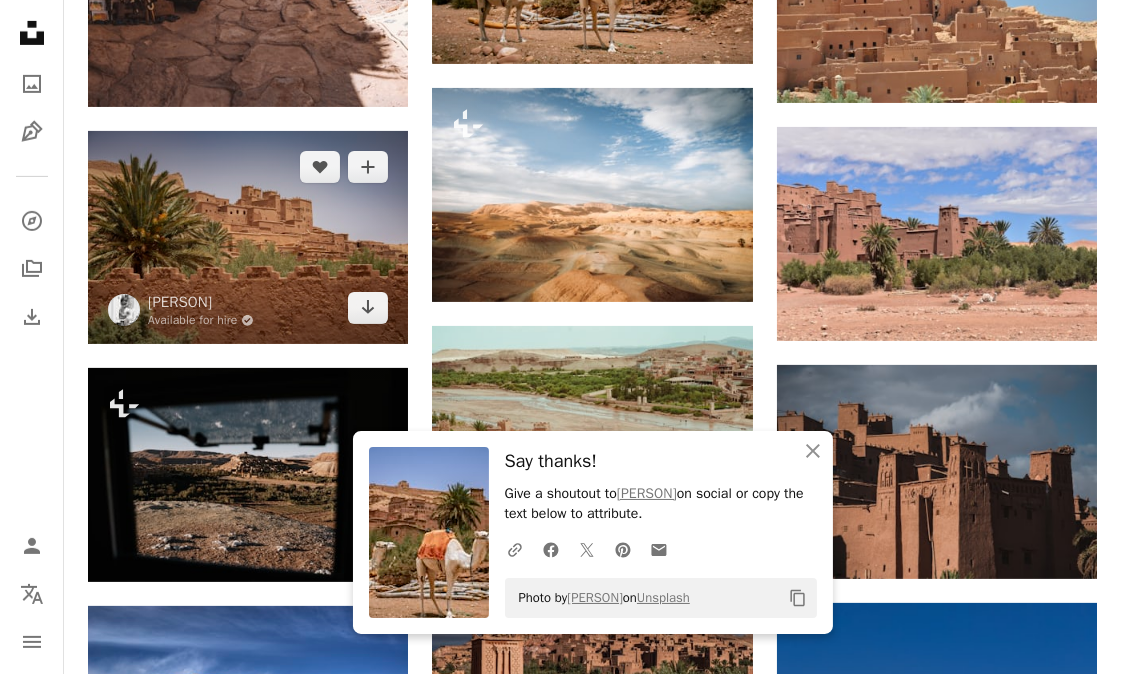 click at bounding box center (248, 238) 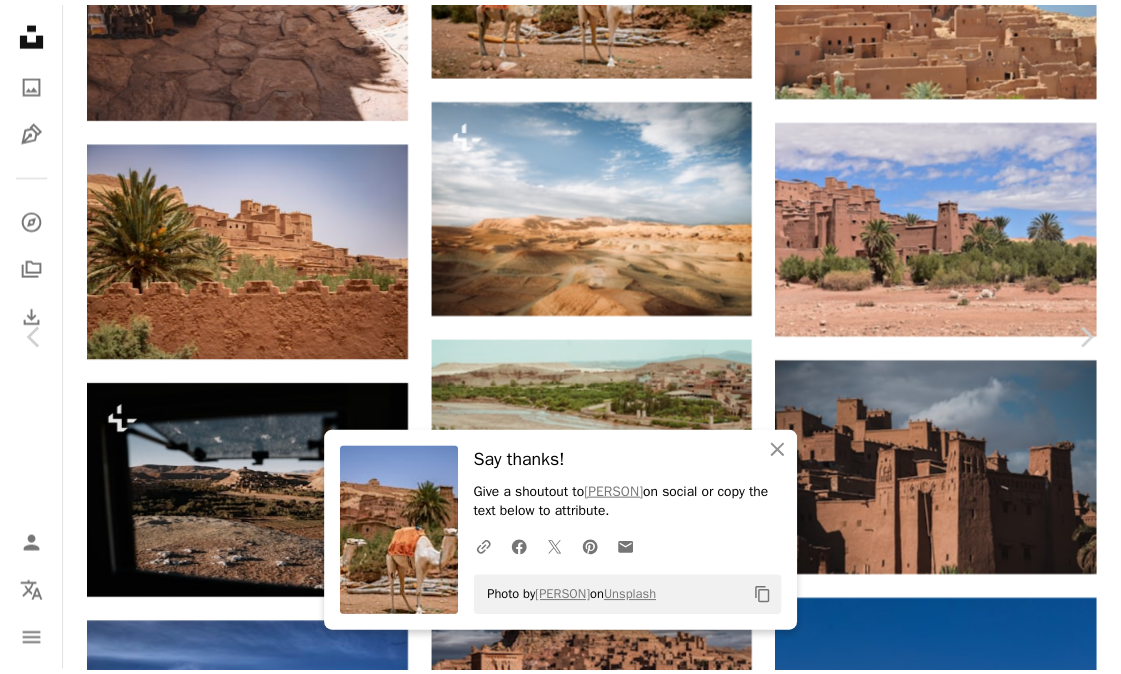 scroll, scrollTop: 333, scrollLeft: 0, axis: vertical 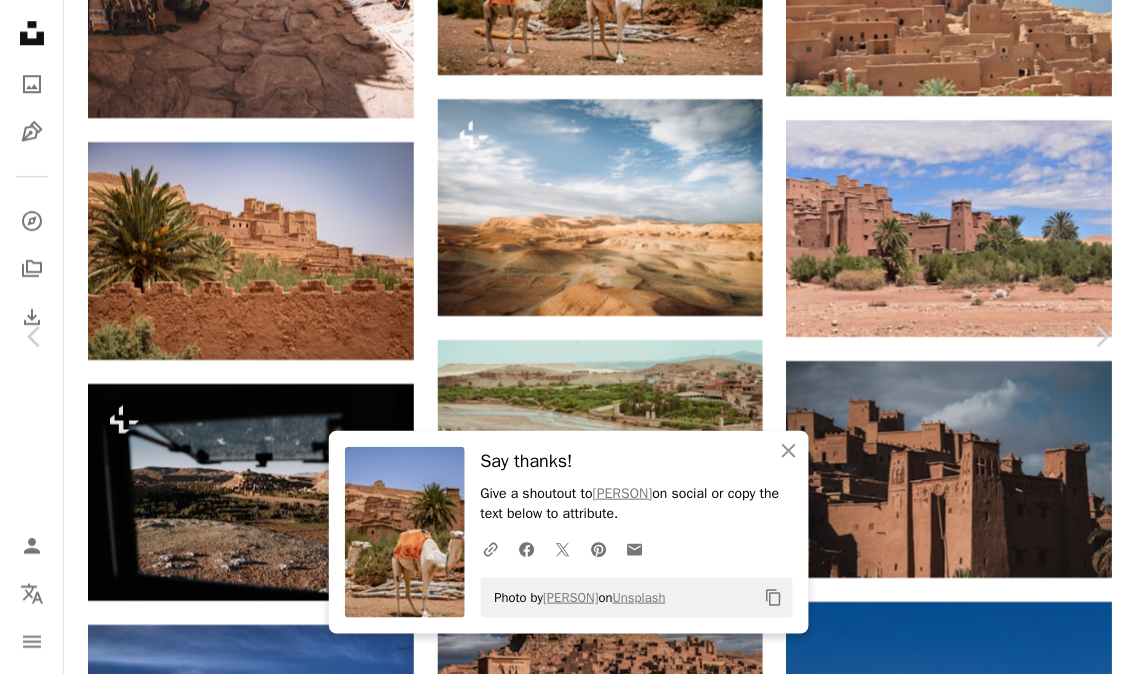 click on "Download free" at bounding box center [938, 2464] 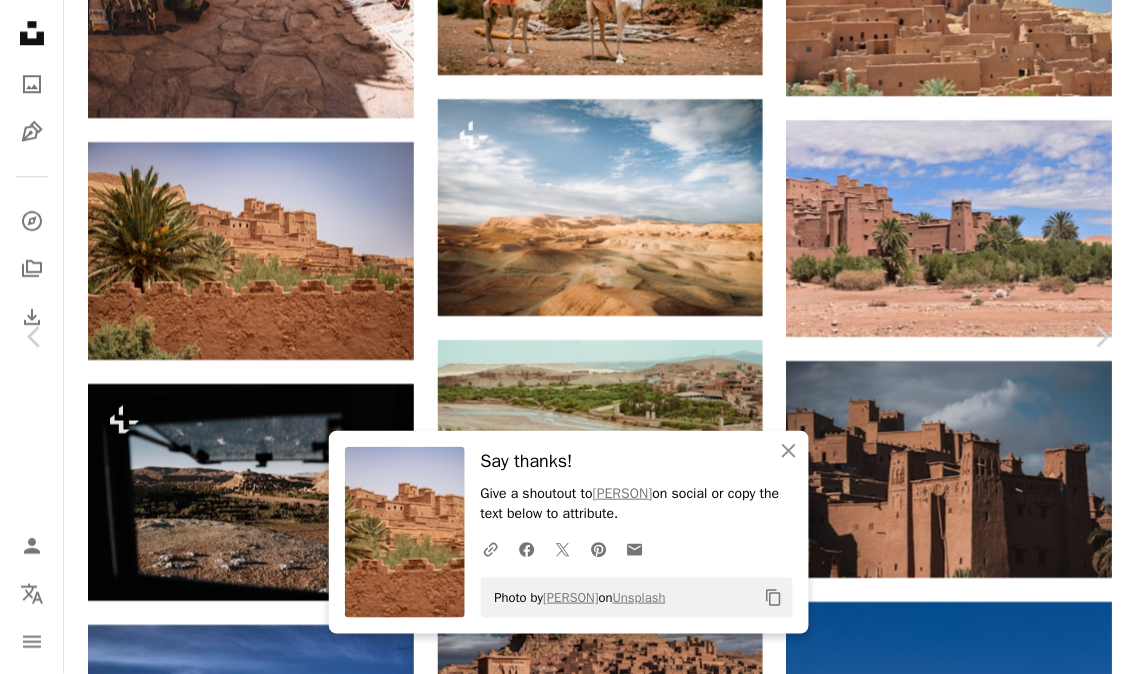click on "An X shape" at bounding box center [20, 20] 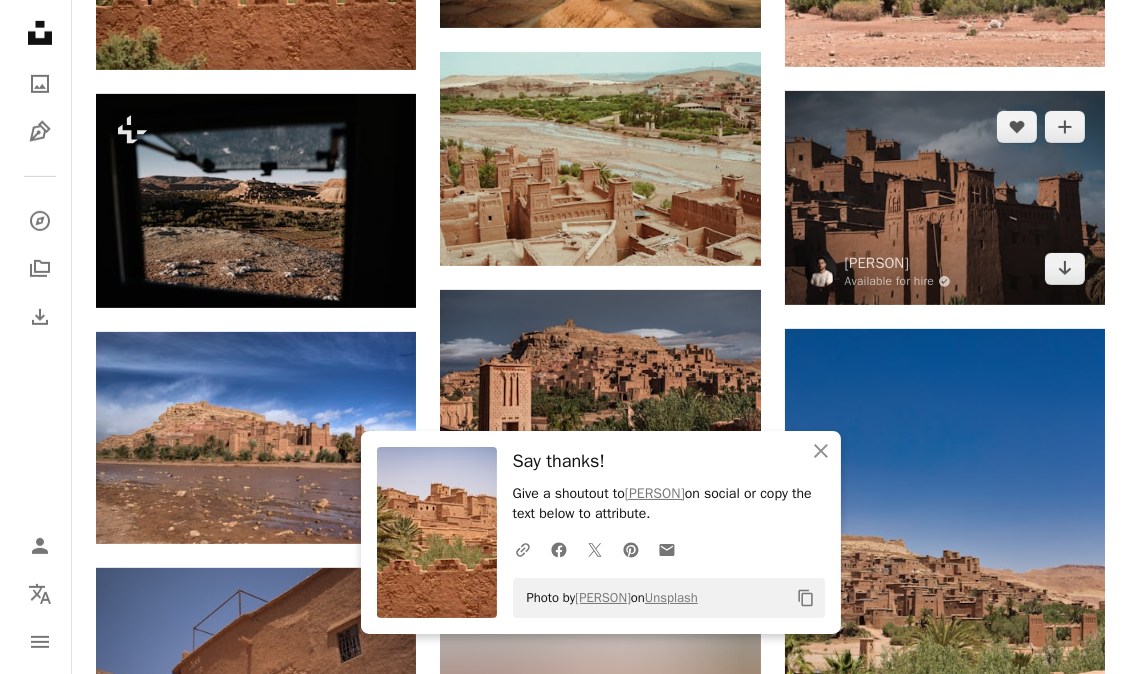 scroll, scrollTop: 1333, scrollLeft: 0, axis: vertical 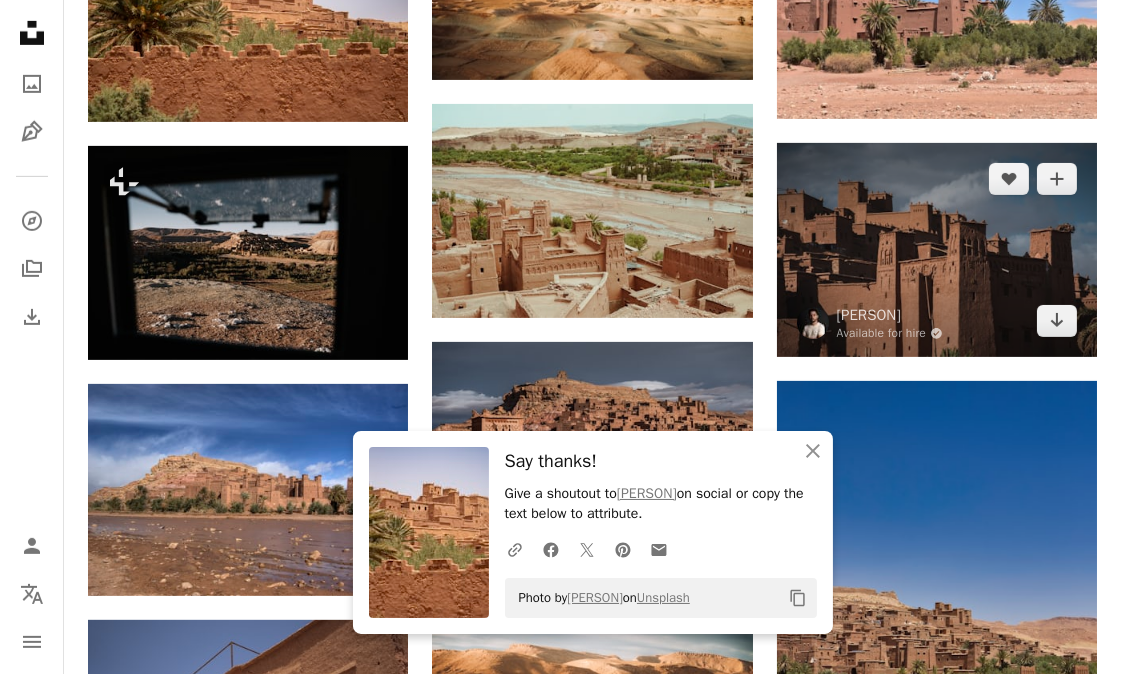 click at bounding box center (937, 250) 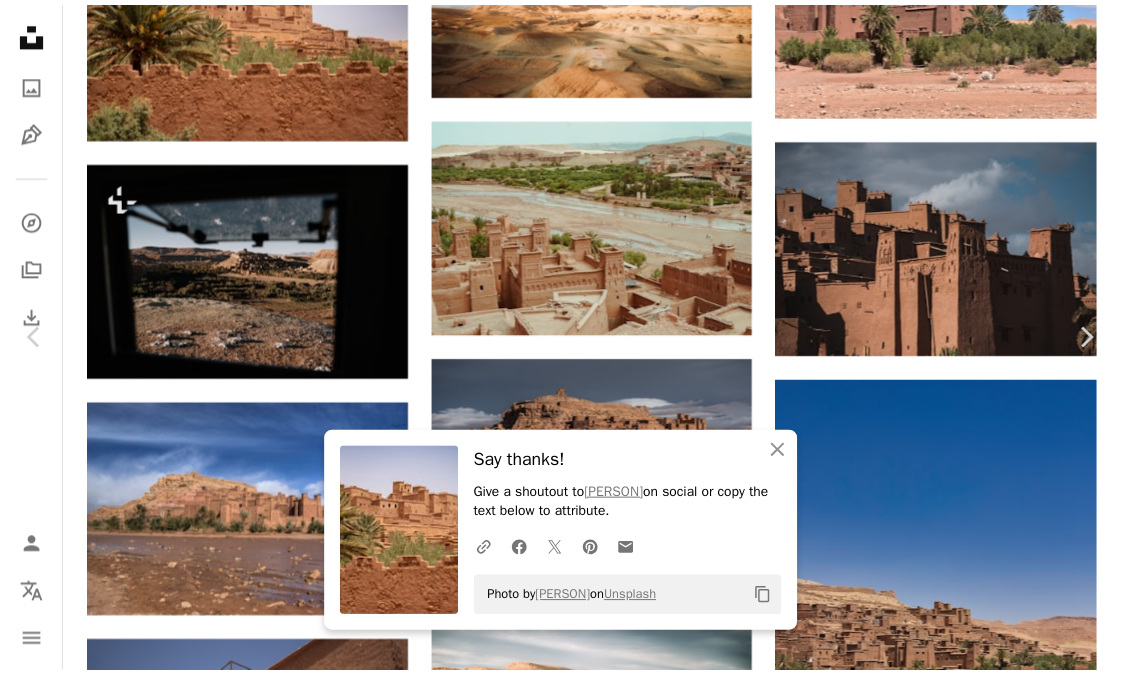scroll, scrollTop: 333, scrollLeft: 0, axis: vertical 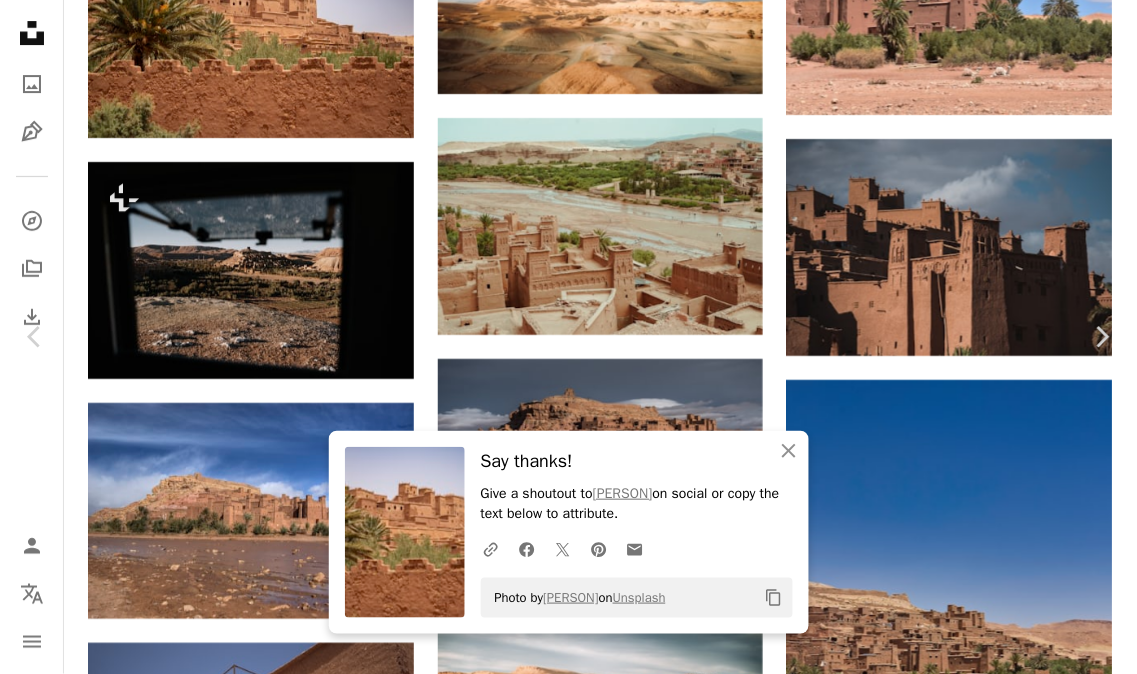 click on "[FIRST] [LAST] Available for hire A checkmark inside of a circle A heart A plus sign Download free Chevron down" at bounding box center [561, 2242] 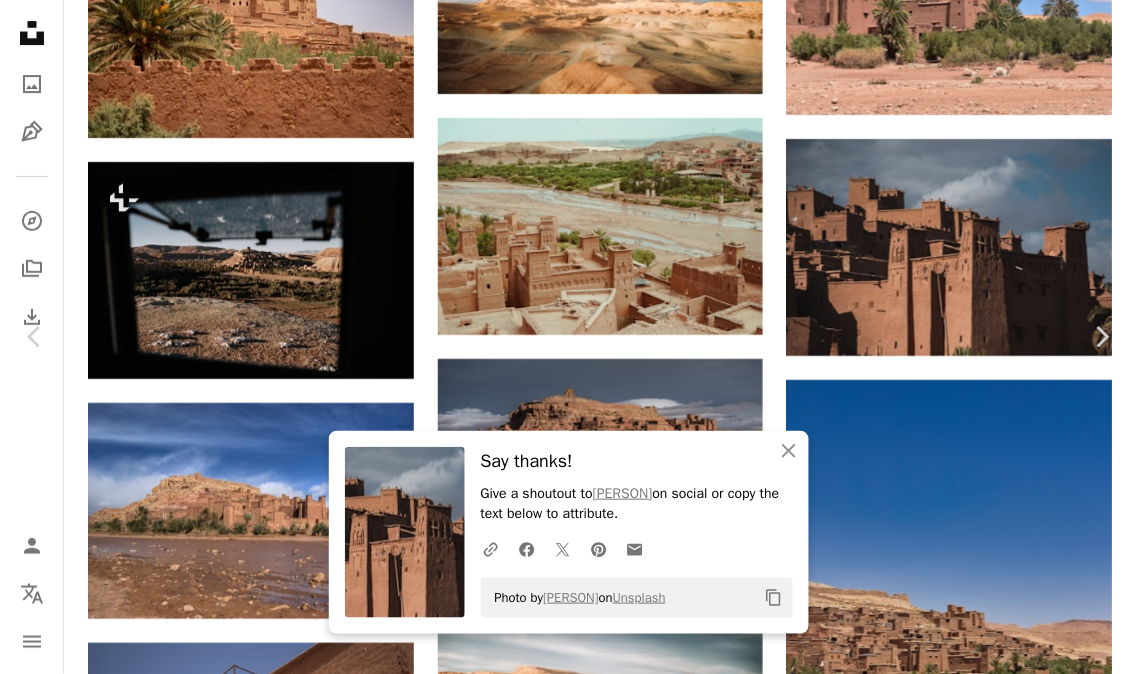 click on "An X shape" at bounding box center (20, 20) 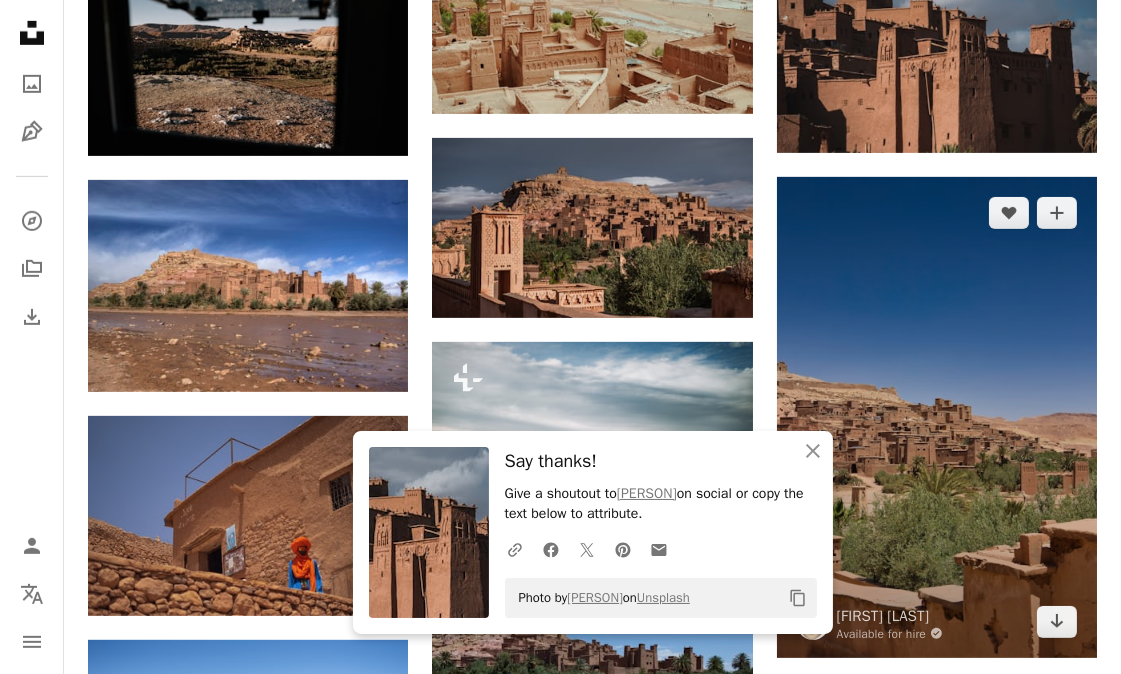 scroll, scrollTop: 1555, scrollLeft: 0, axis: vertical 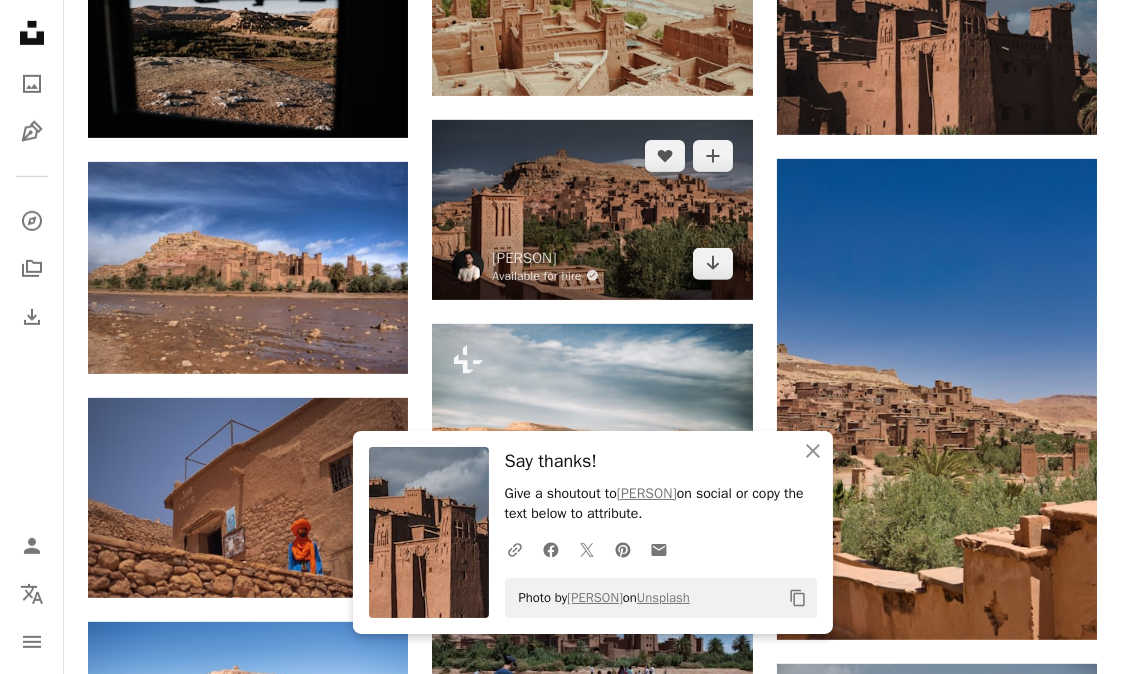 click on "A checkmark inside of a circle" 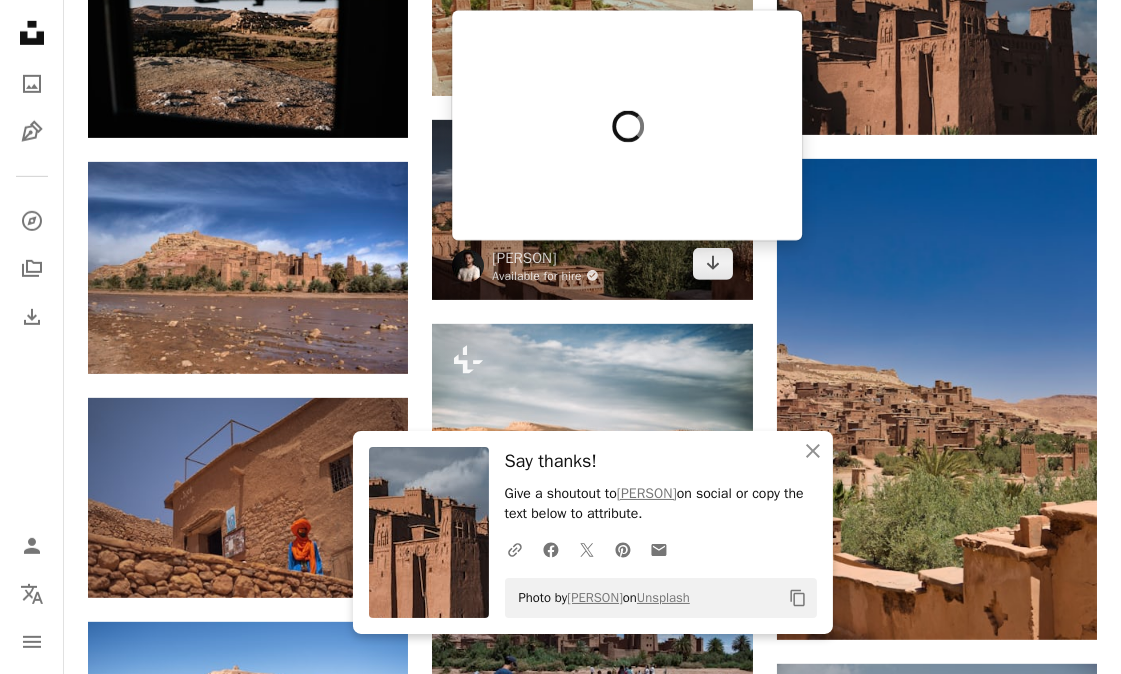 scroll, scrollTop: 0, scrollLeft: 0, axis: both 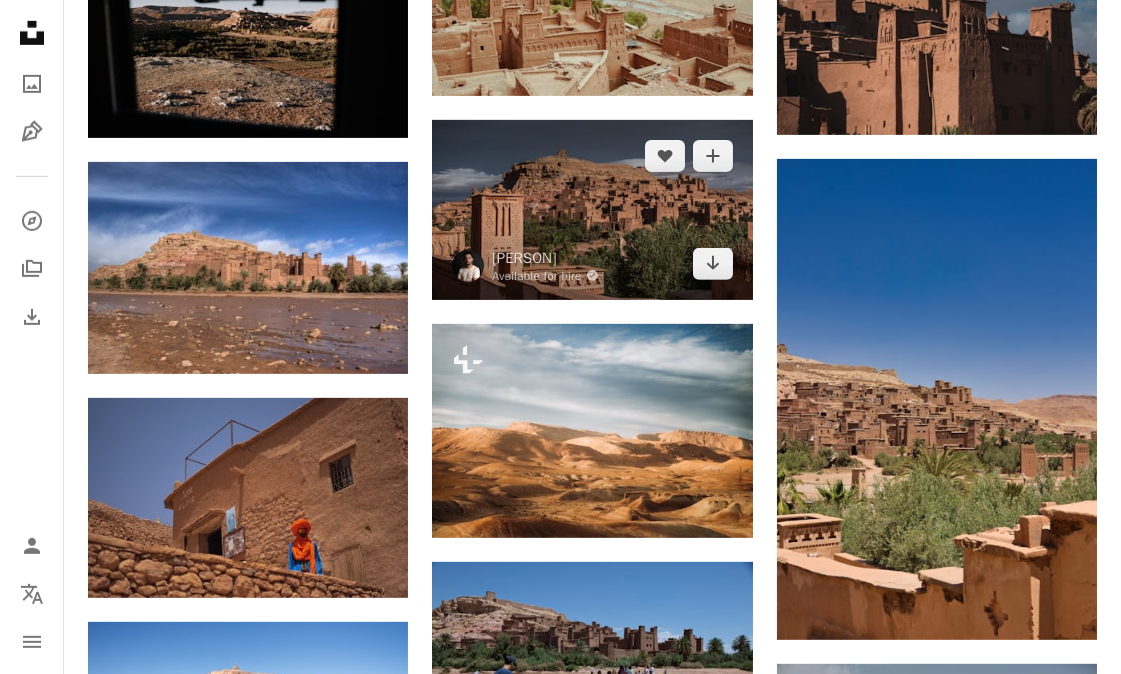 click at bounding box center [592, 210] 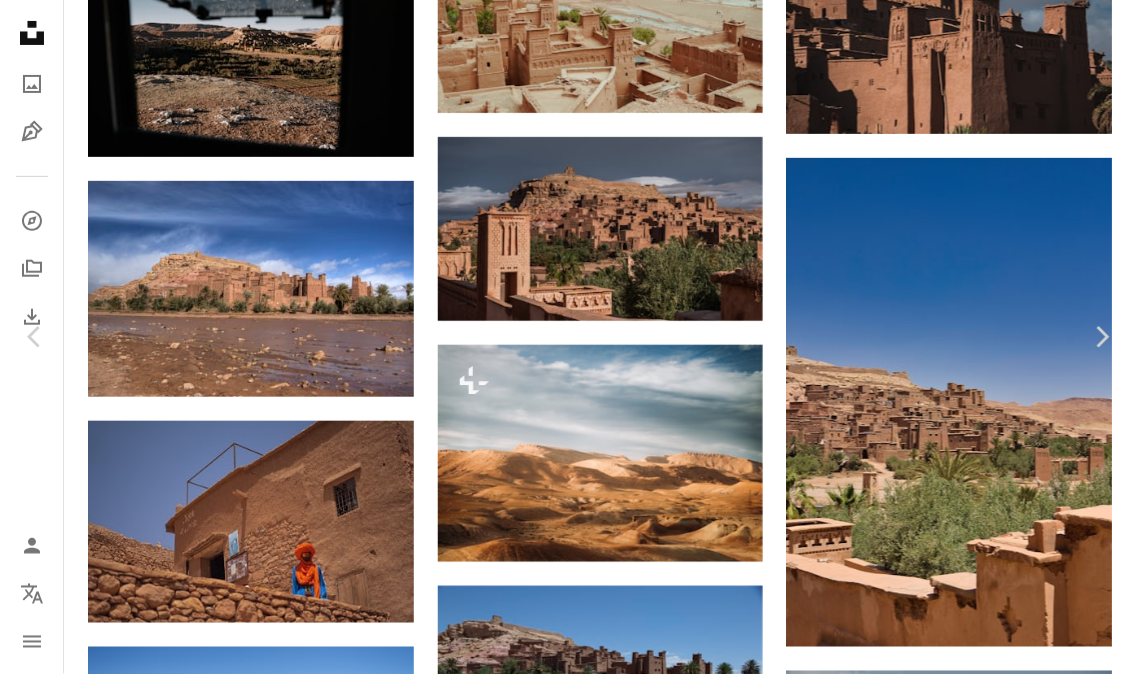 click on "Download free" at bounding box center [938, 4324] 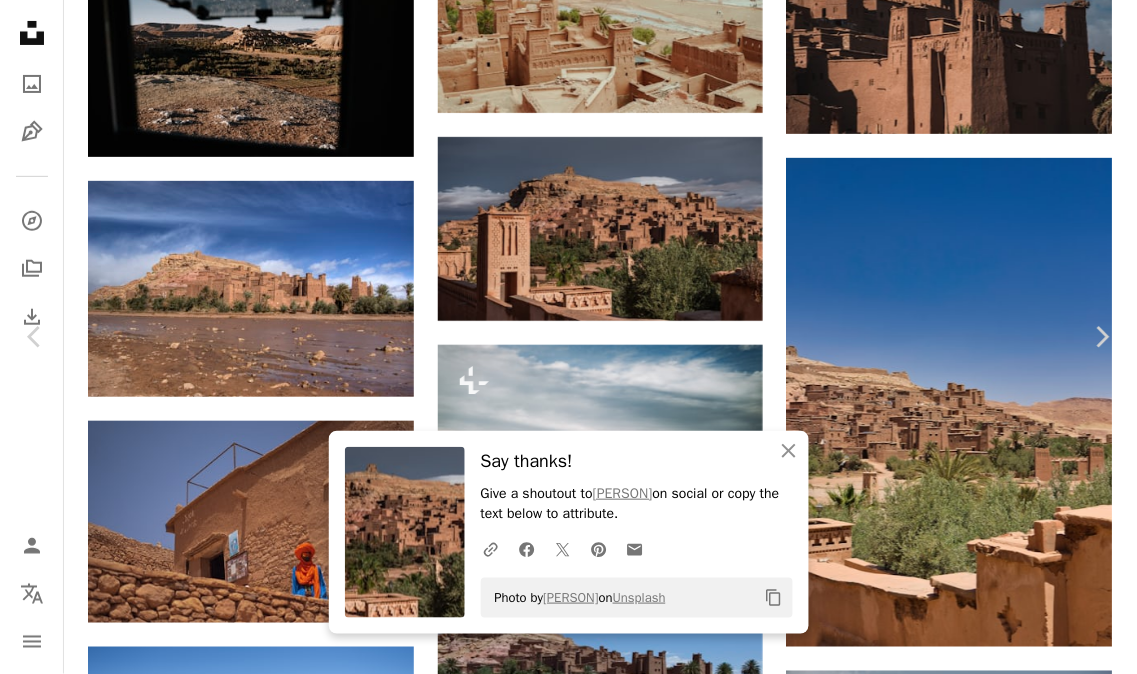 click on "An X shape" at bounding box center [20, 20] 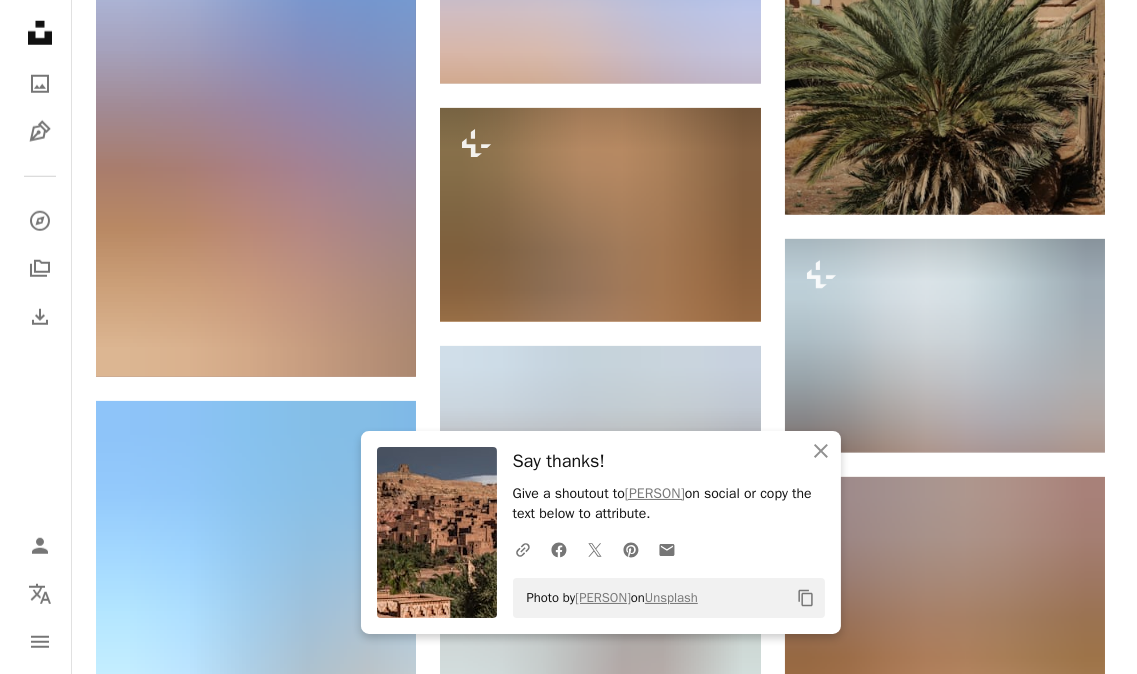scroll, scrollTop: 2272, scrollLeft: 0, axis: vertical 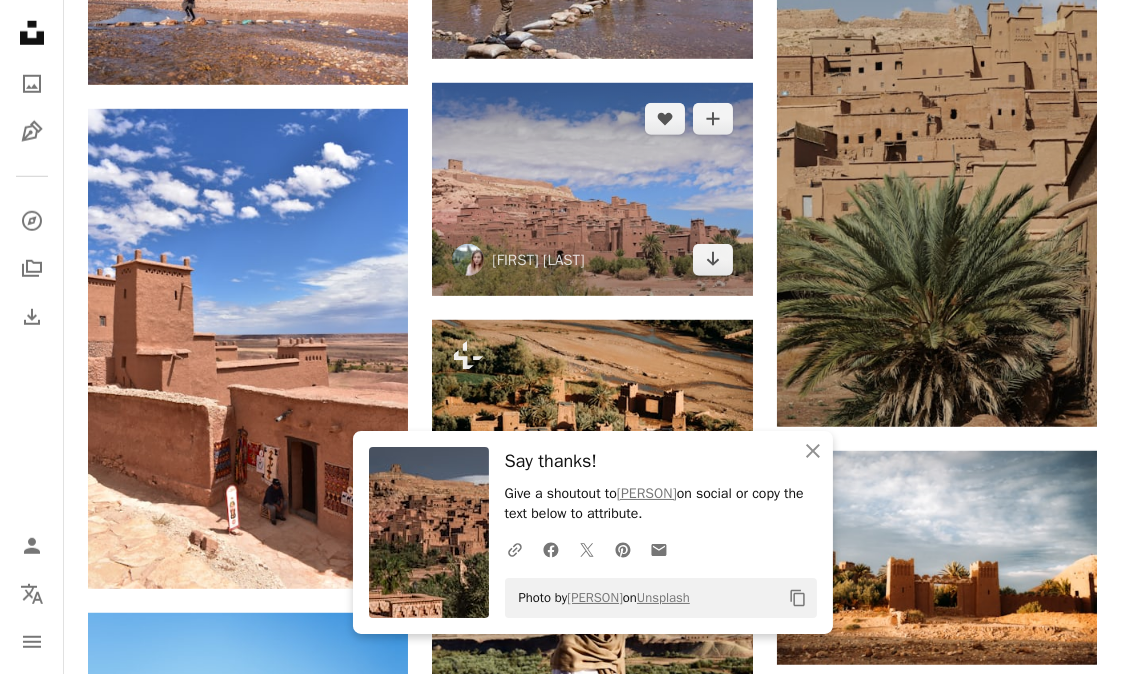 click at bounding box center [592, 190] 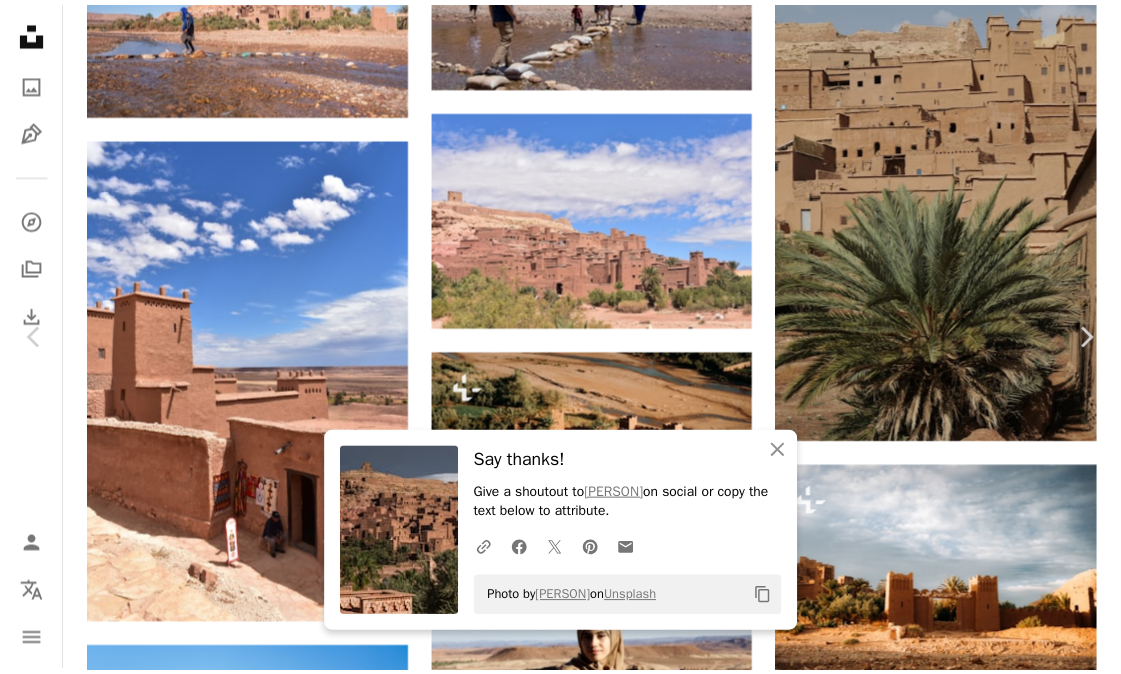 scroll, scrollTop: 111, scrollLeft: 0, axis: vertical 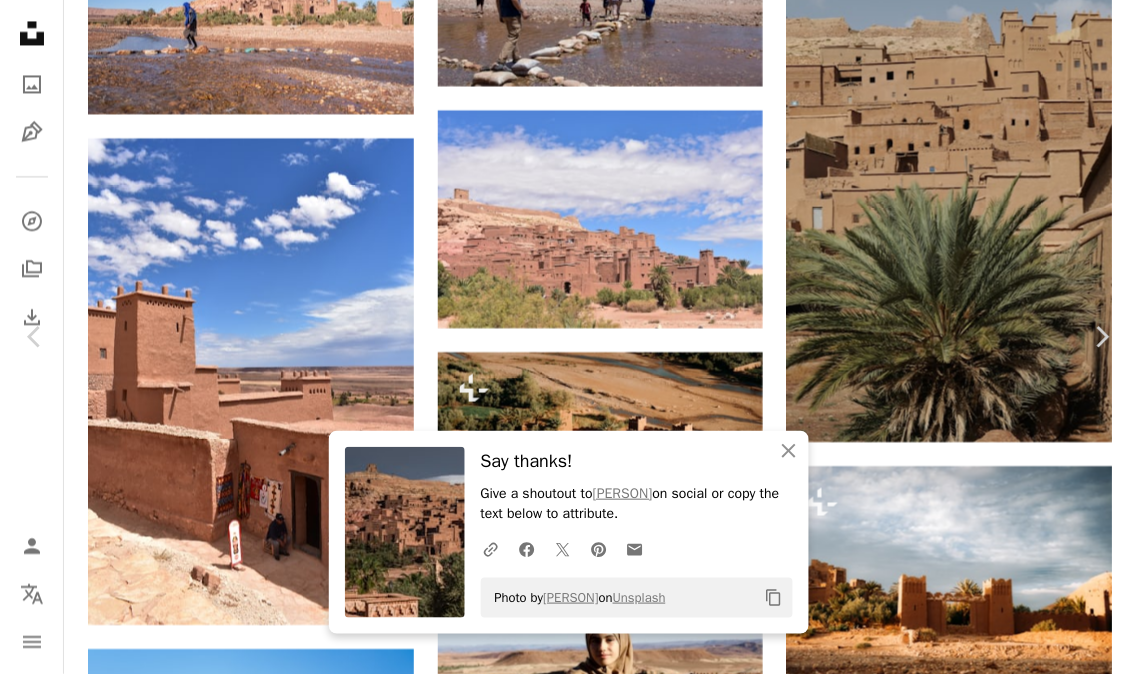 click on "An X shape" at bounding box center [20, 20] 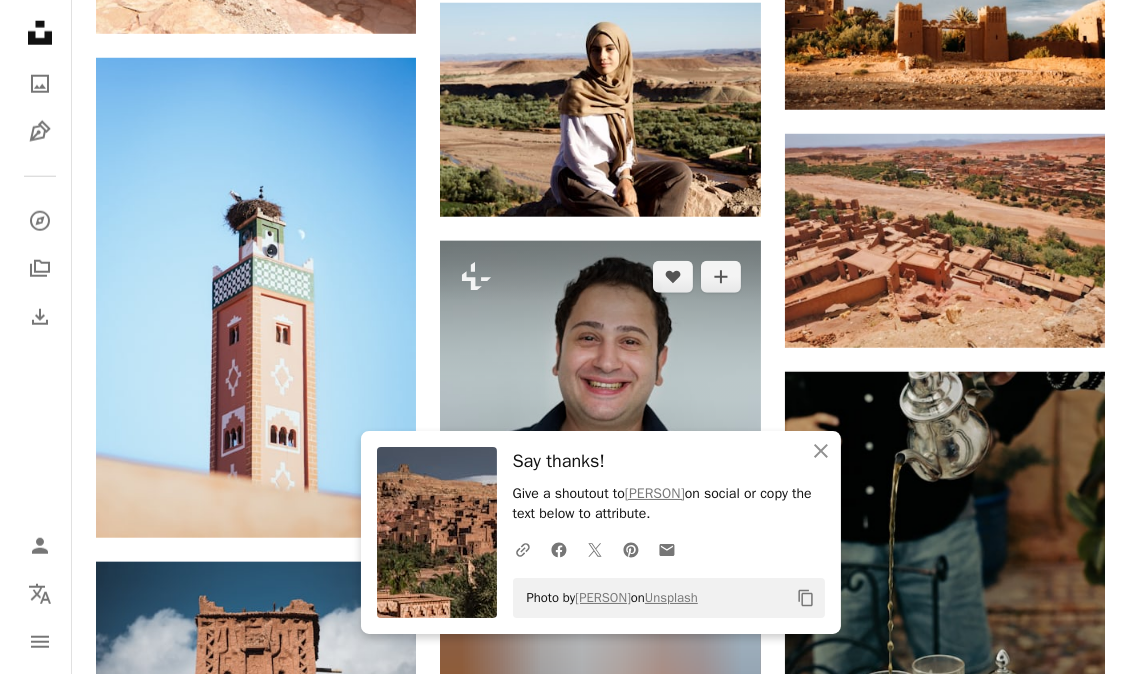 scroll, scrollTop: 2716, scrollLeft: 0, axis: vertical 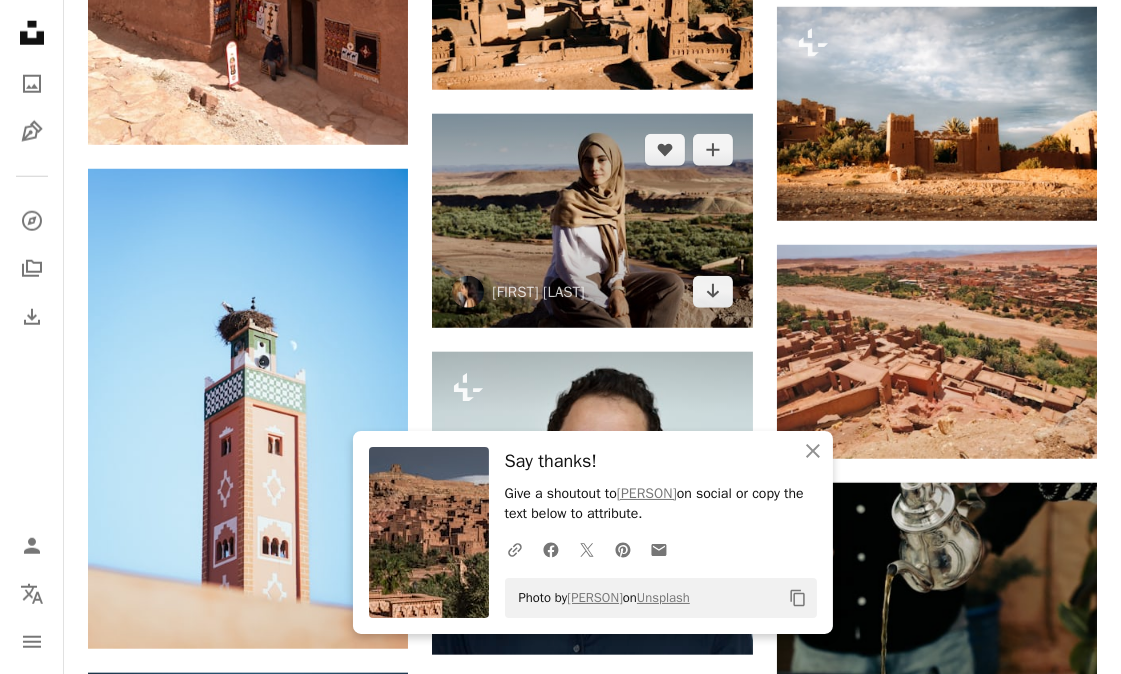click at bounding box center [592, 221] 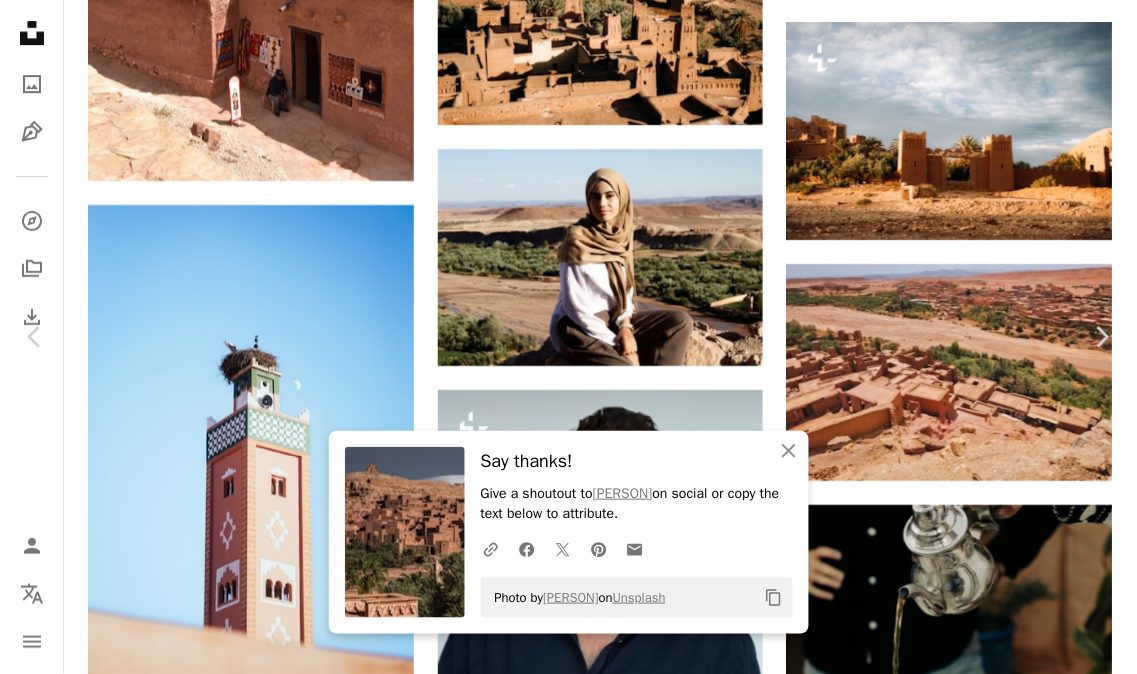 scroll, scrollTop: 222, scrollLeft: 0, axis: vertical 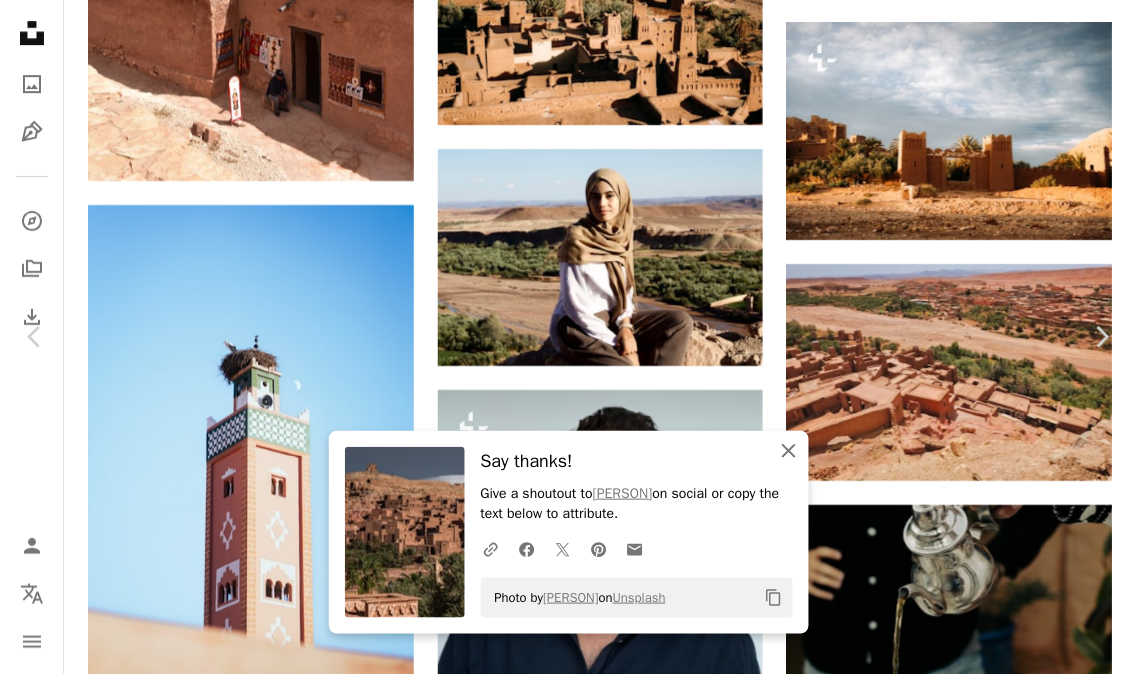 click on "An X shape" 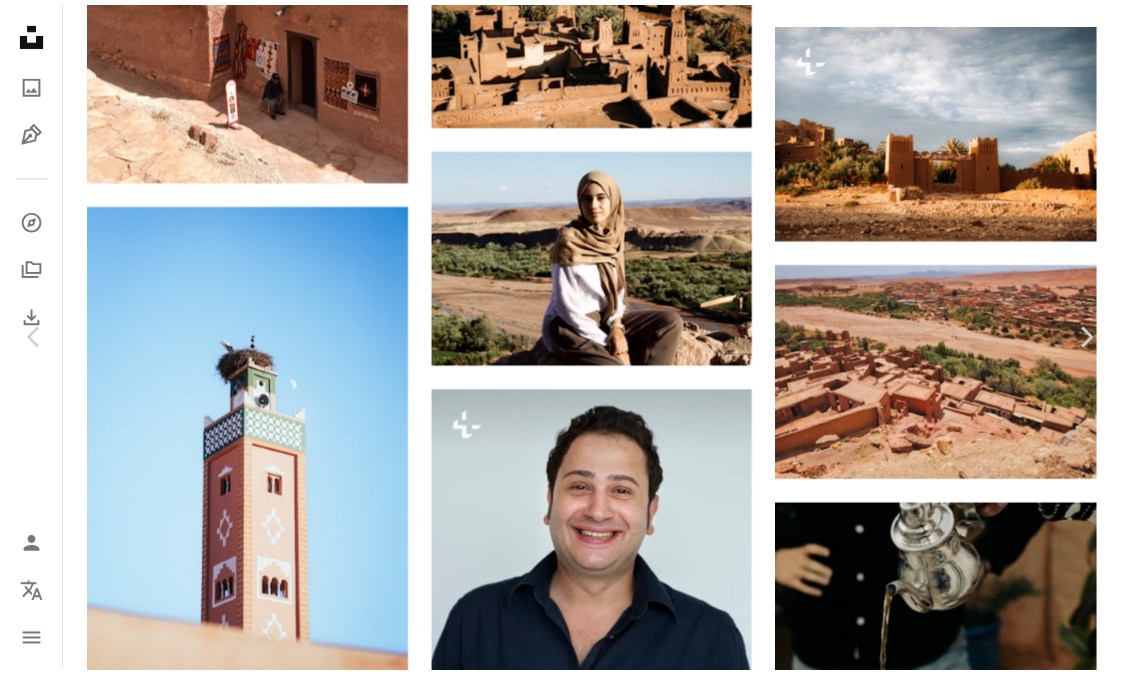 scroll, scrollTop: 0, scrollLeft: 0, axis: both 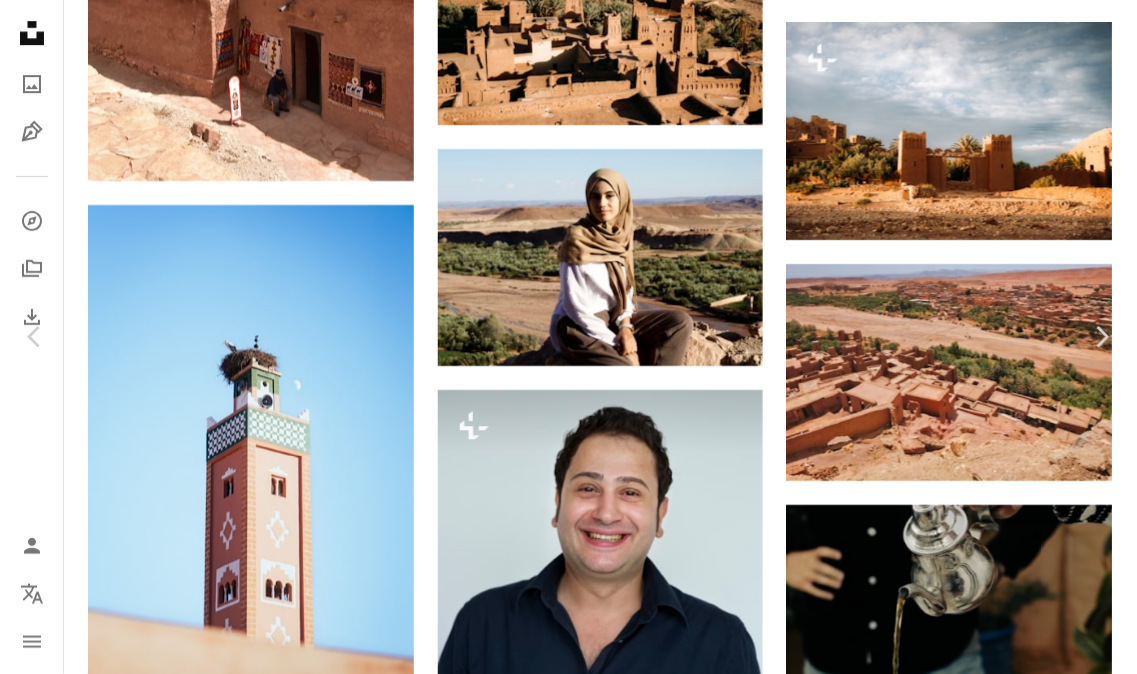 click on "An X shape" at bounding box center (20, 20) 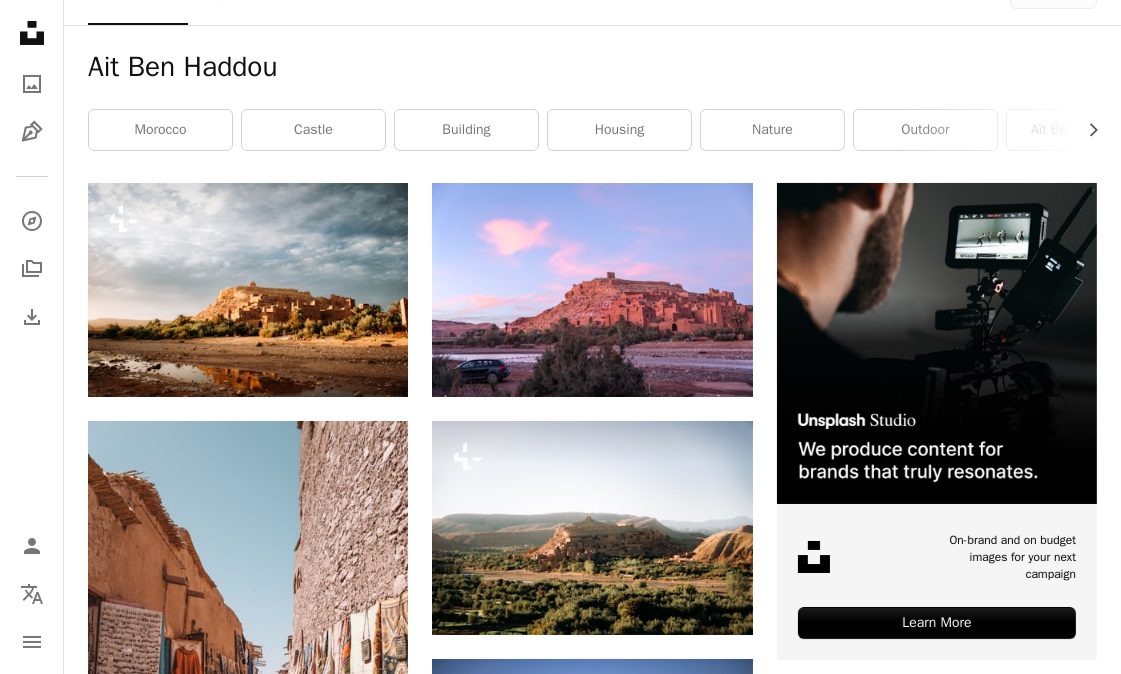 scroll, scrollTop: 154, scrollLeft: 0, axis: vertical 